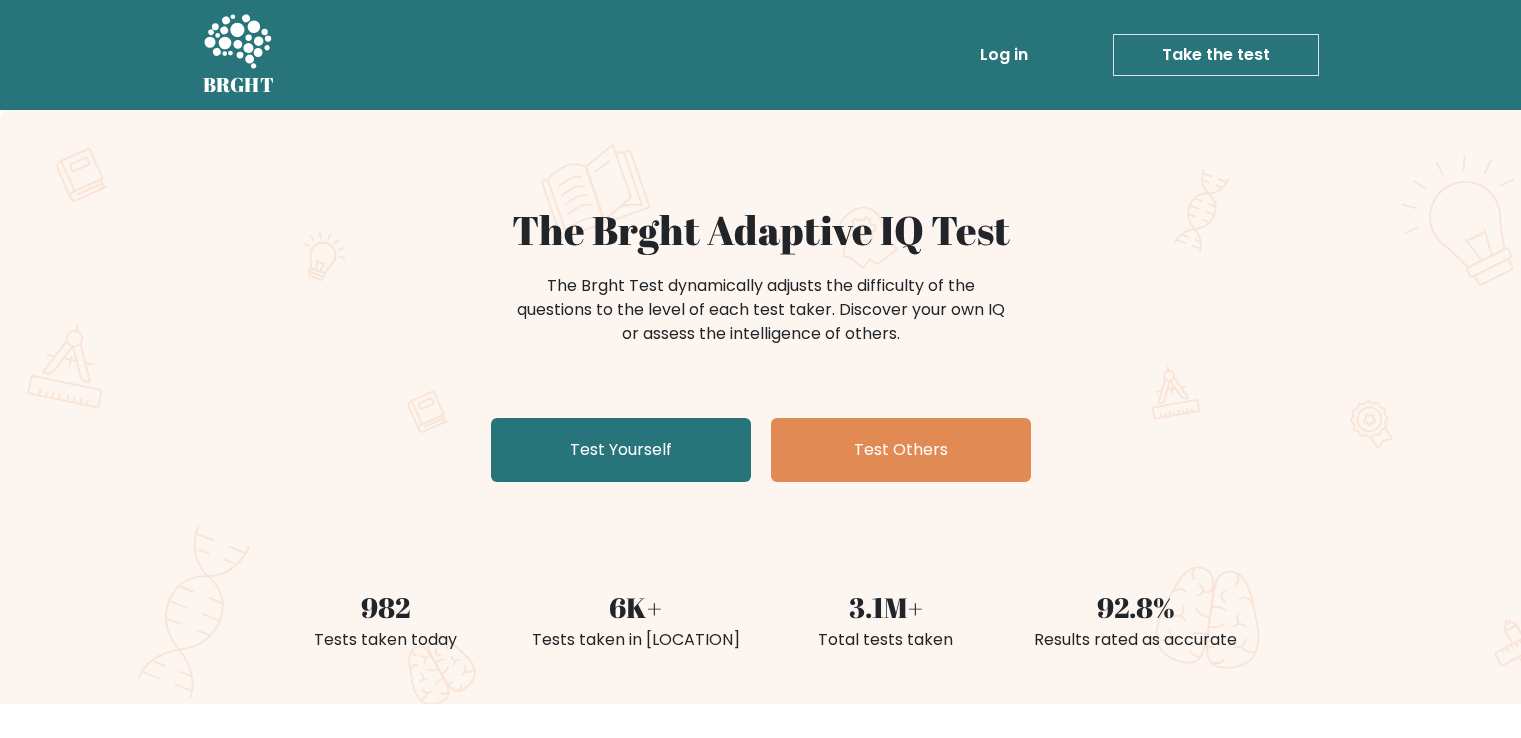 scroll, scrollTop: 0, scrollLeft: 0, axis: both 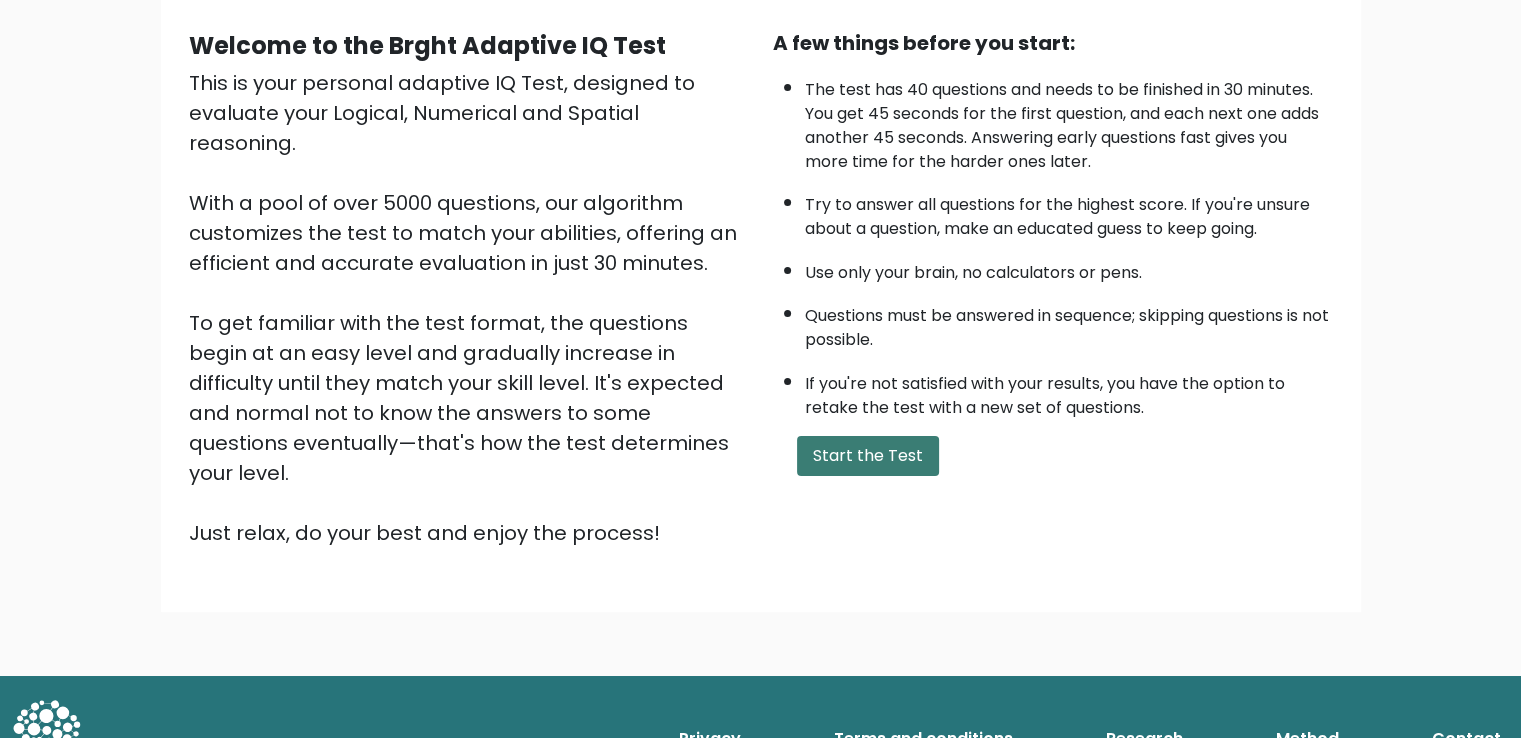 click on "Start the Test" at bounding box center [868, 456] 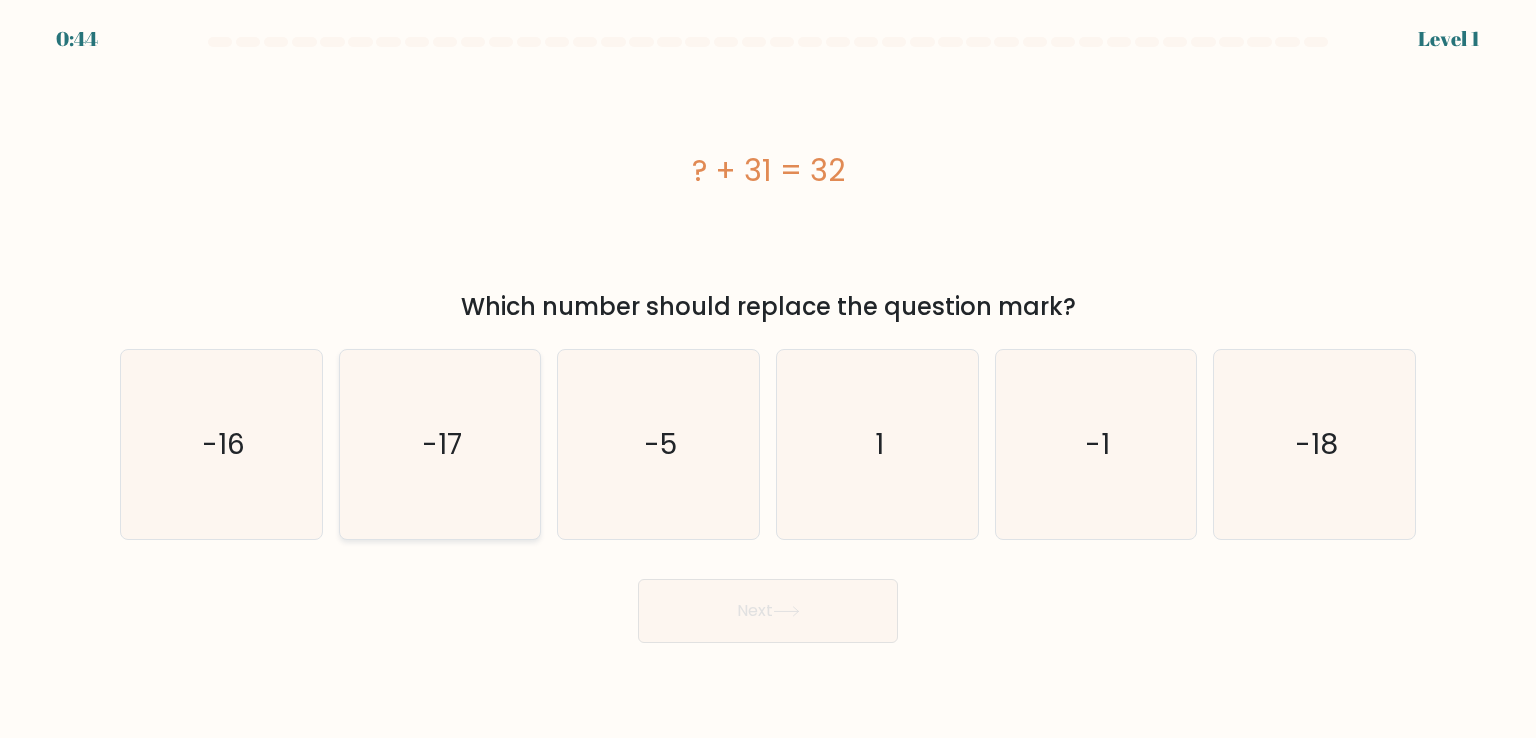 scroll, scrollTop: 0, scrollLeft: 0, axis: both 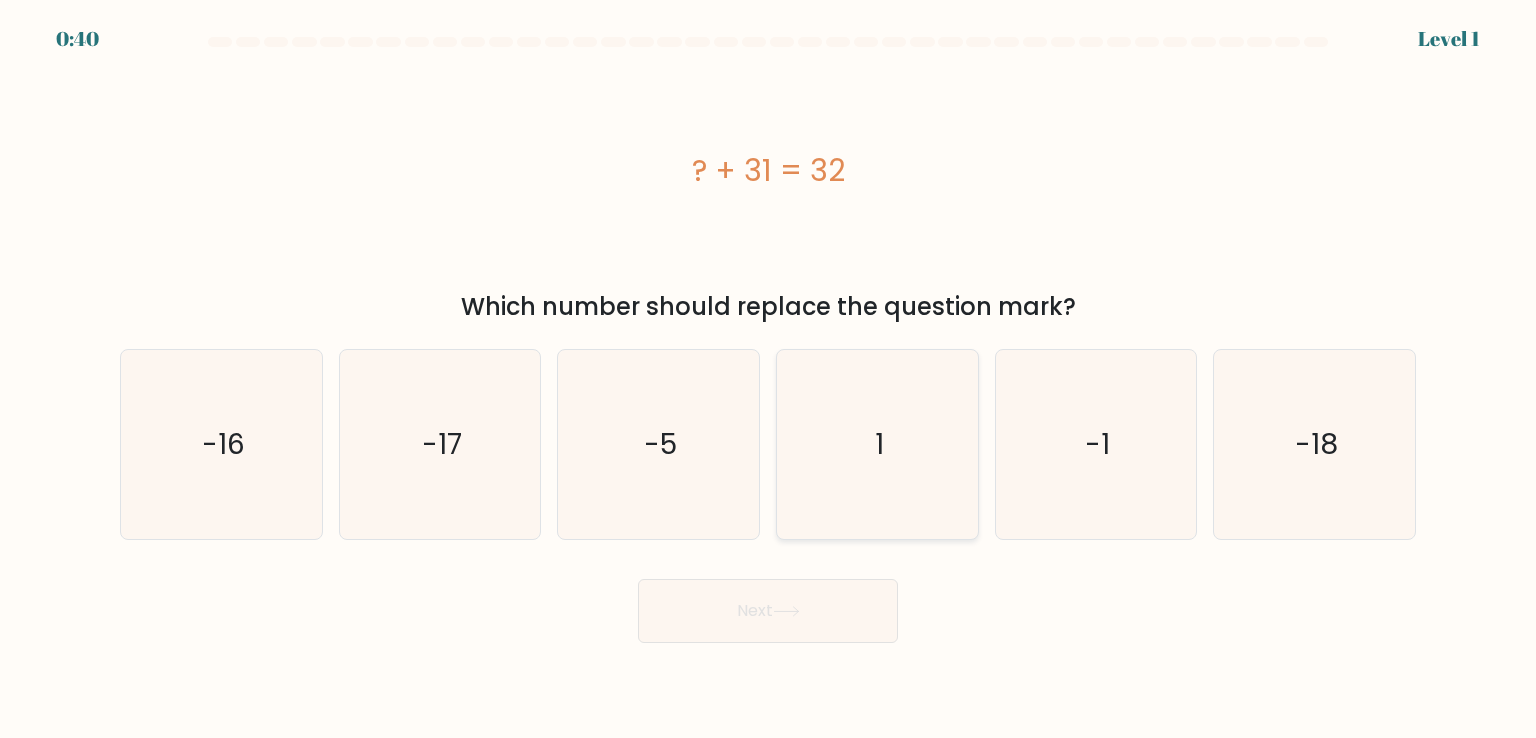 click on "1" 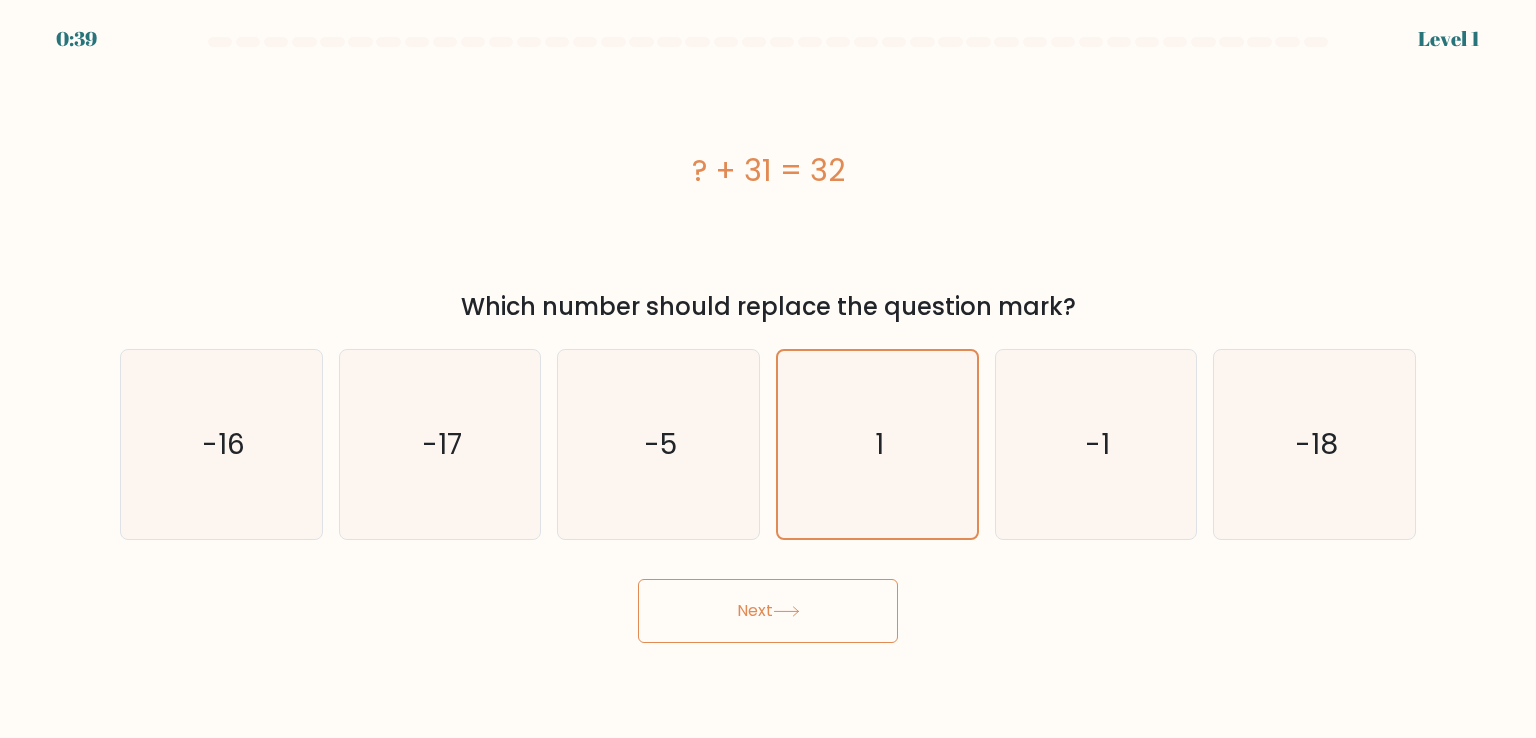 click on "Next" at bounding box center (768, 611) 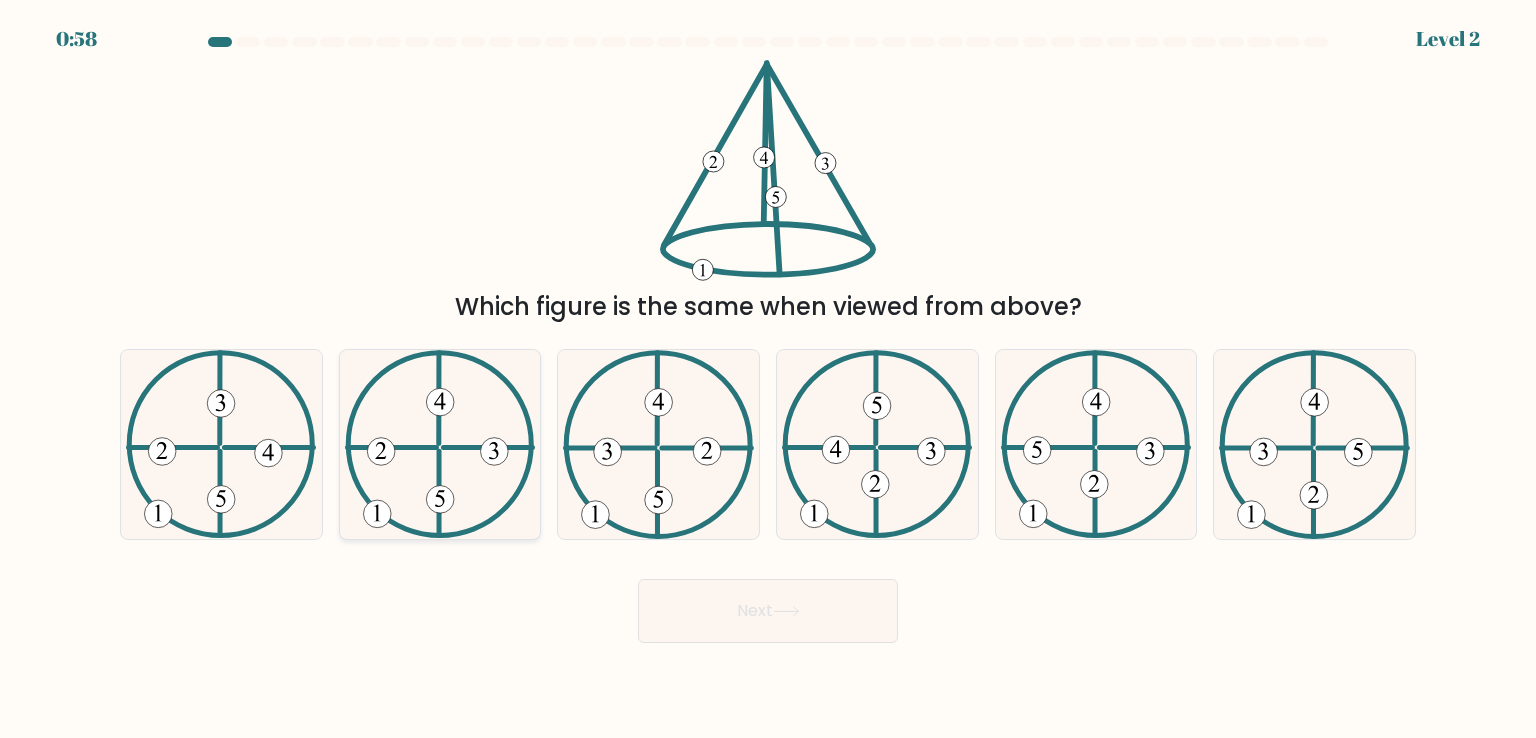 click 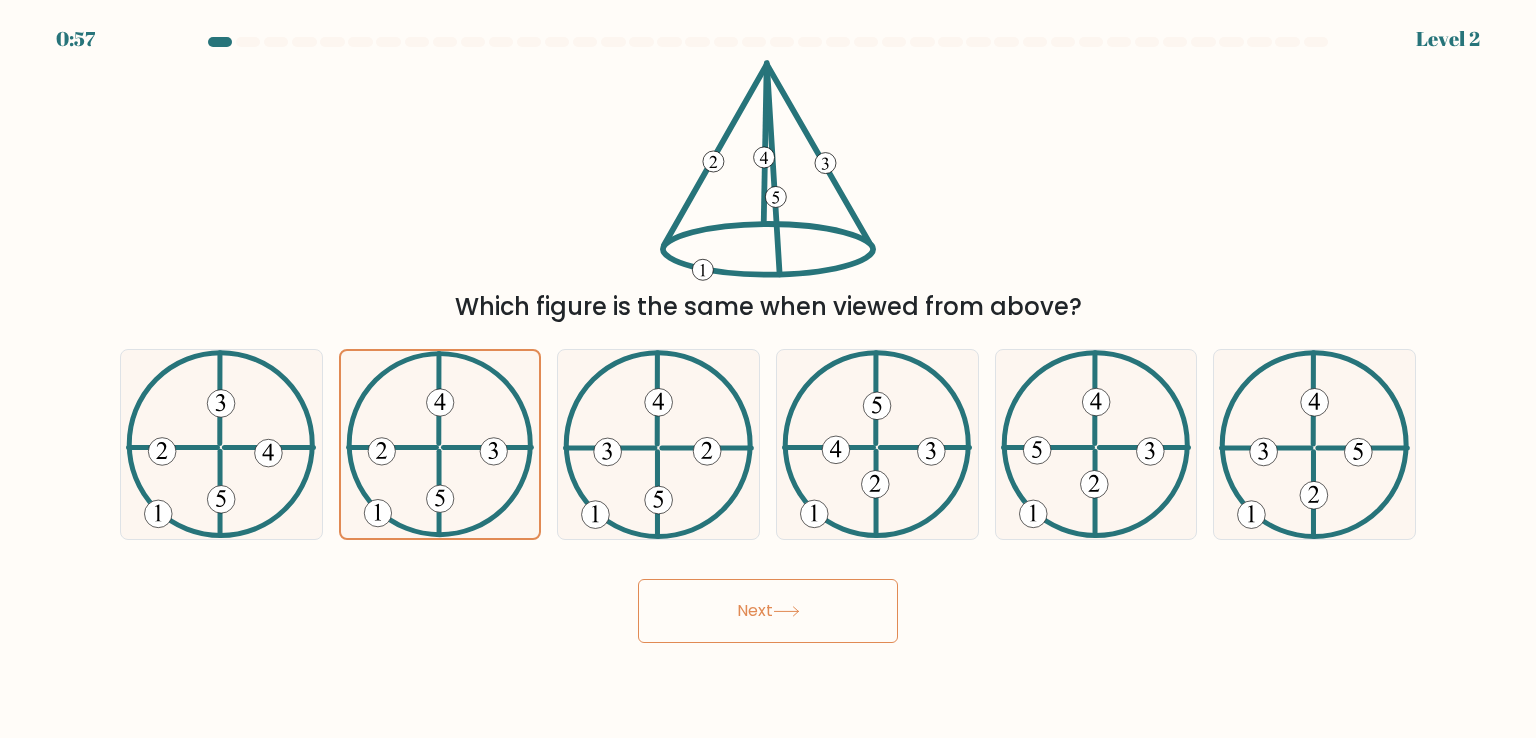 click on "Next" at bounding box center (768, 611) 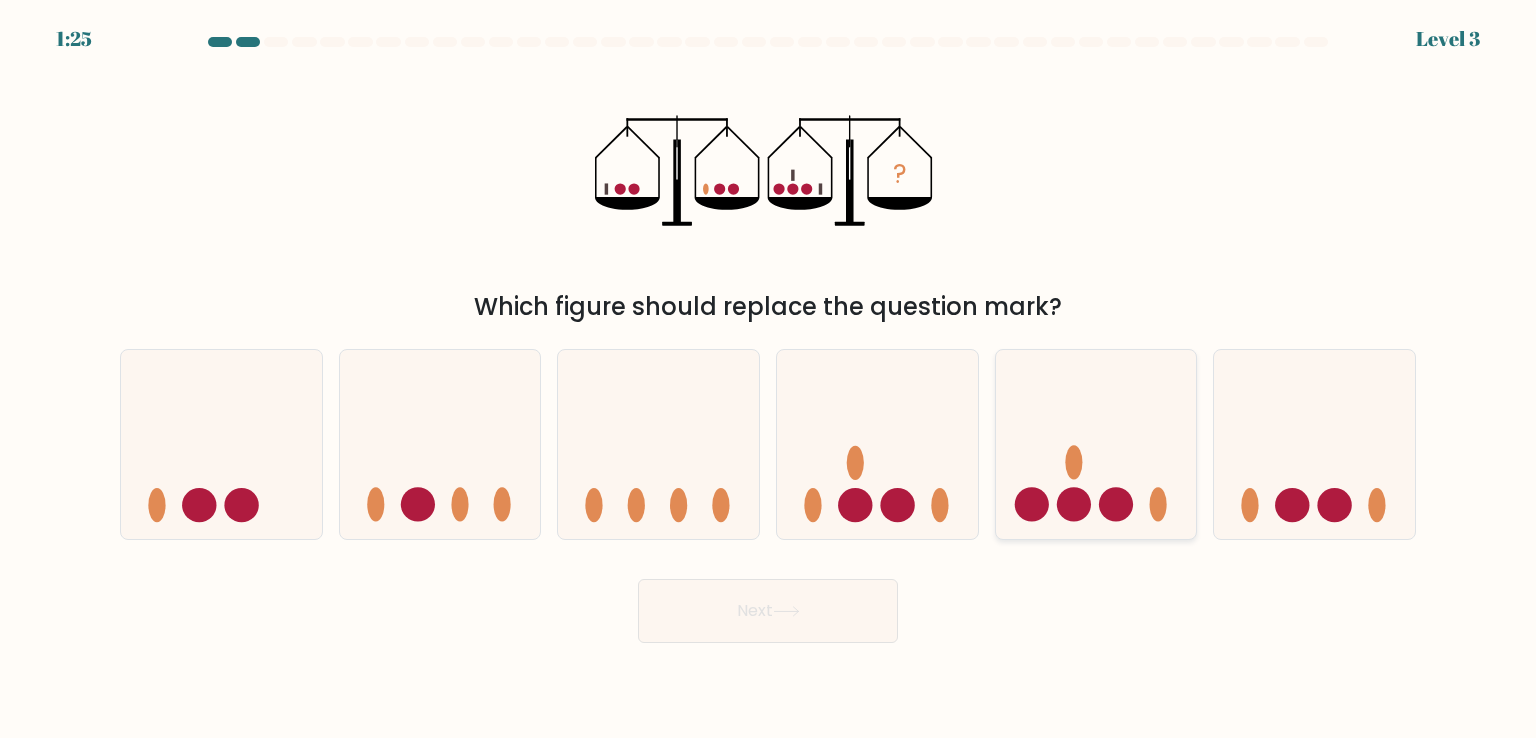 click 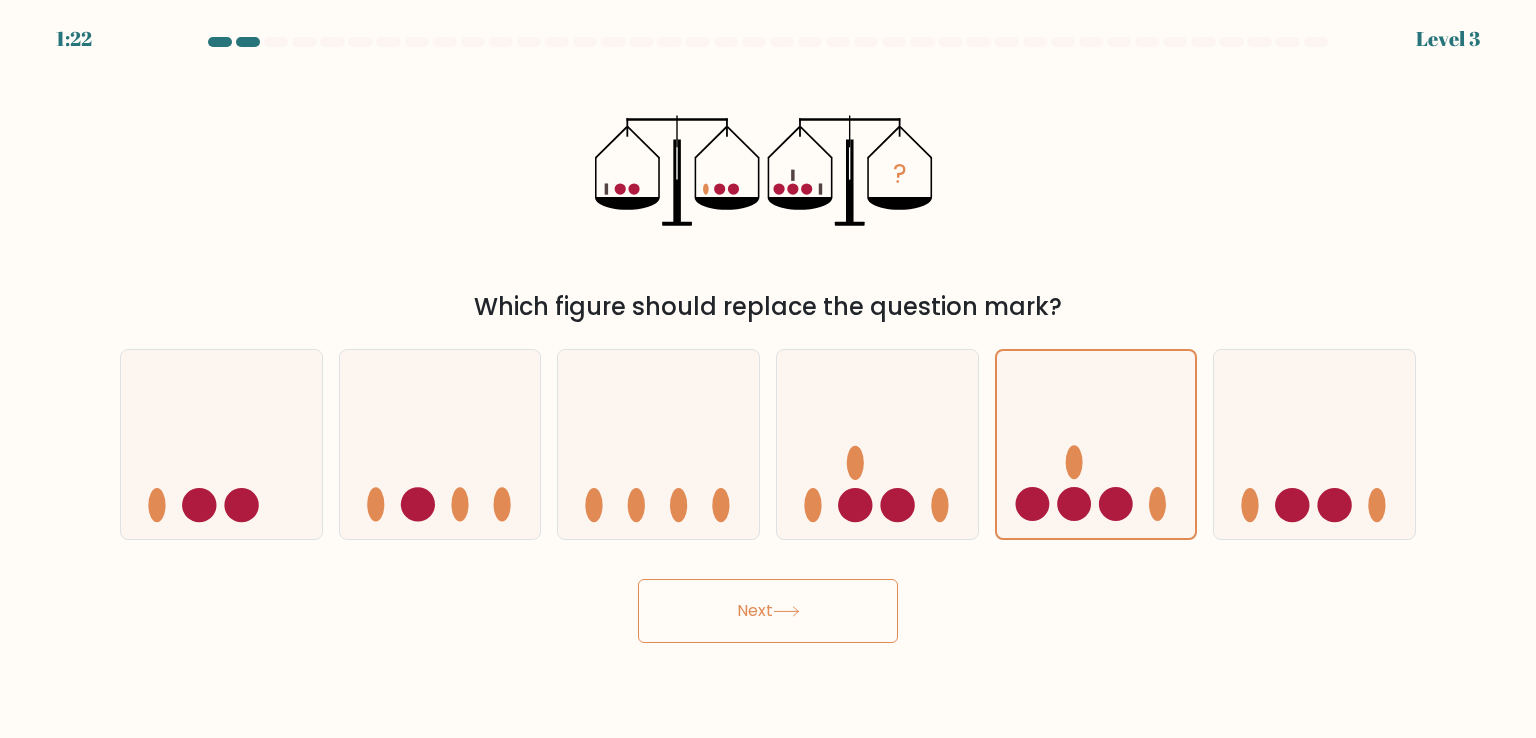 click on "Next" at bounding box center (768, 611) 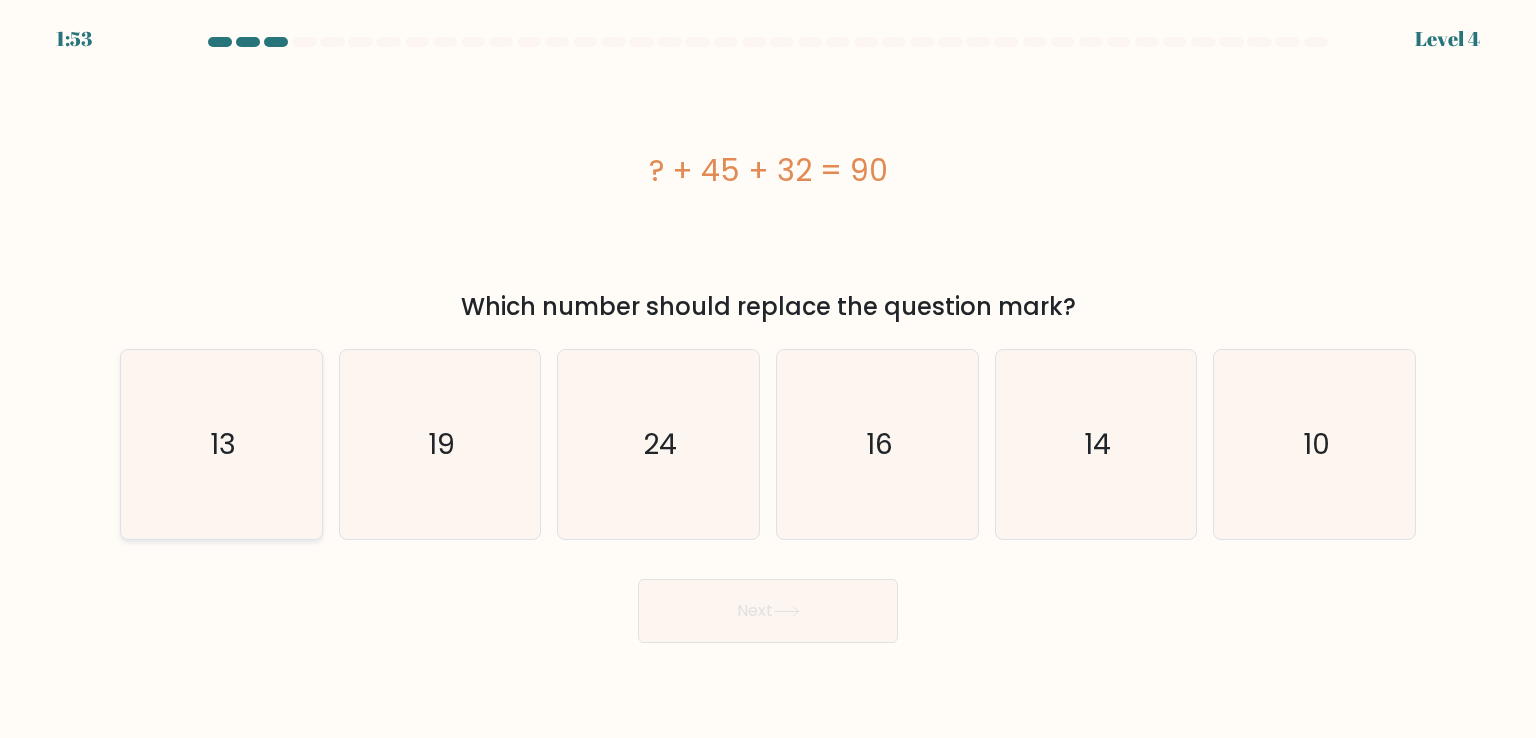 click on "13" 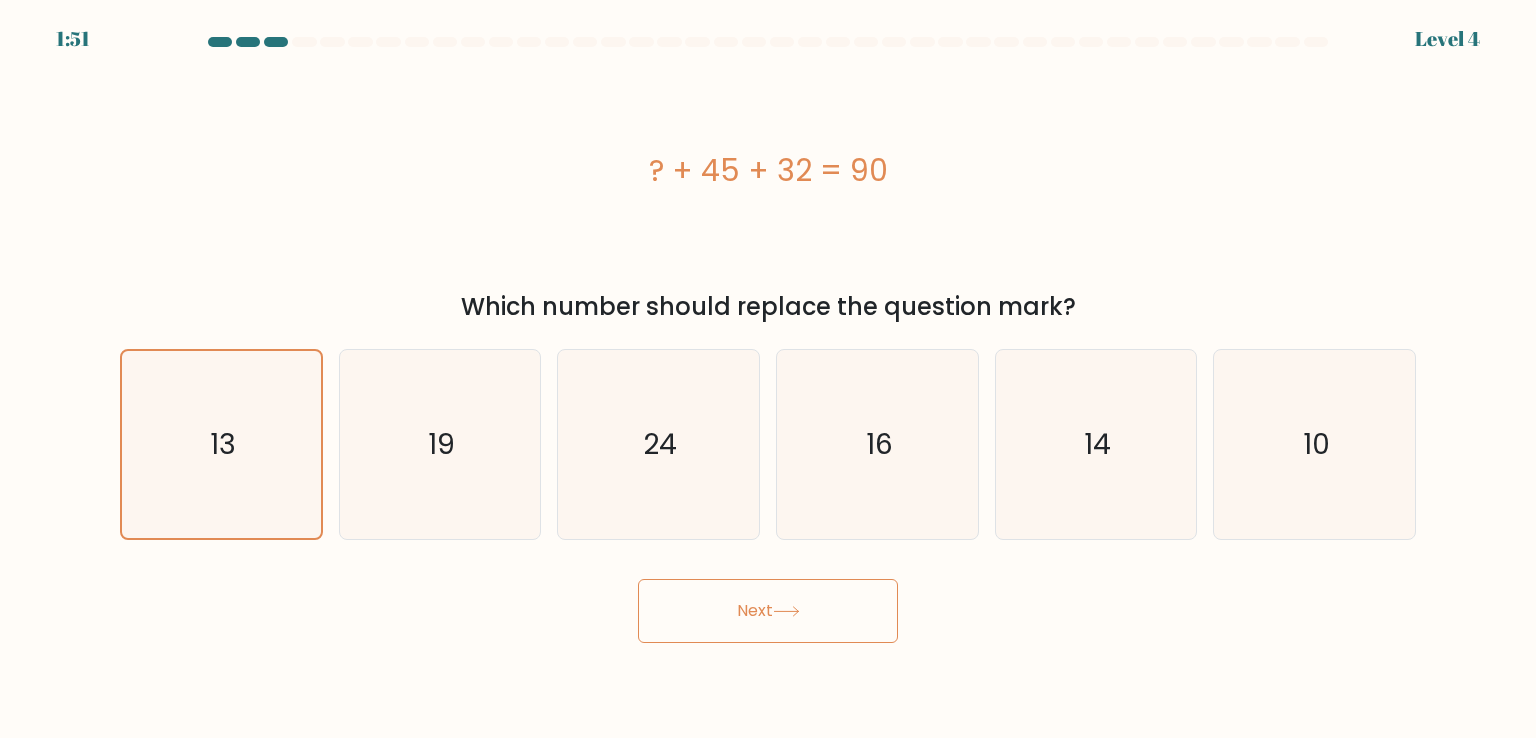 click on "Next" at bounding box center [768, 611] 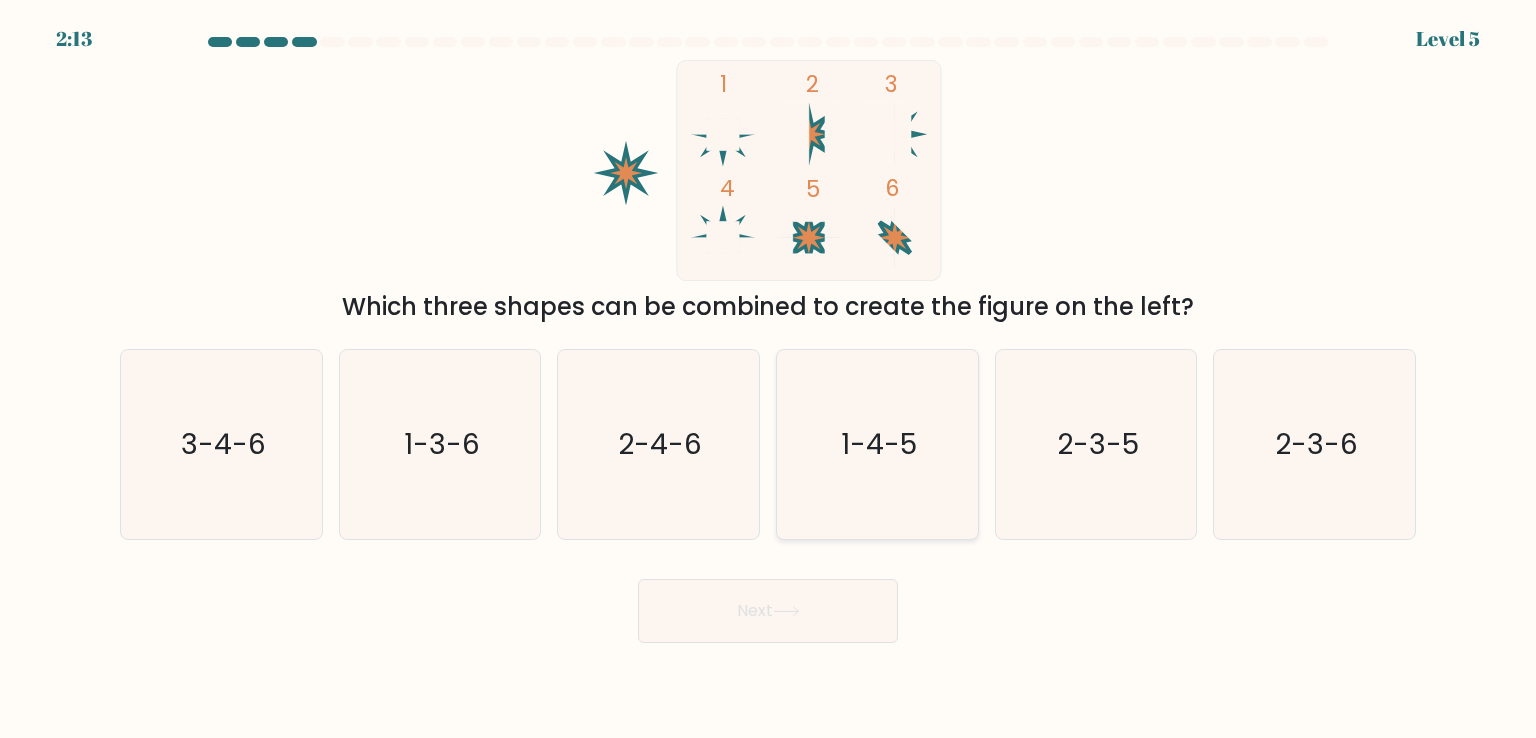 click on "1-4-5" 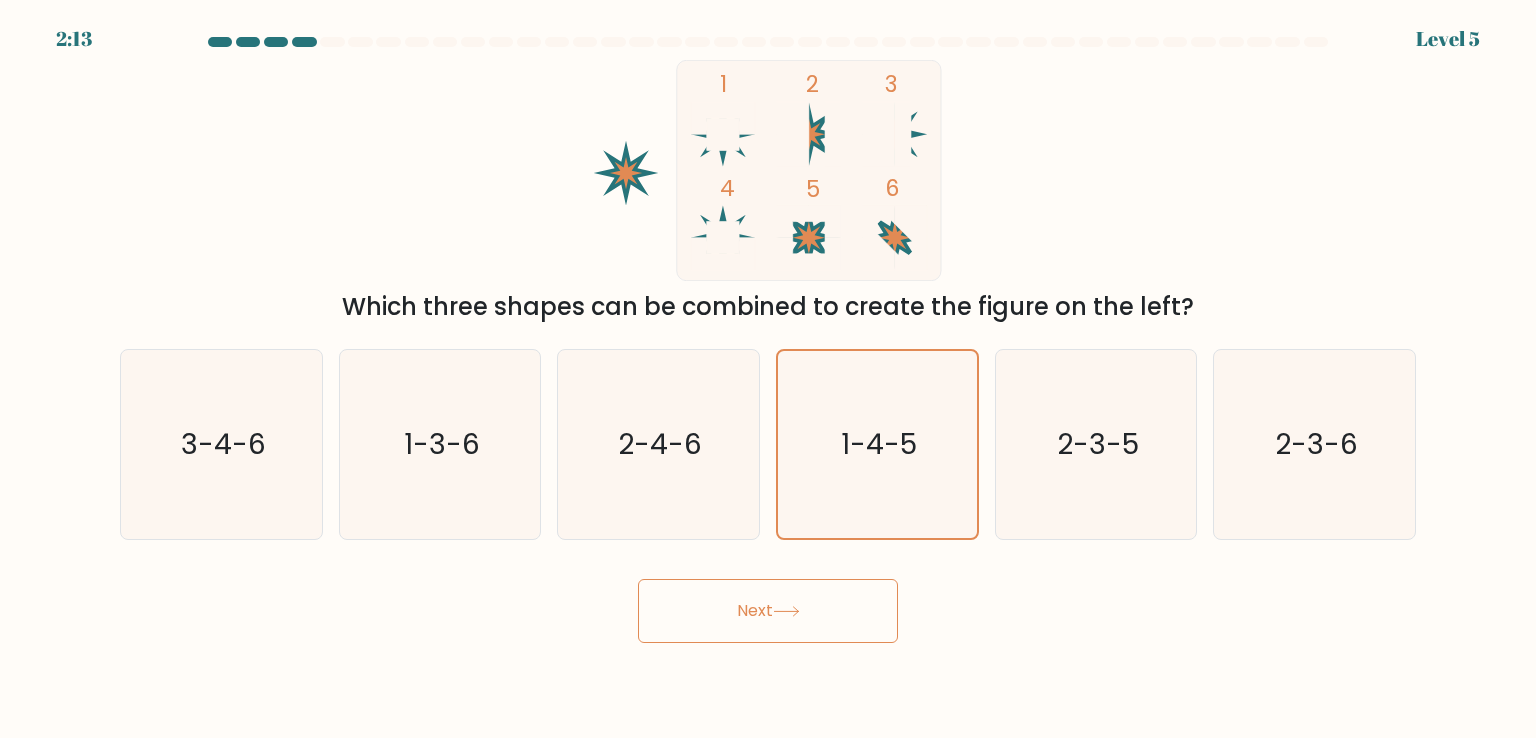 click on "Next" at bounding box center [768, 611] 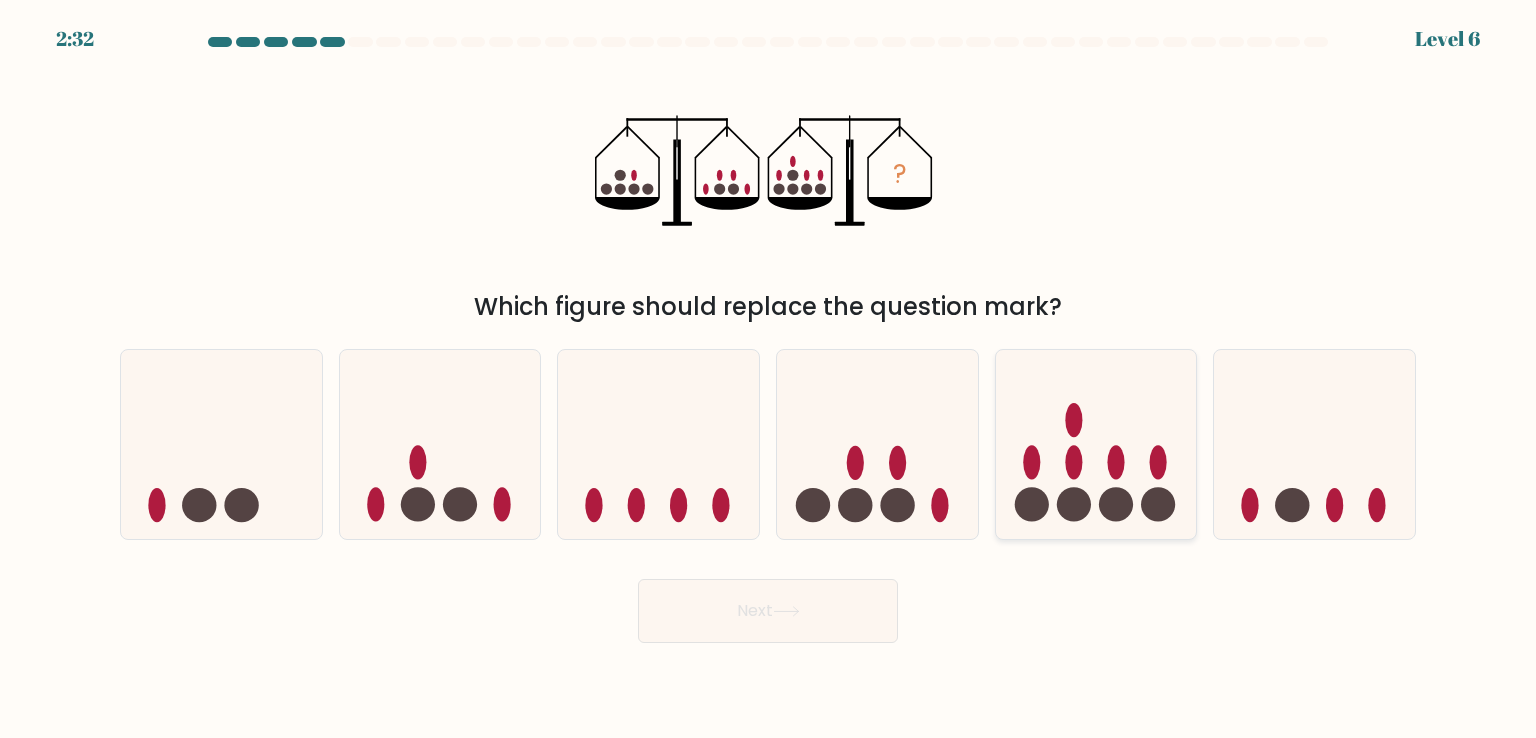 click 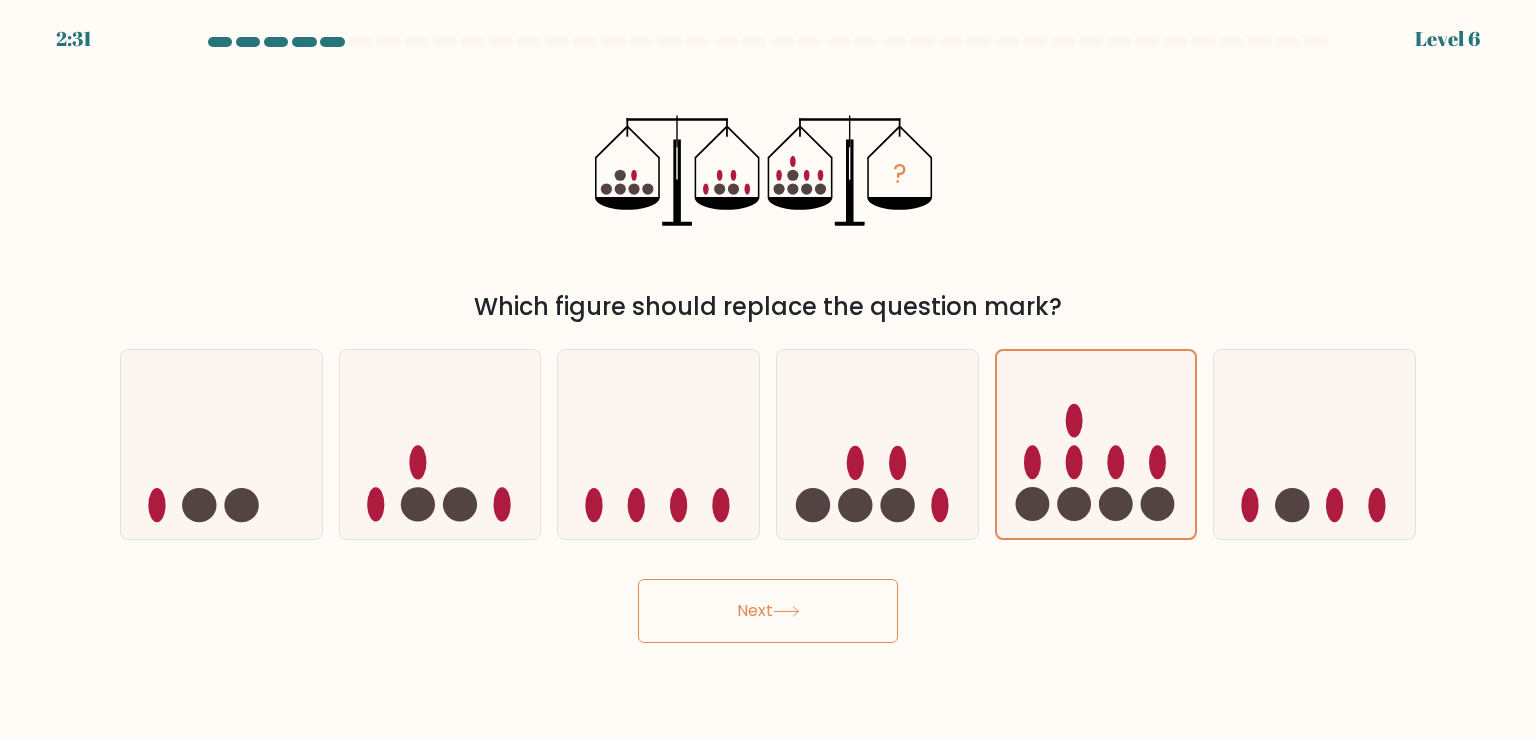 click on "Next" at bounding box center (768, 611) 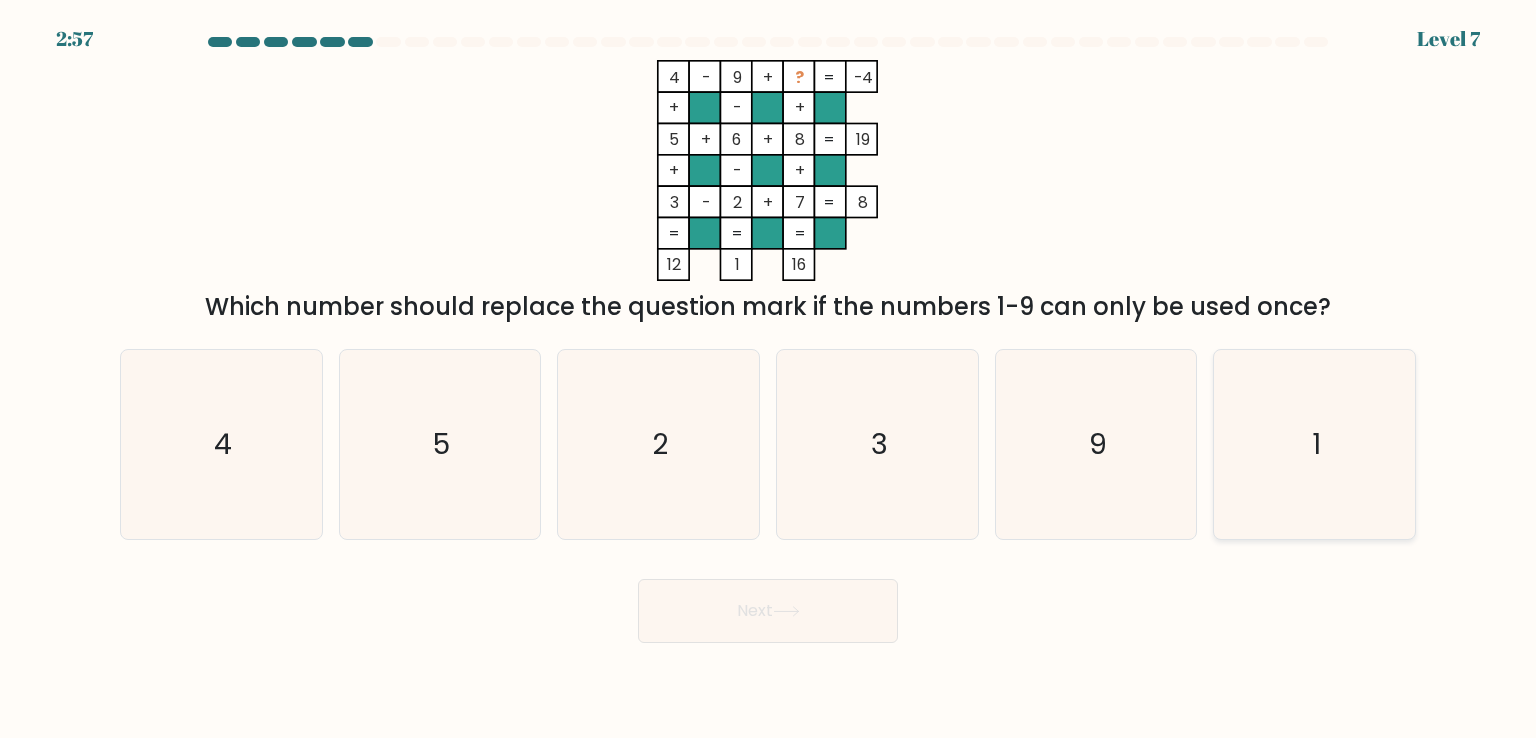 click on "1" 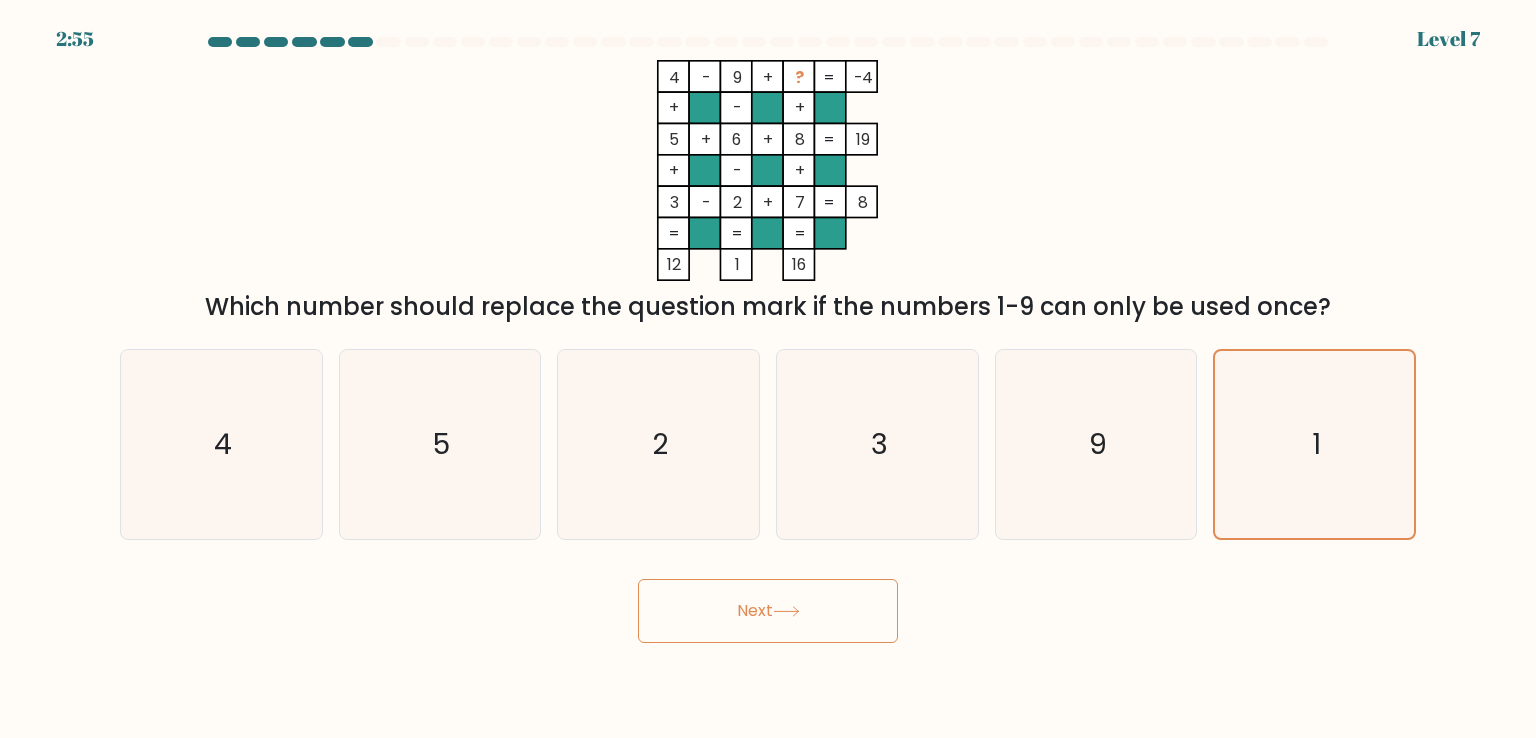 click on "Next" at bounding box center [768, 611] 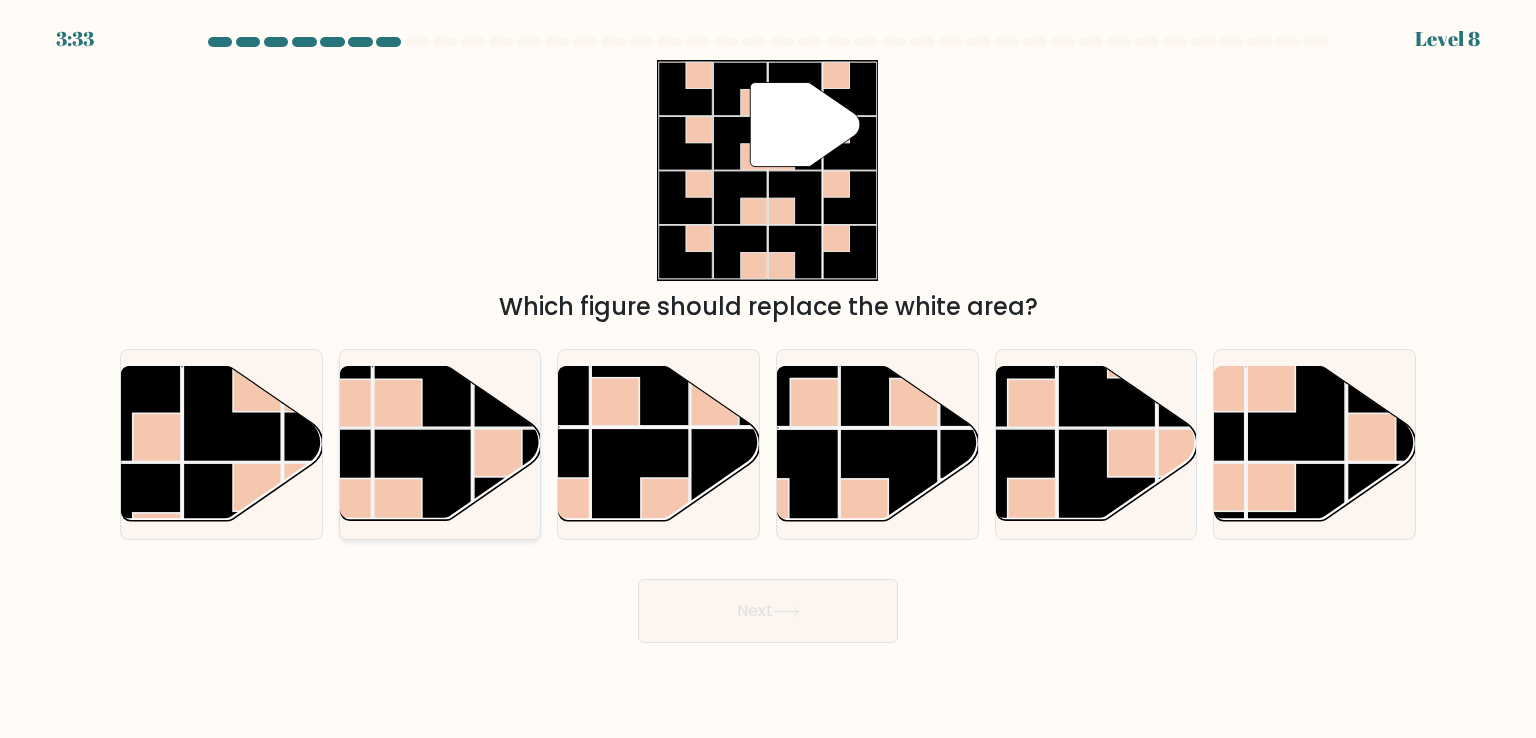 click 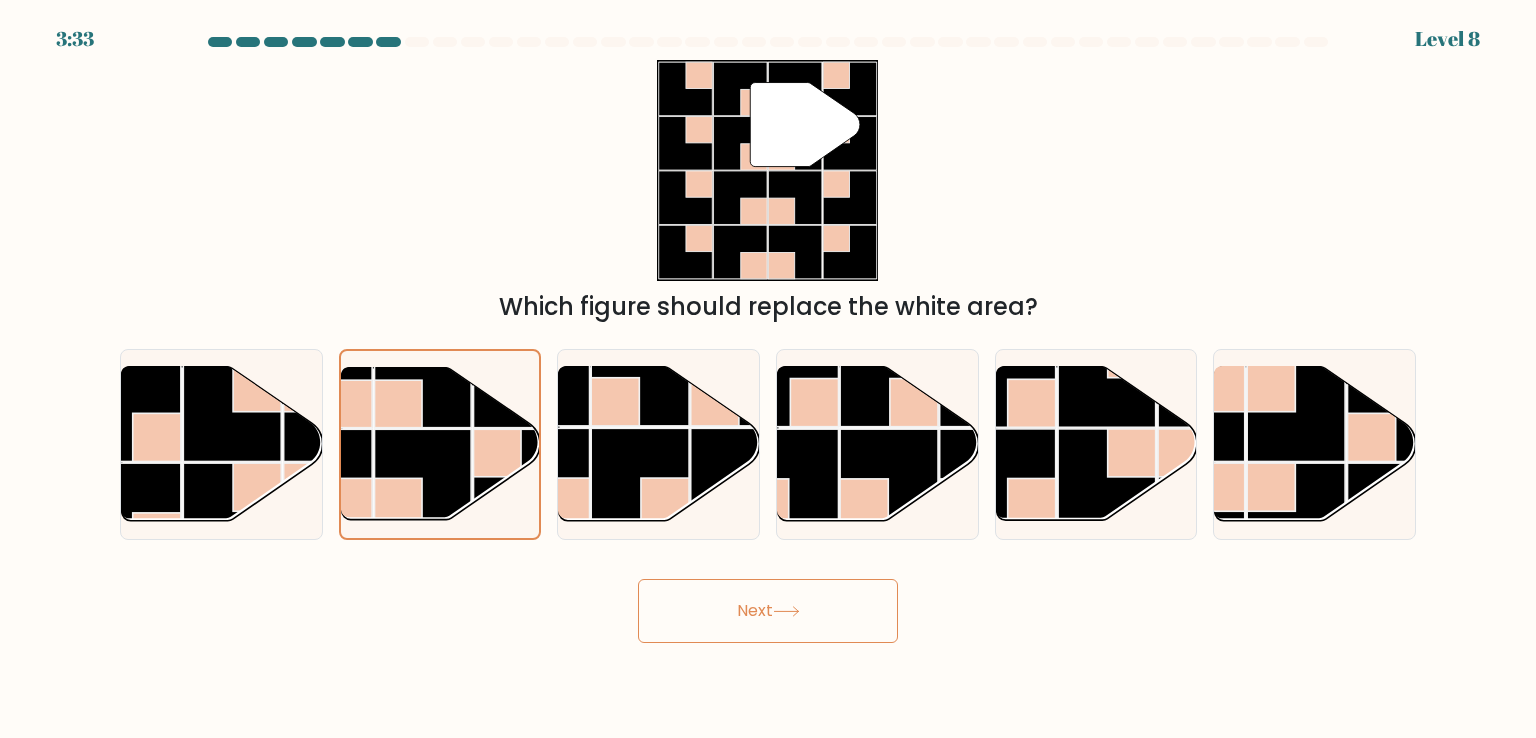 click on "Next" at bounding box center (768, 611) 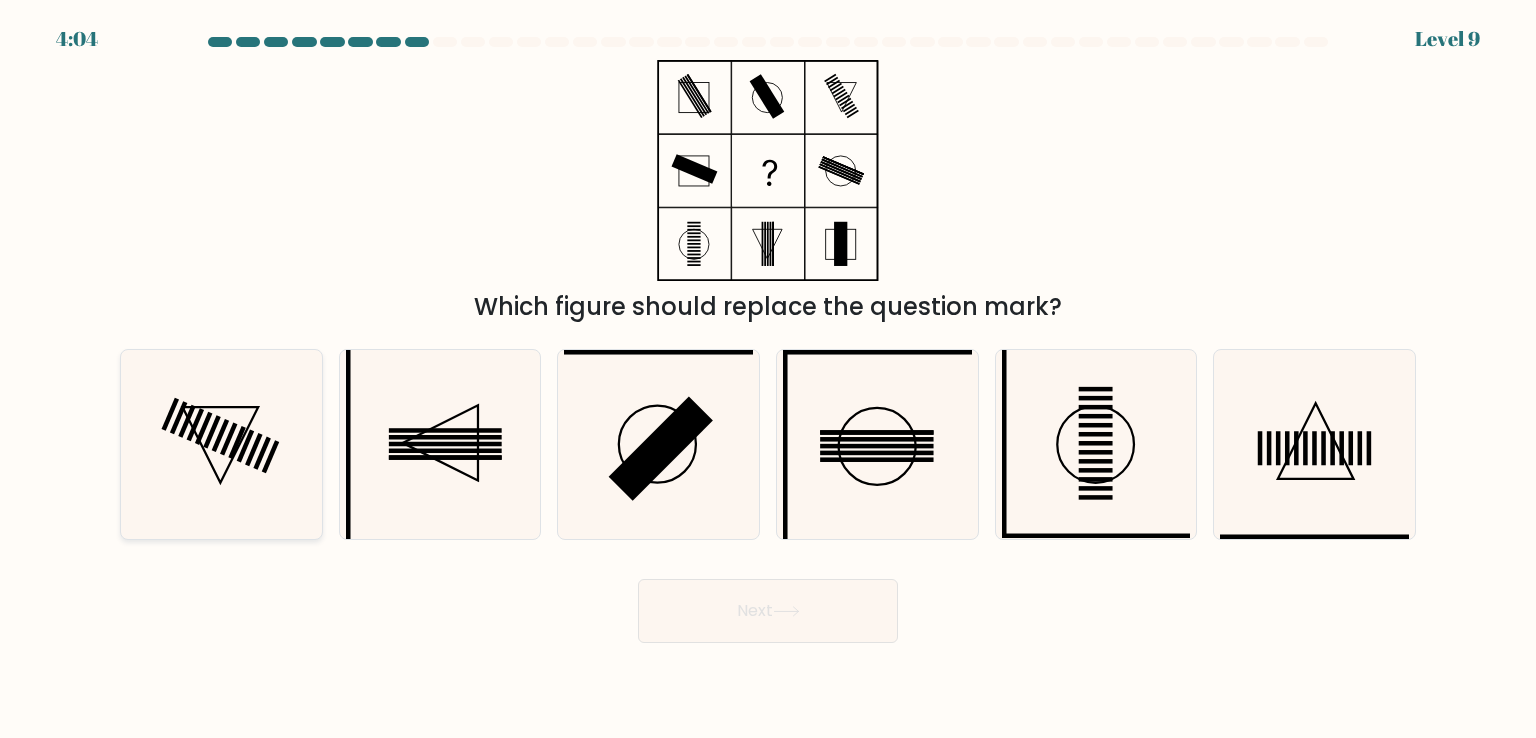 click 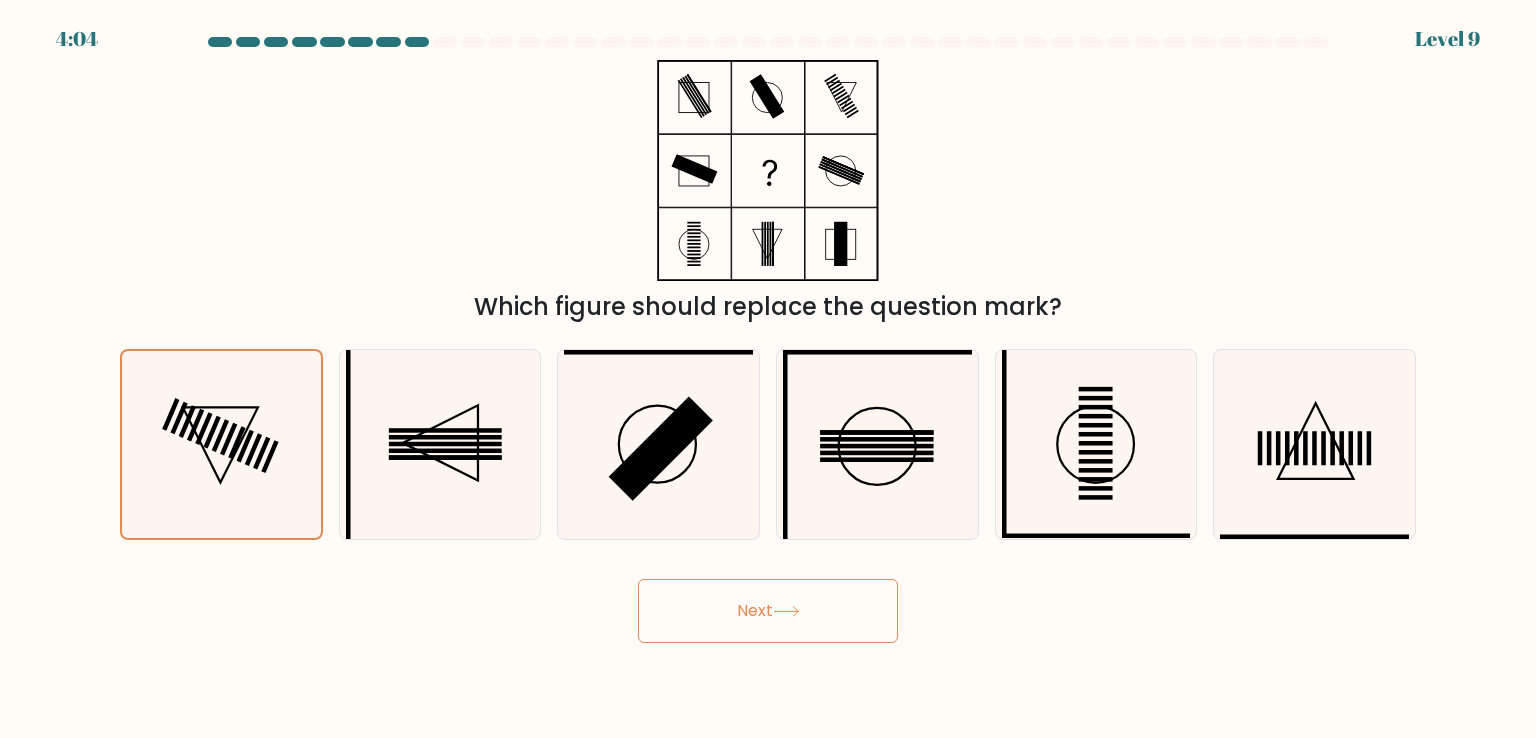 click on "4:04
Level 9" at bounding box center (768, 369) 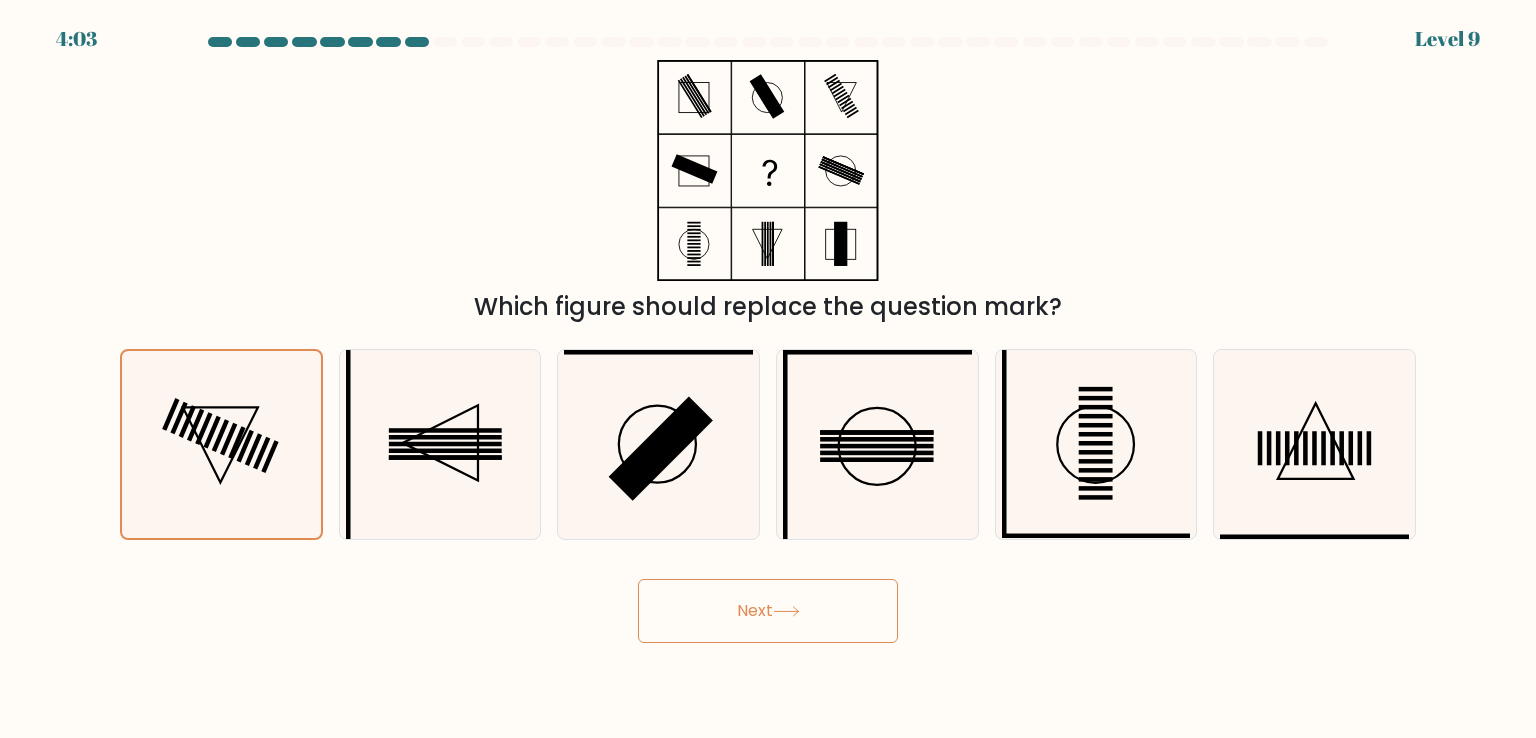 click on "Next" at bounding box center [768, 611] 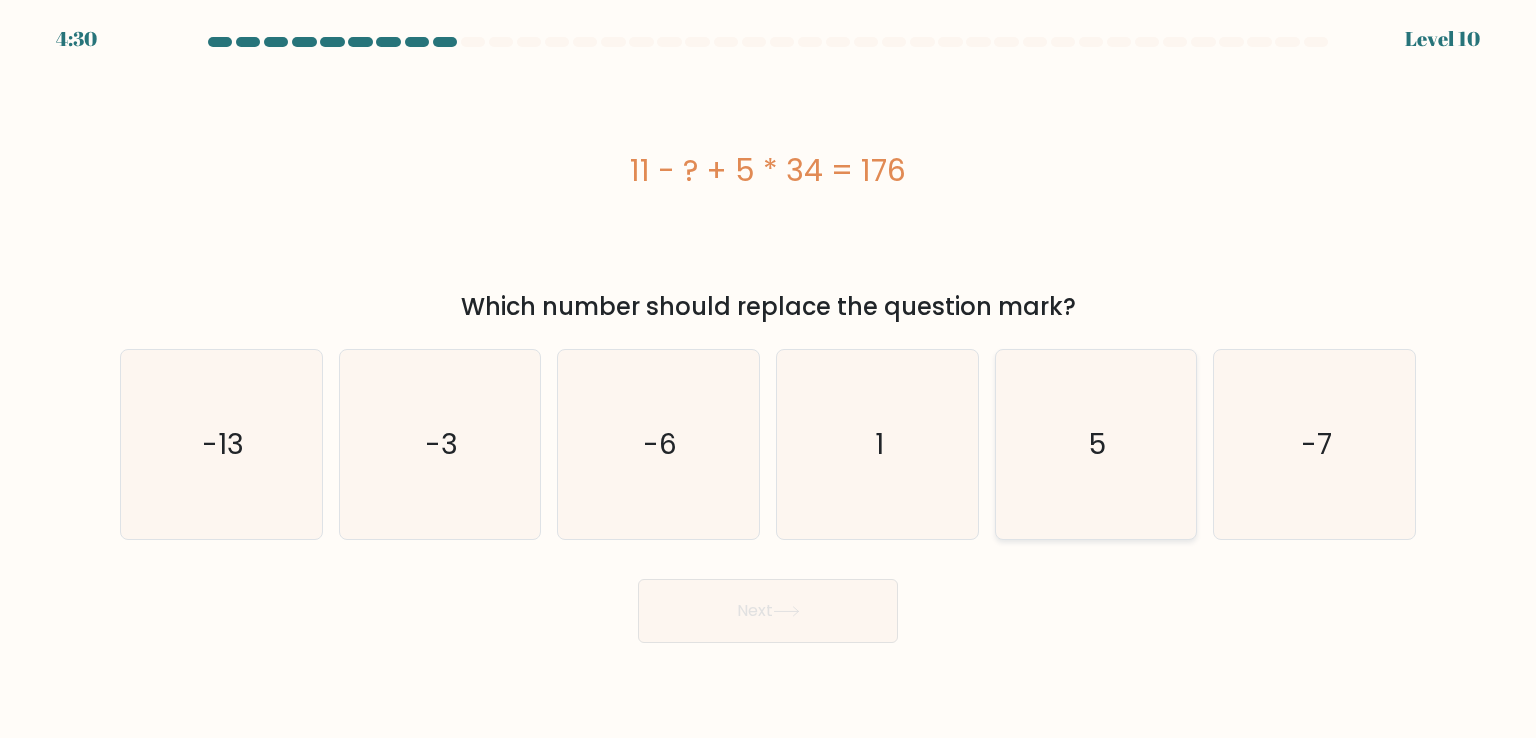 click on "5" 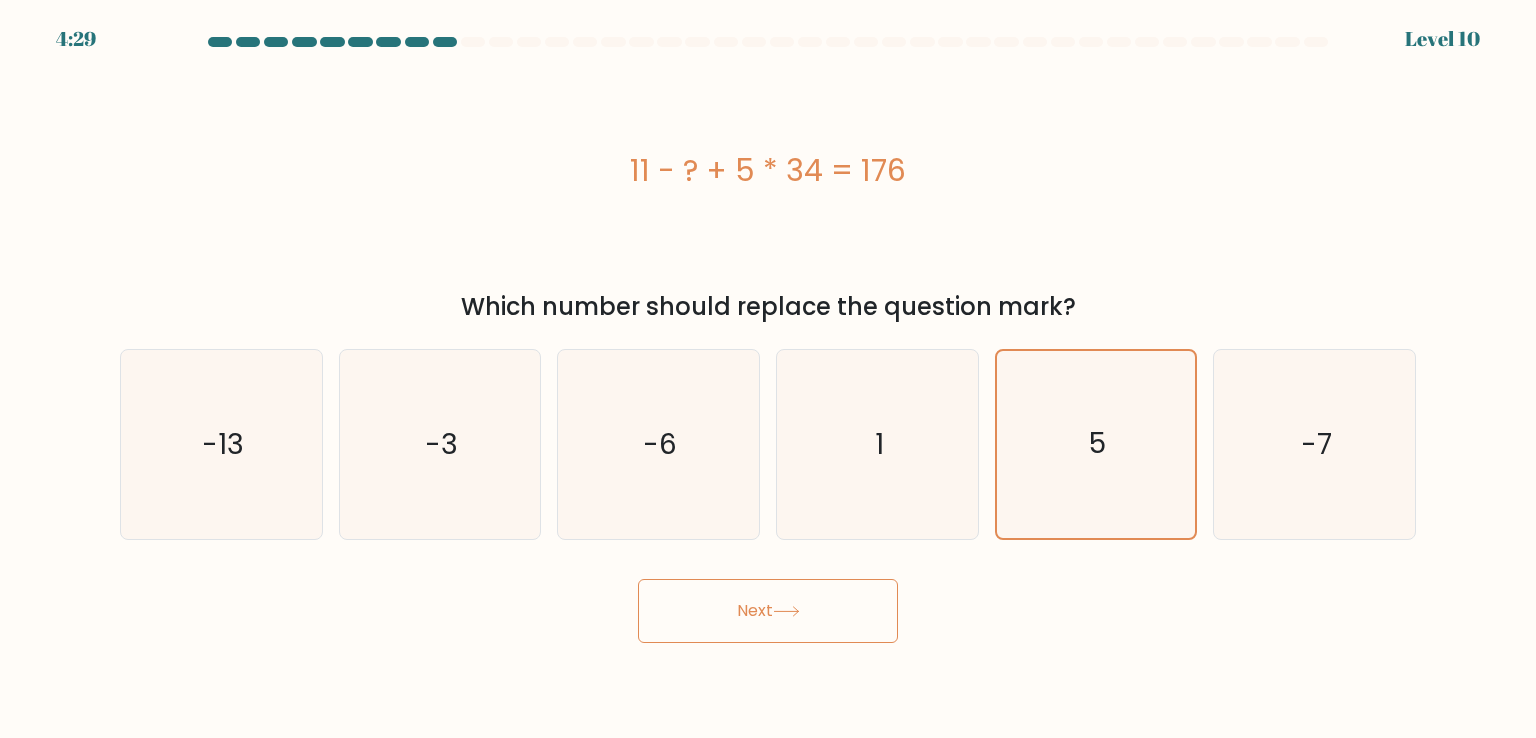 click on "Next" at bounding box center (768, 611) 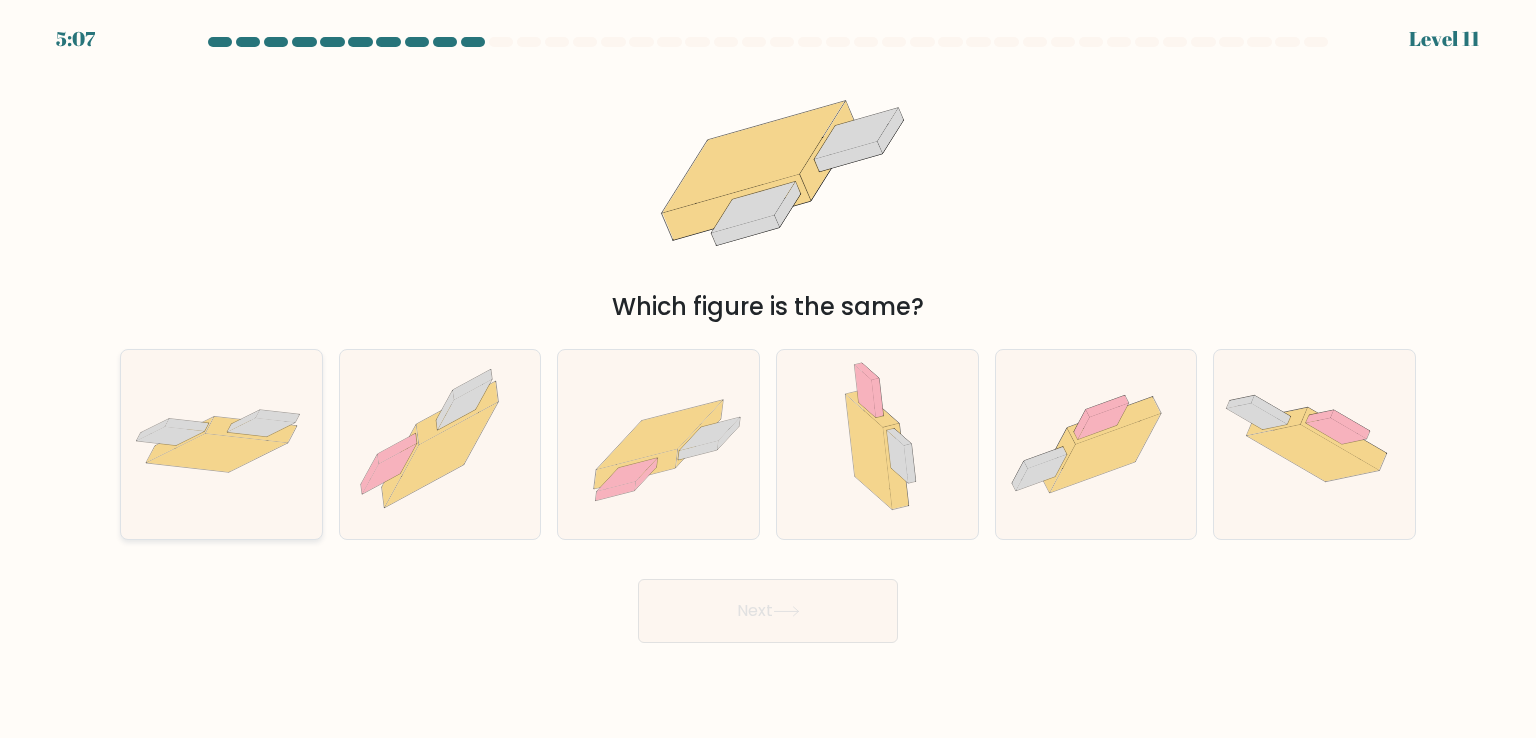 click 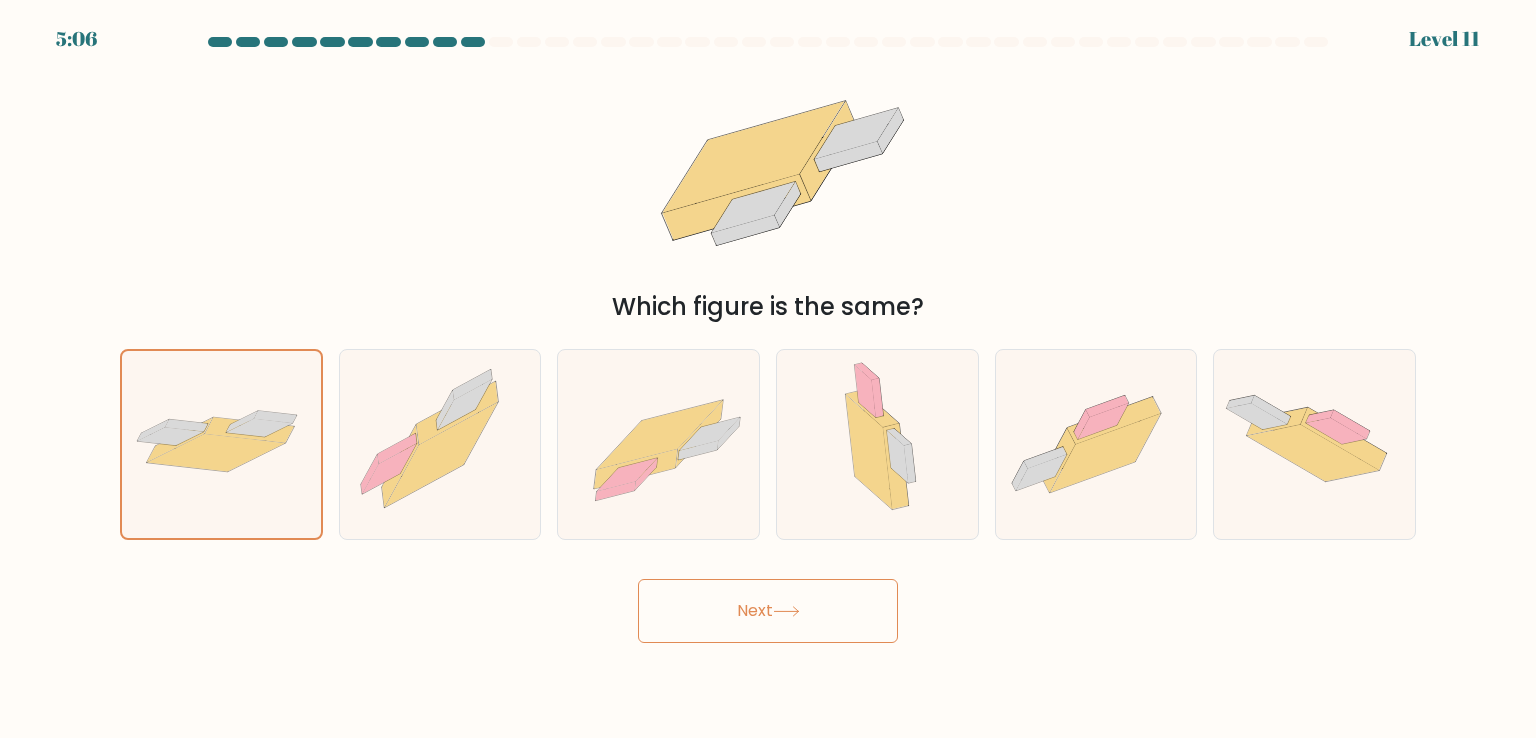 click on "Next" at bounding box center [768, 611] 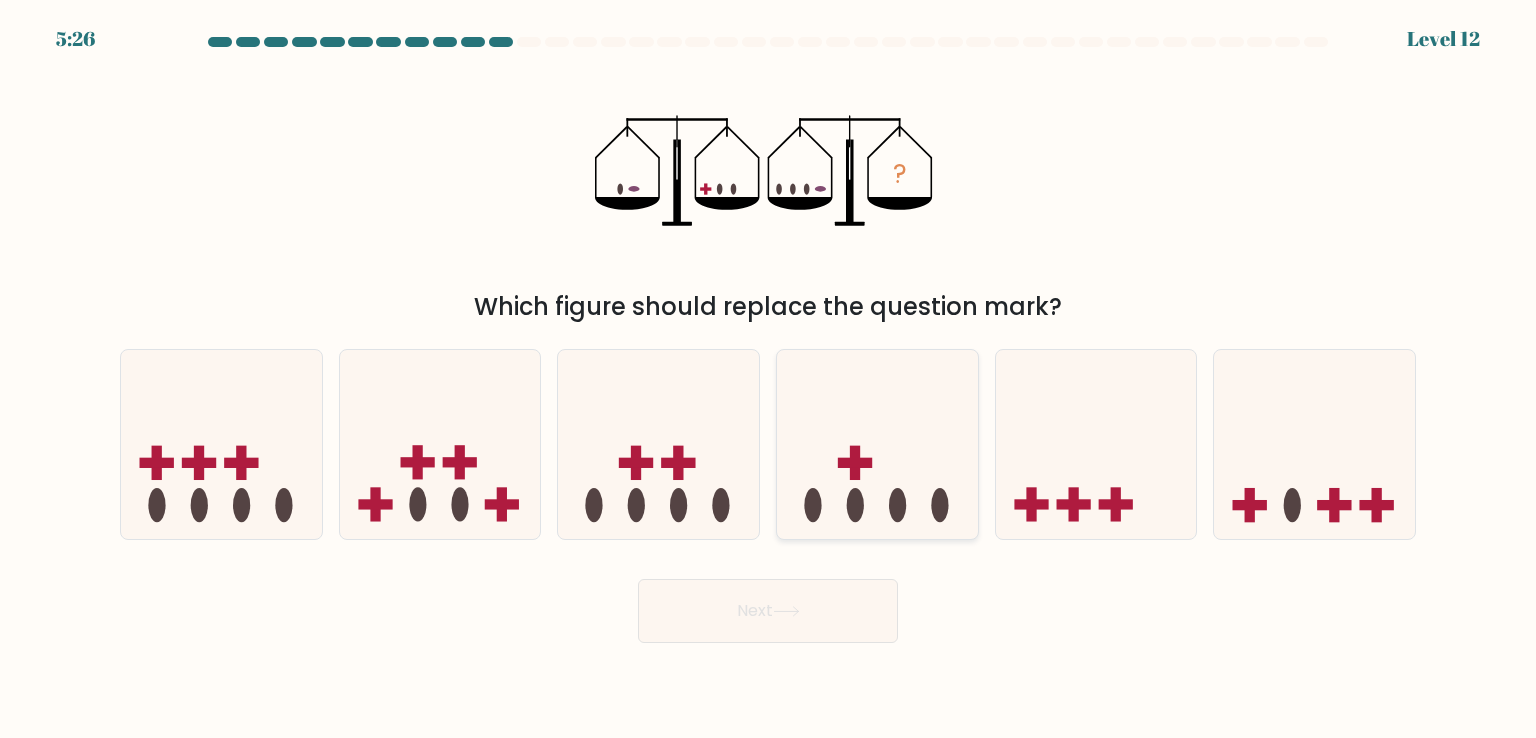 click 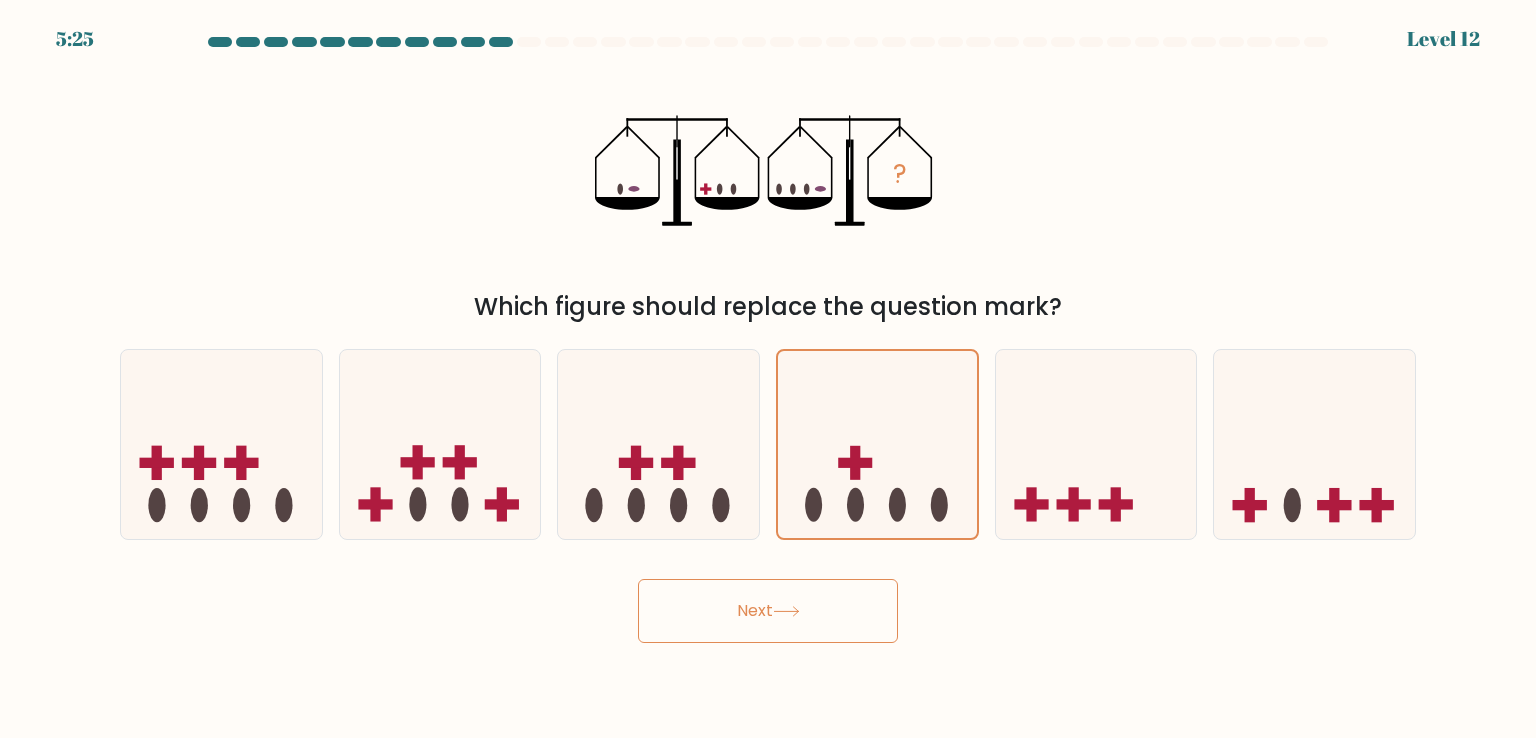 click on "Next" at bounding box center (768, 611) 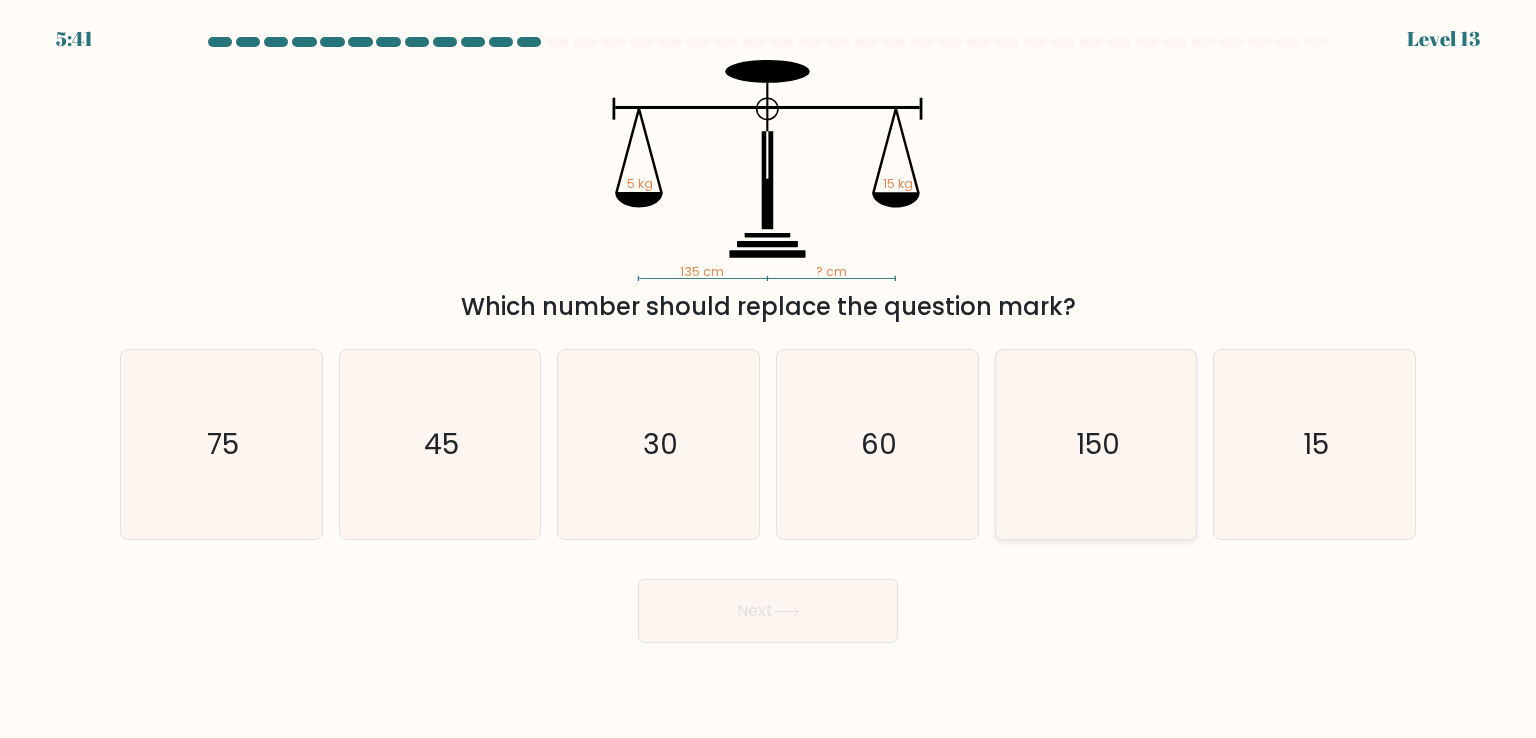 click on "150" 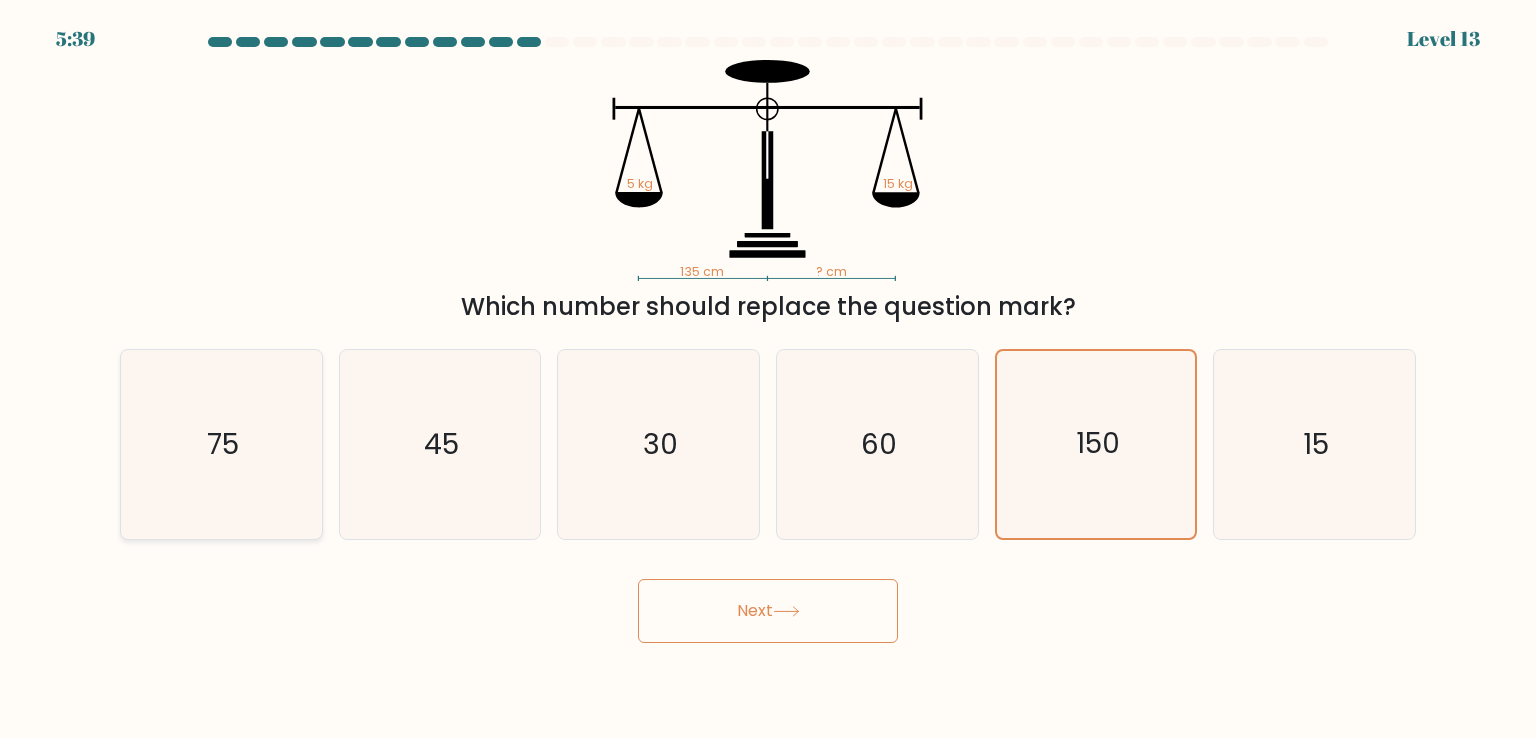 click on "75" 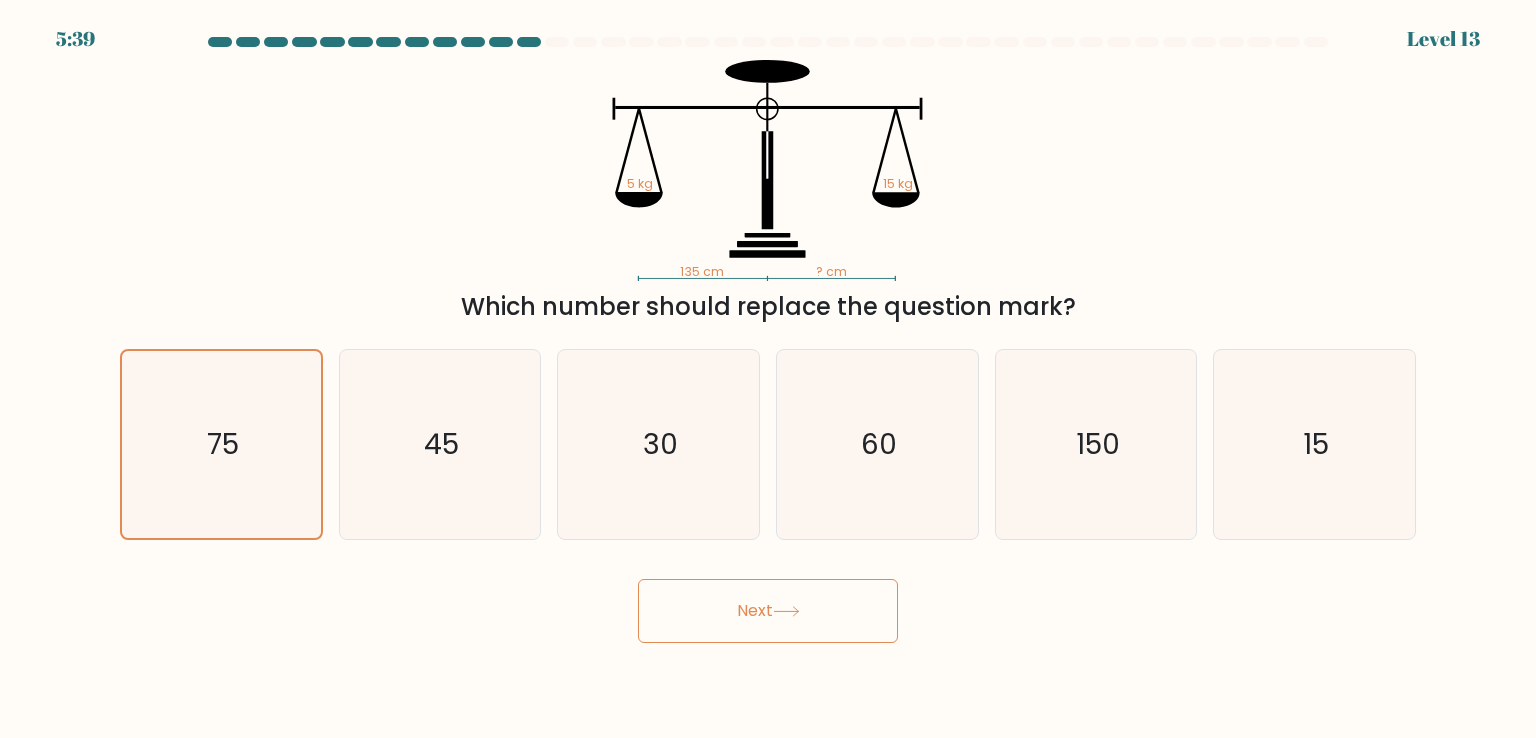click on "Next" at bounding box center (768, 611) 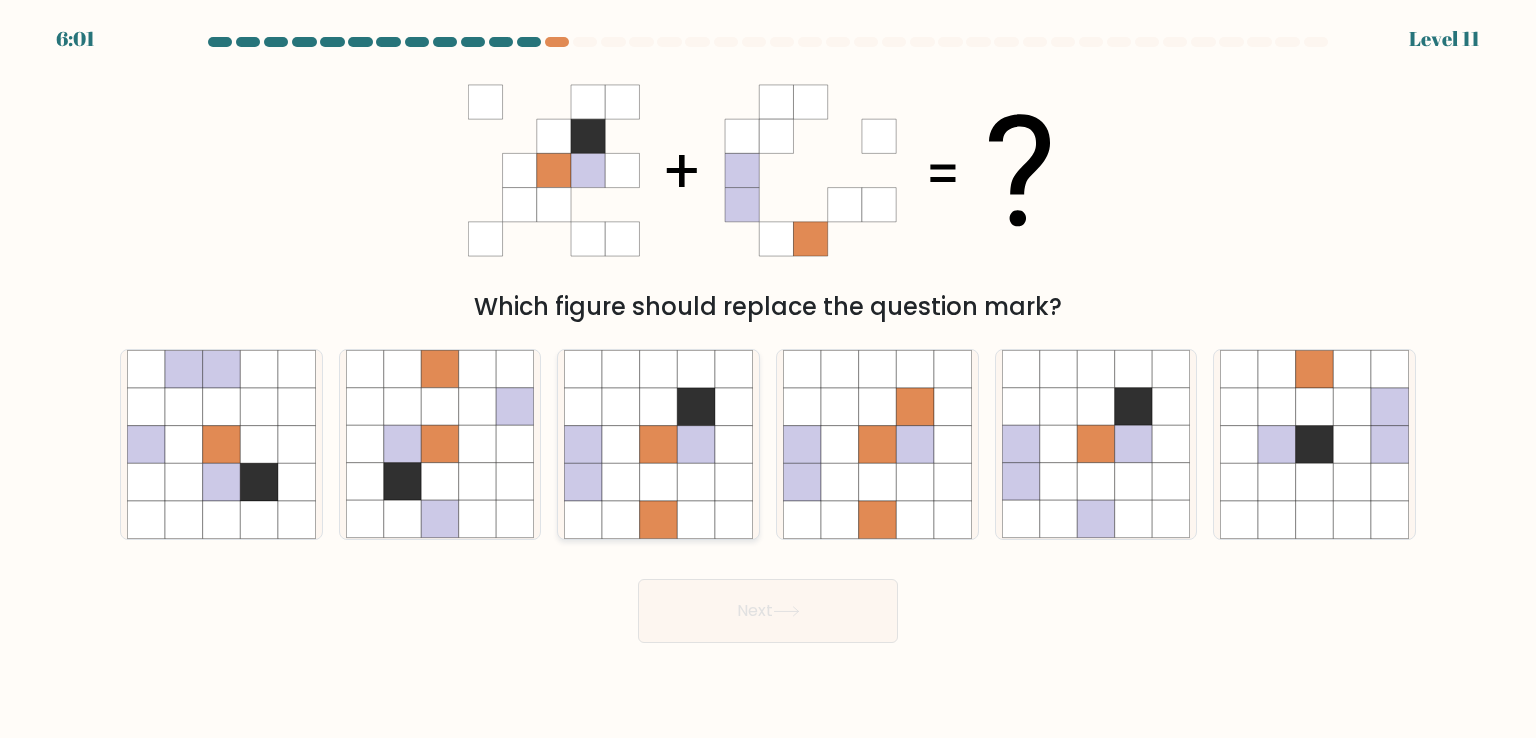 click 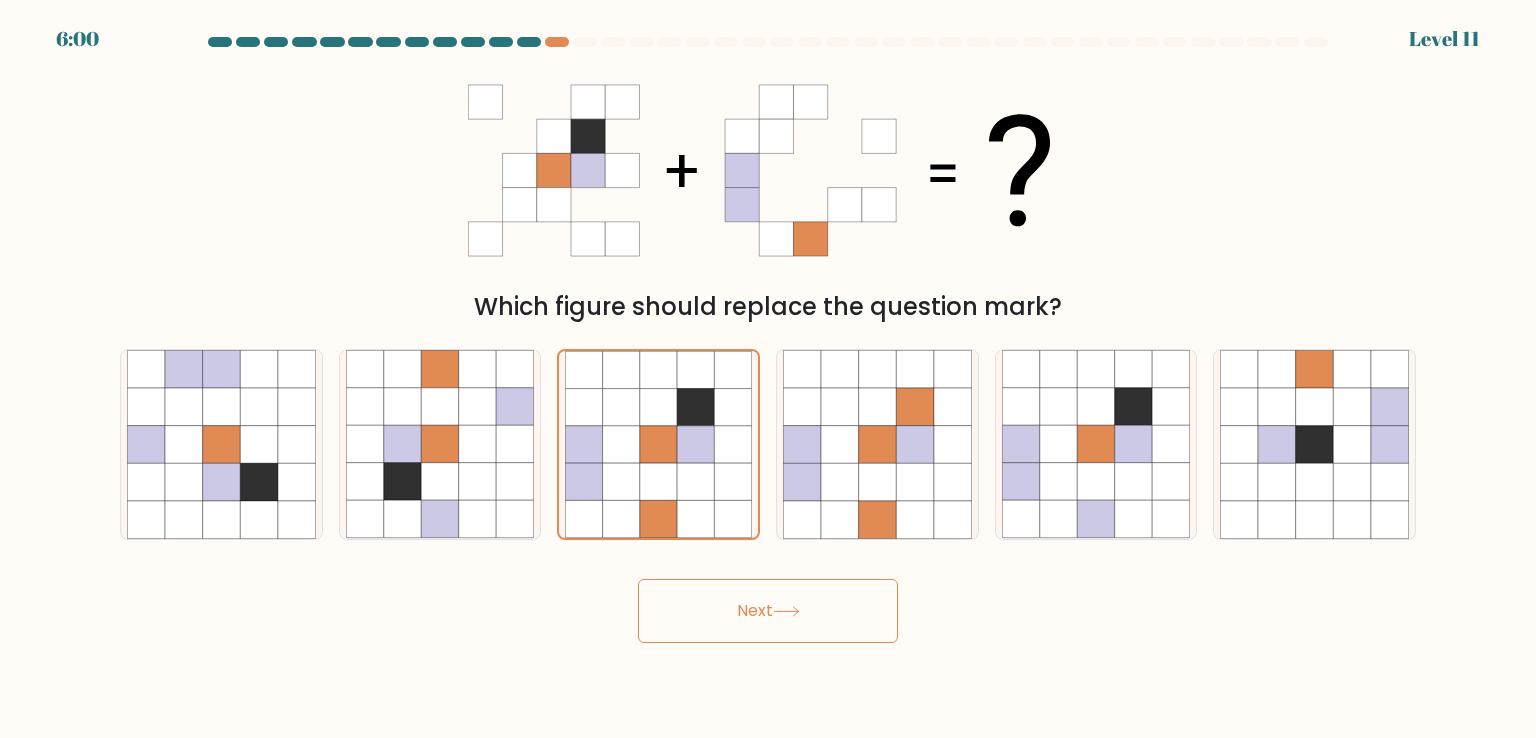 click on "Next" at bounding box center [768, 611] 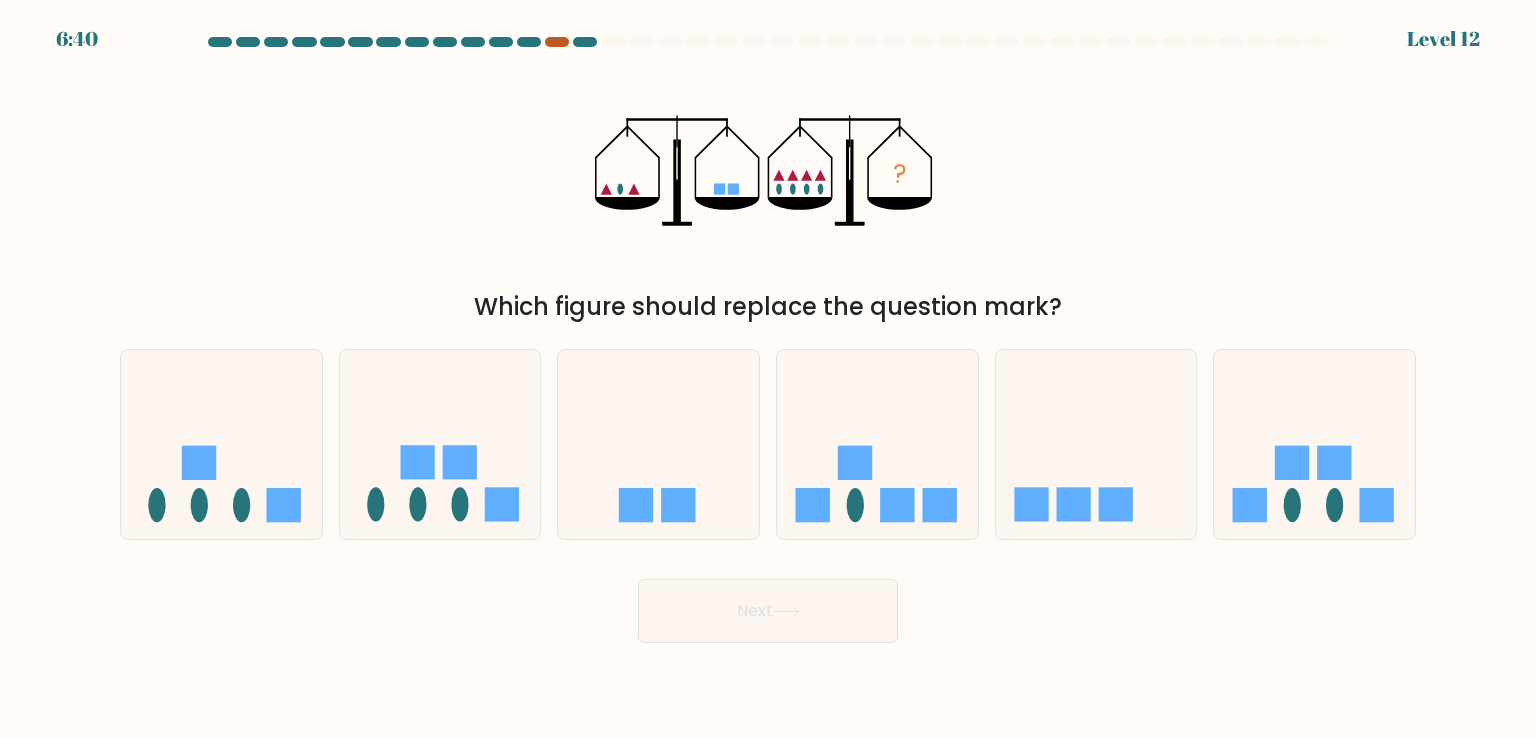 click at bounding box center [557, 42] 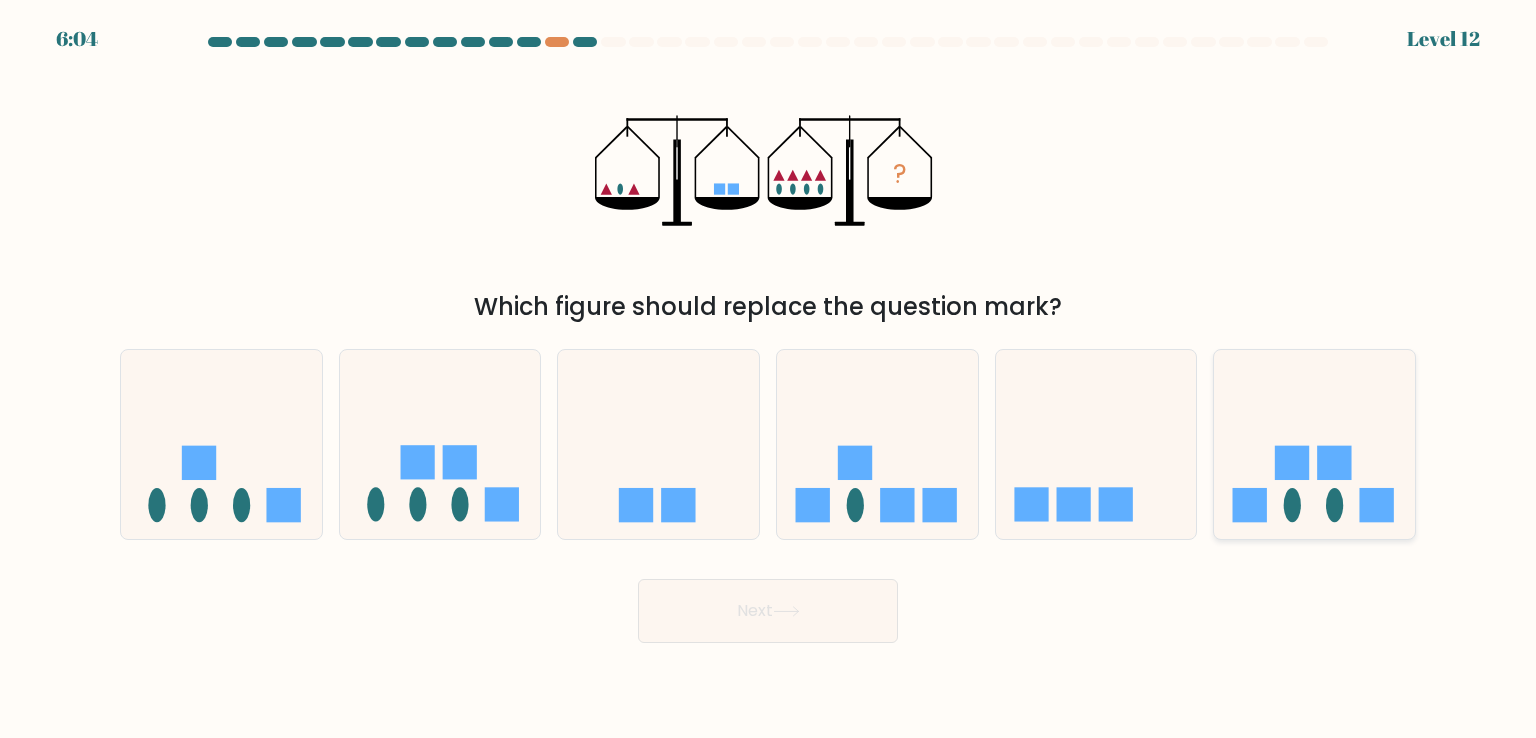 click 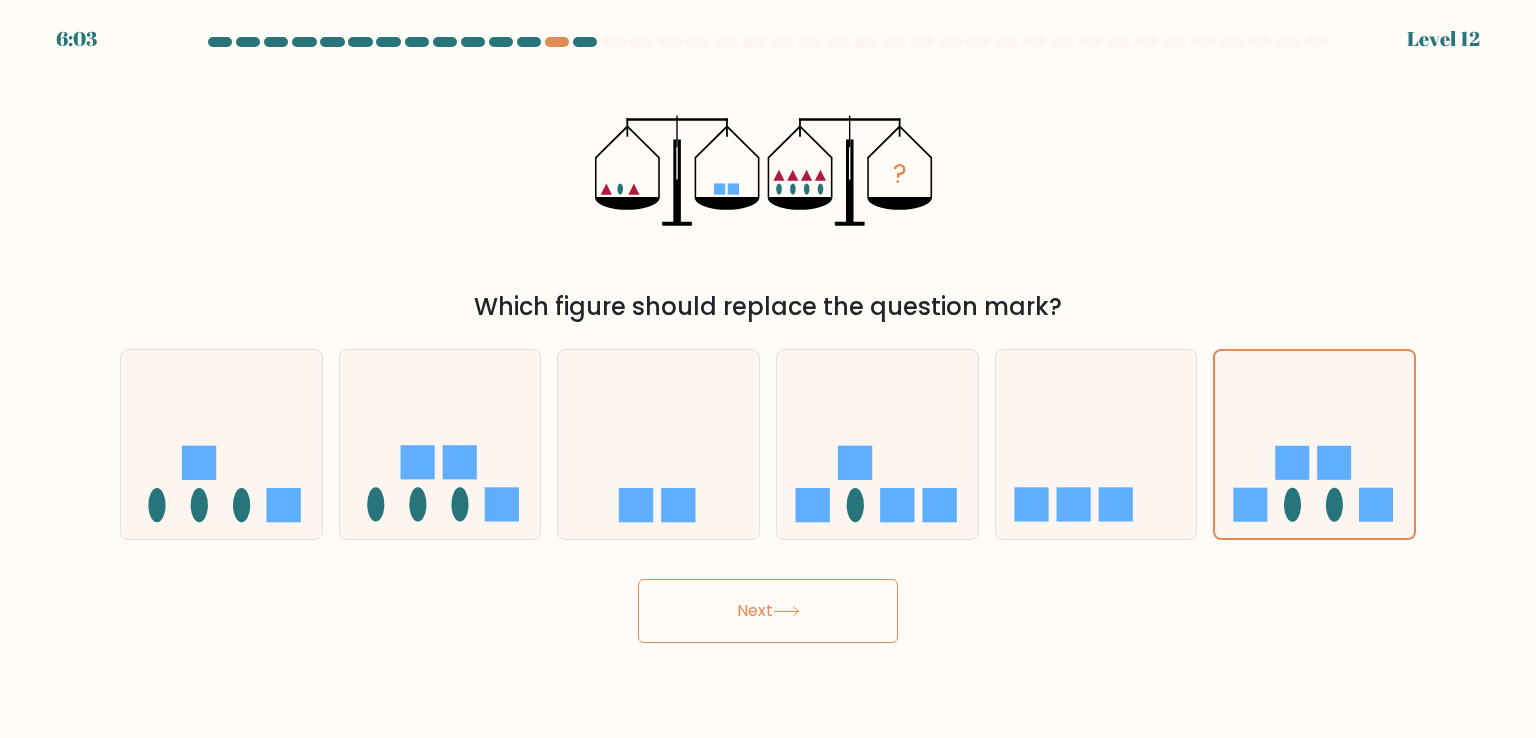 click on "Next" at bounding box center (768, 611) 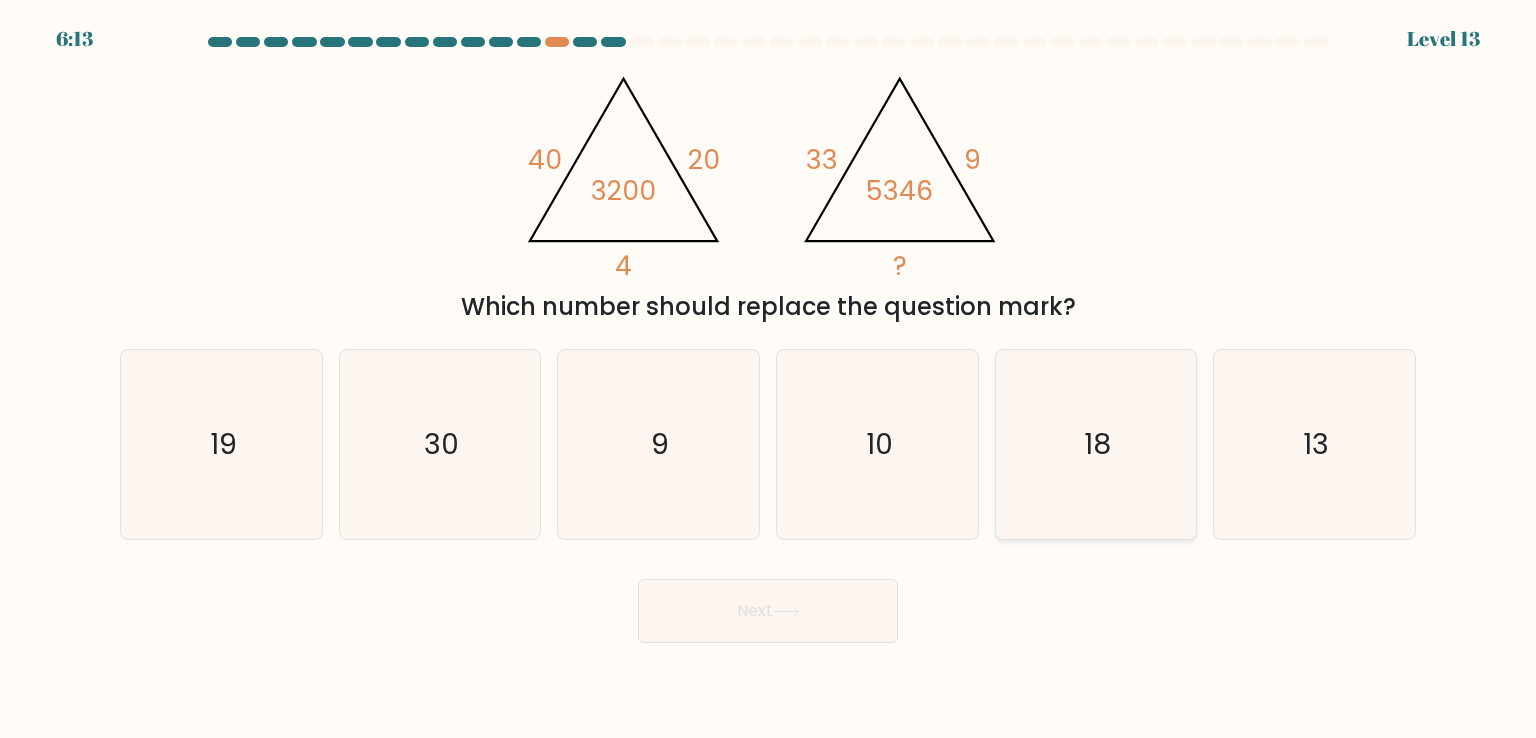 click on "18" 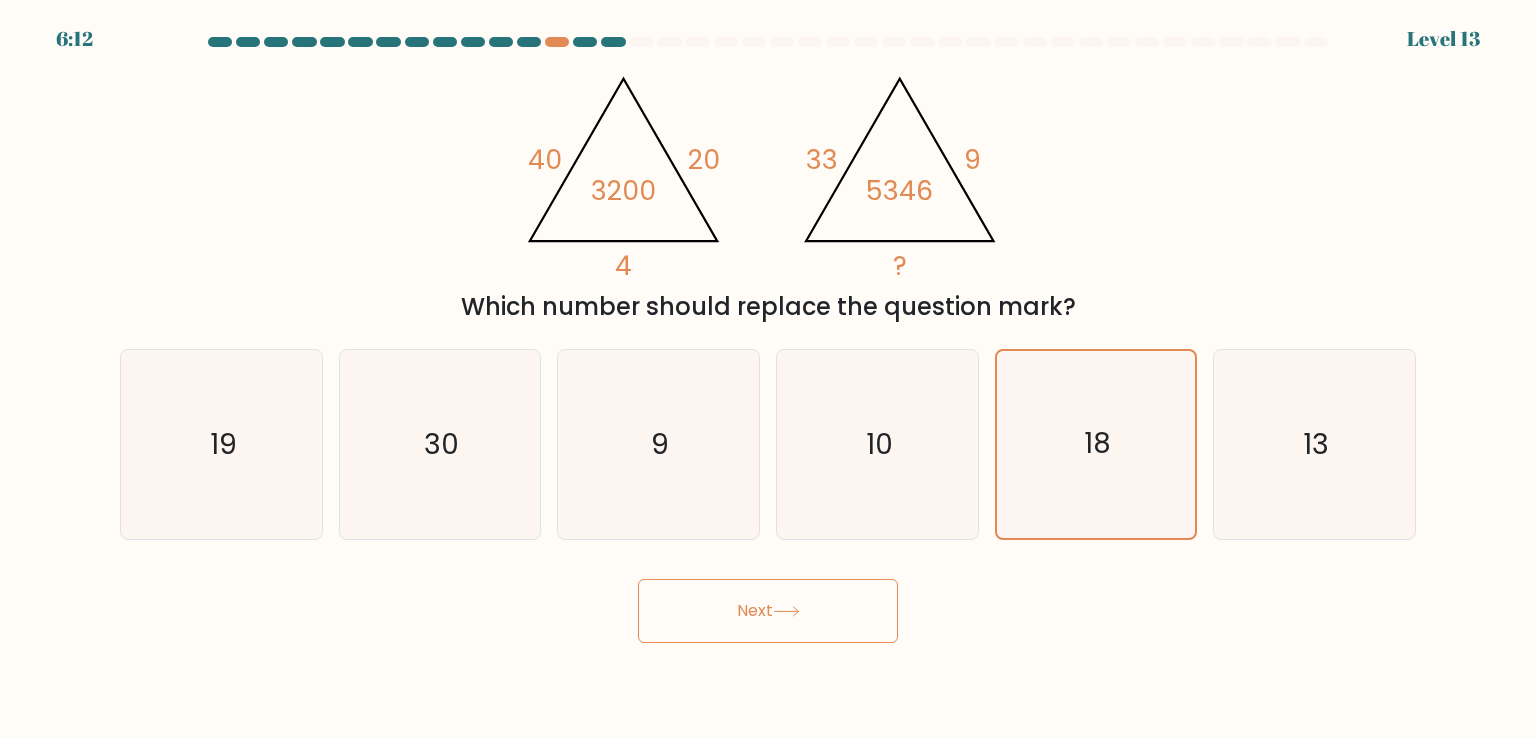 click on "Next" at bounding box center (768, 611) 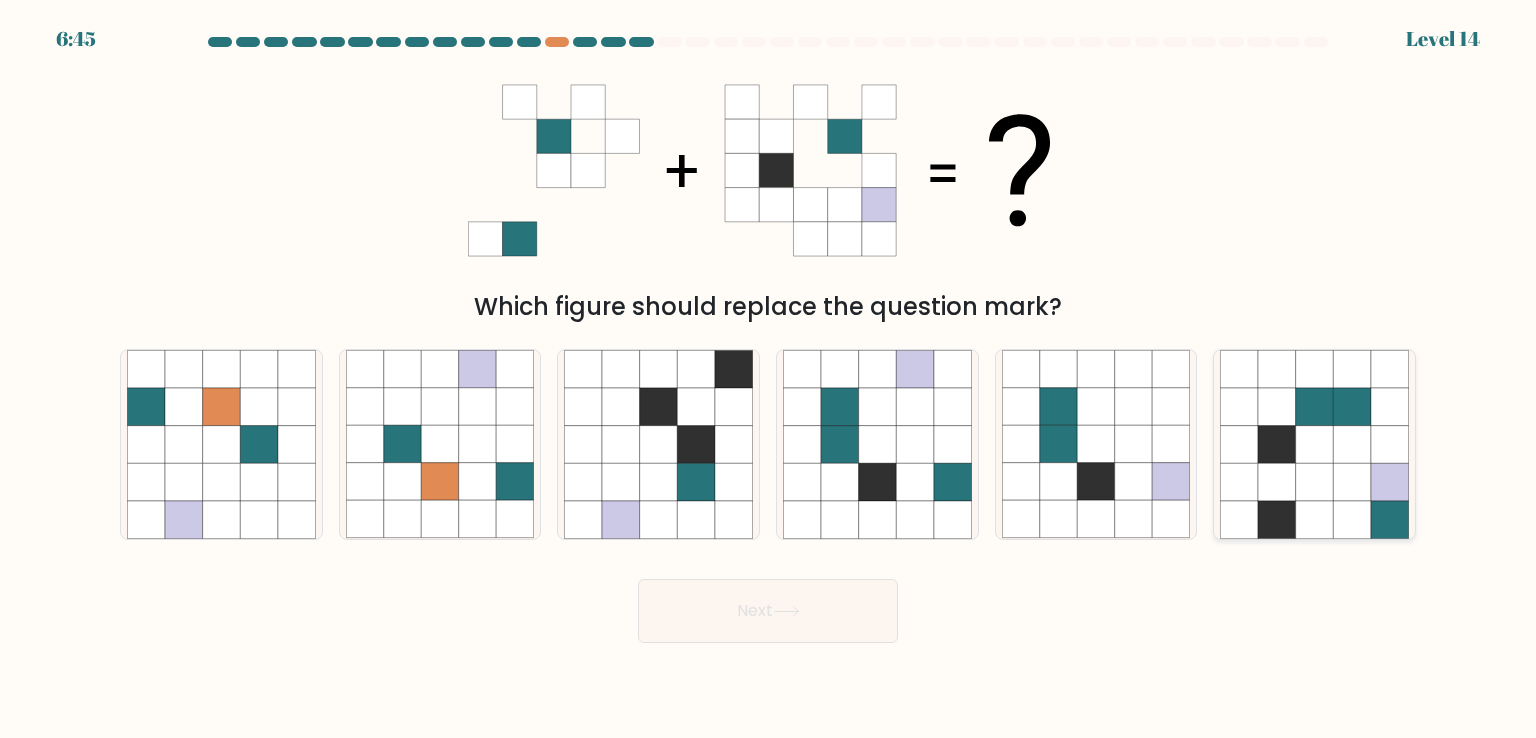 click 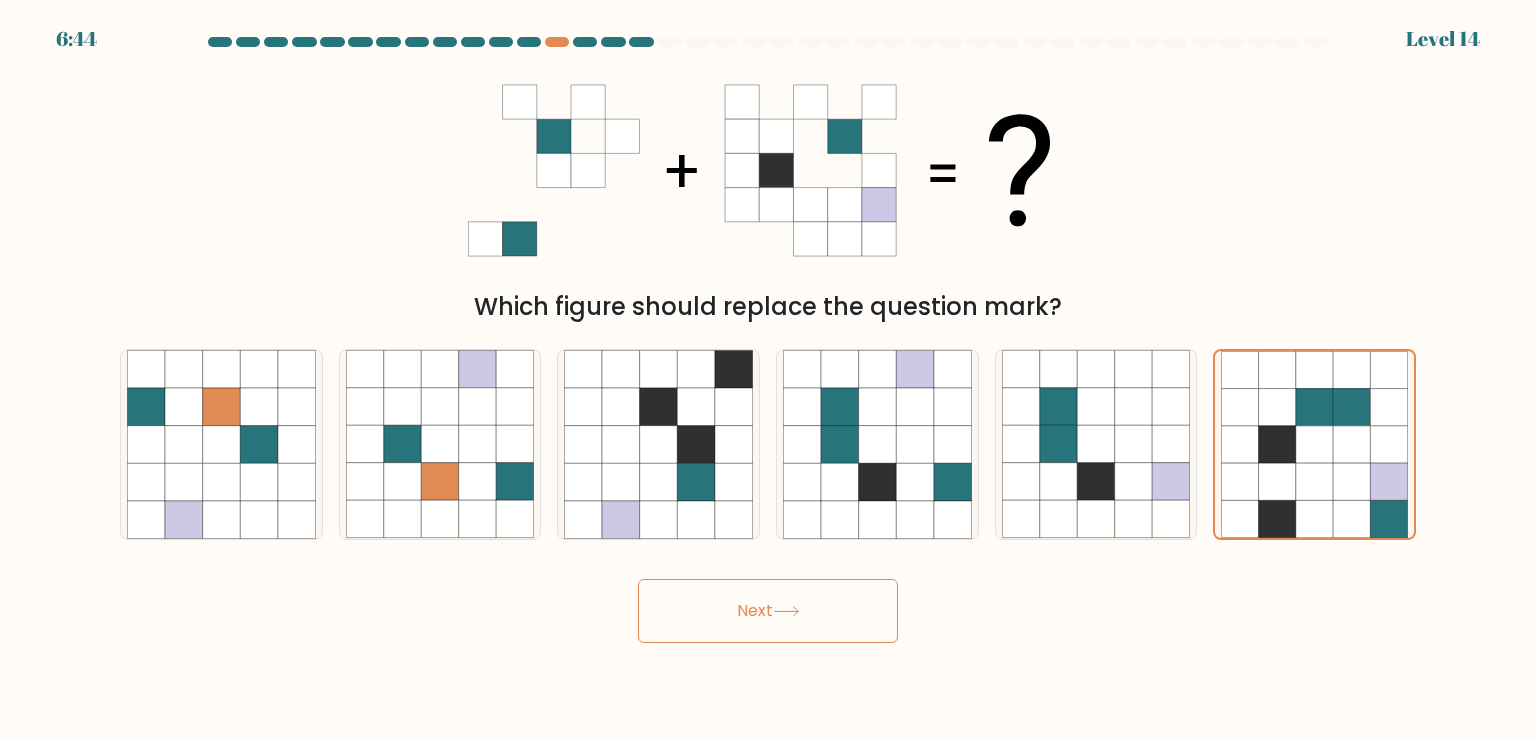 click on "Next" at bounding box center [768, 611] 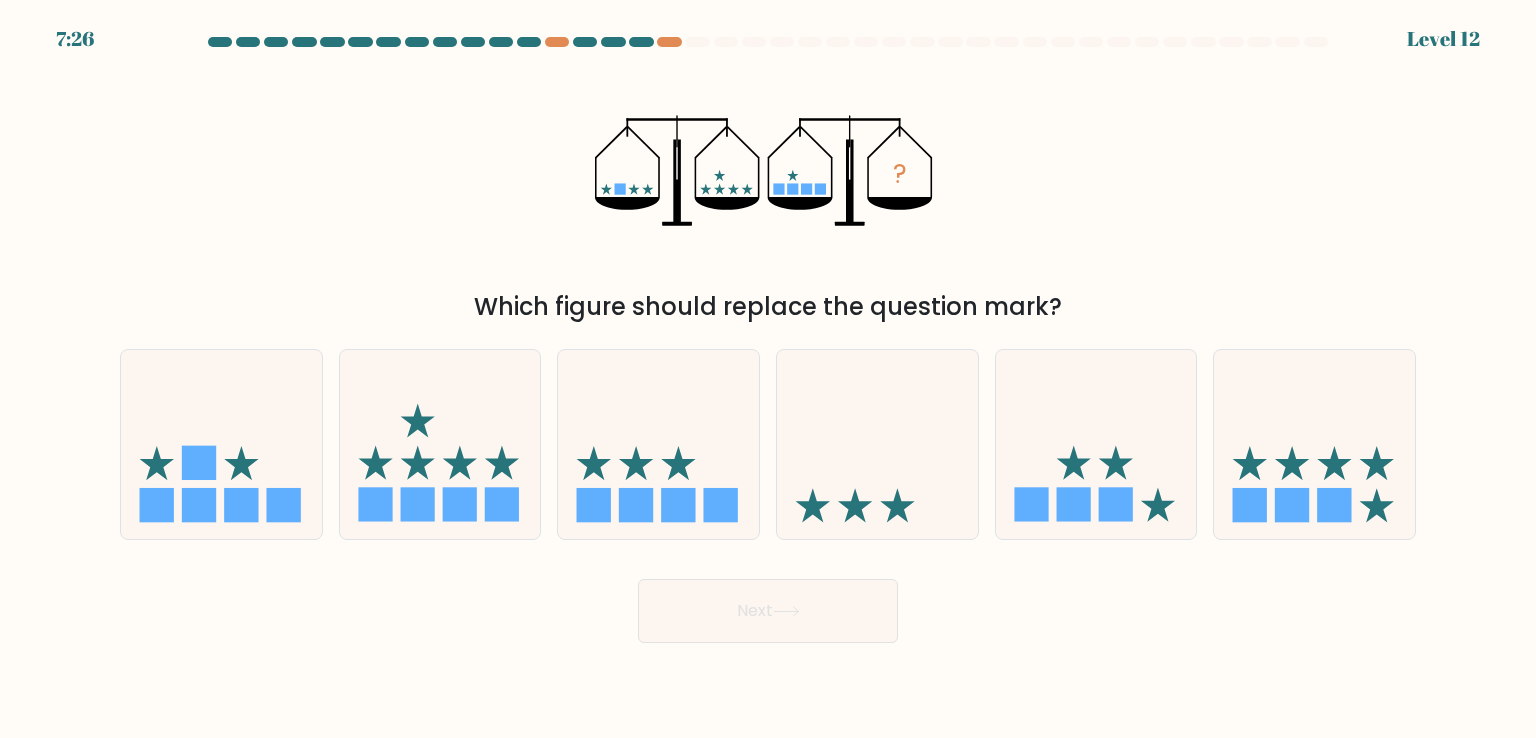 click at bounding box center (768, 46) 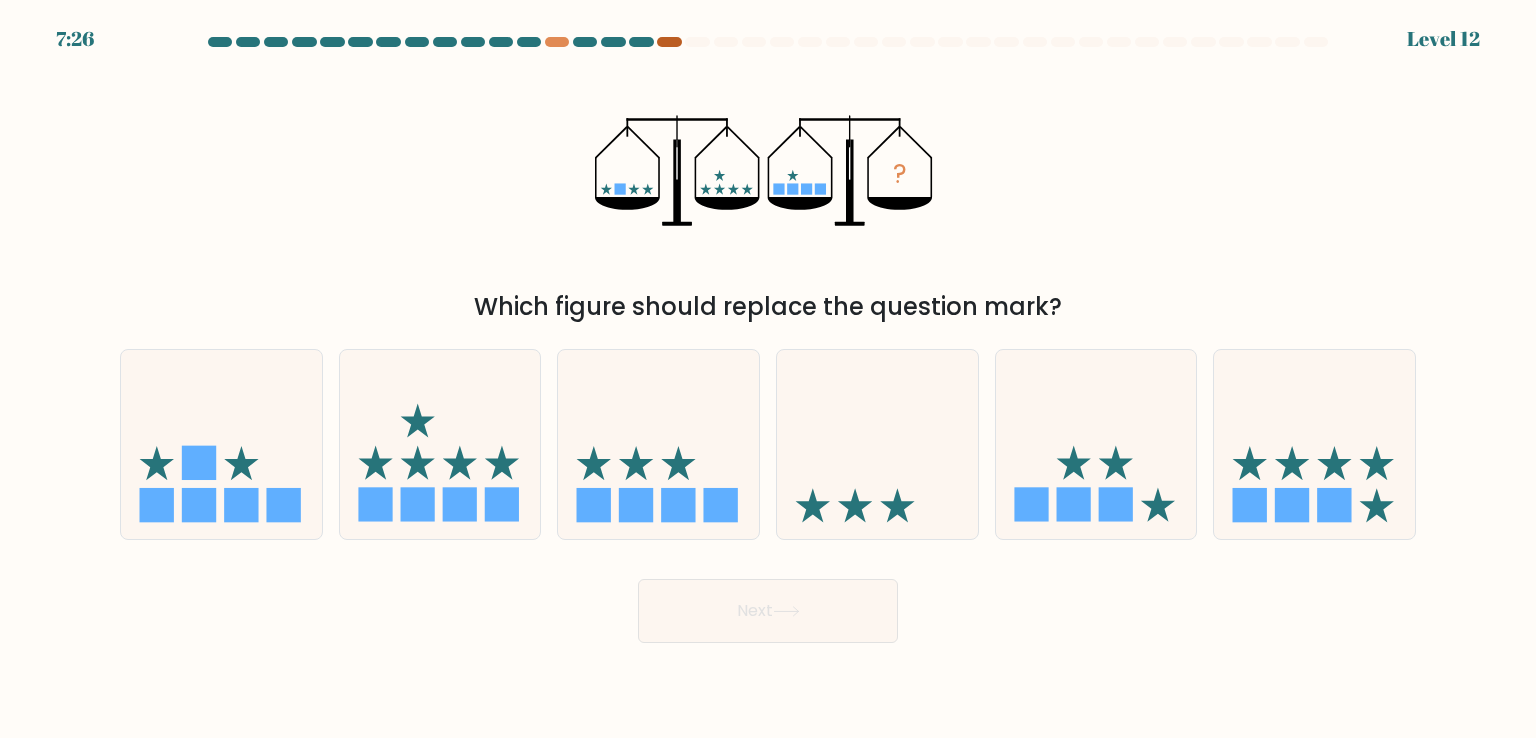 click at bounding box center (669, 42) 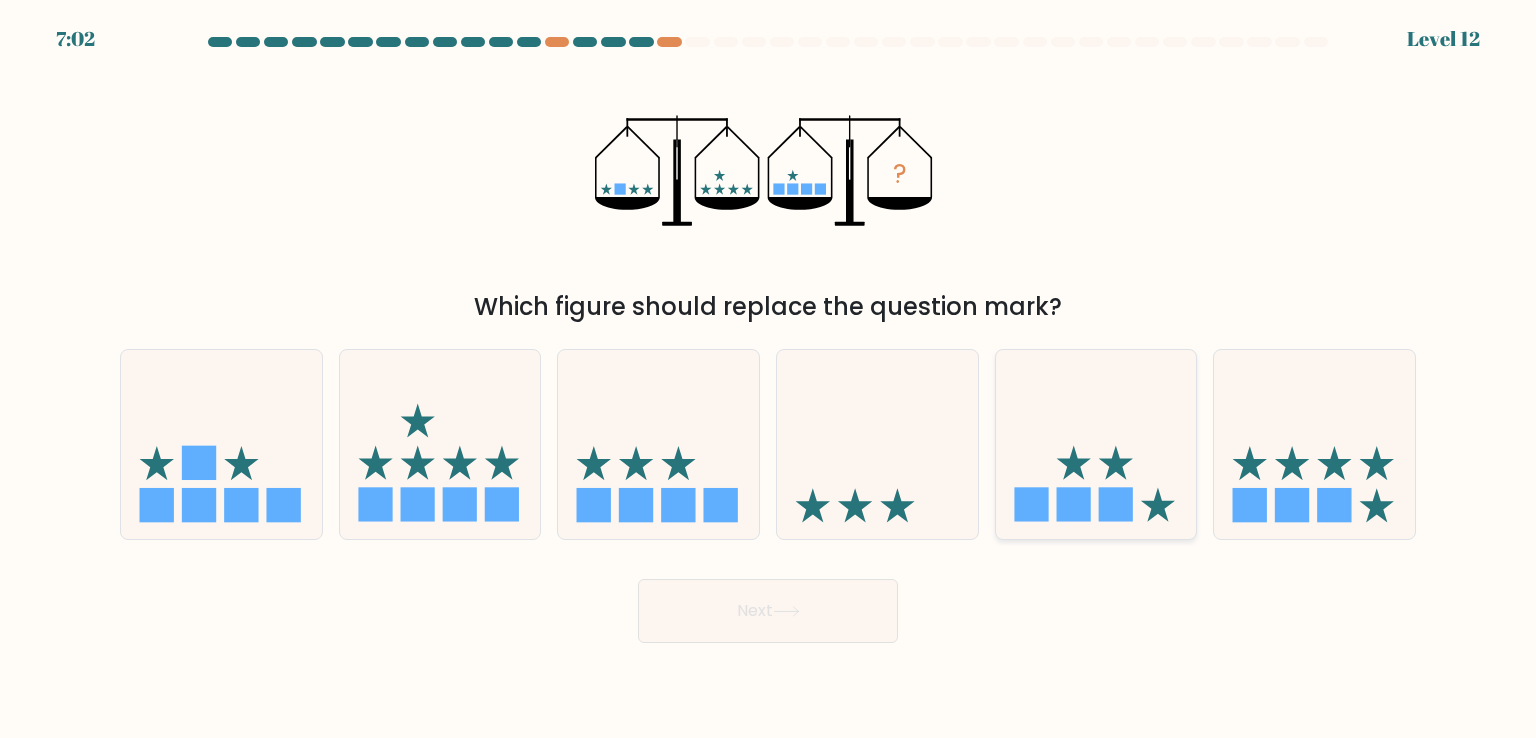 click 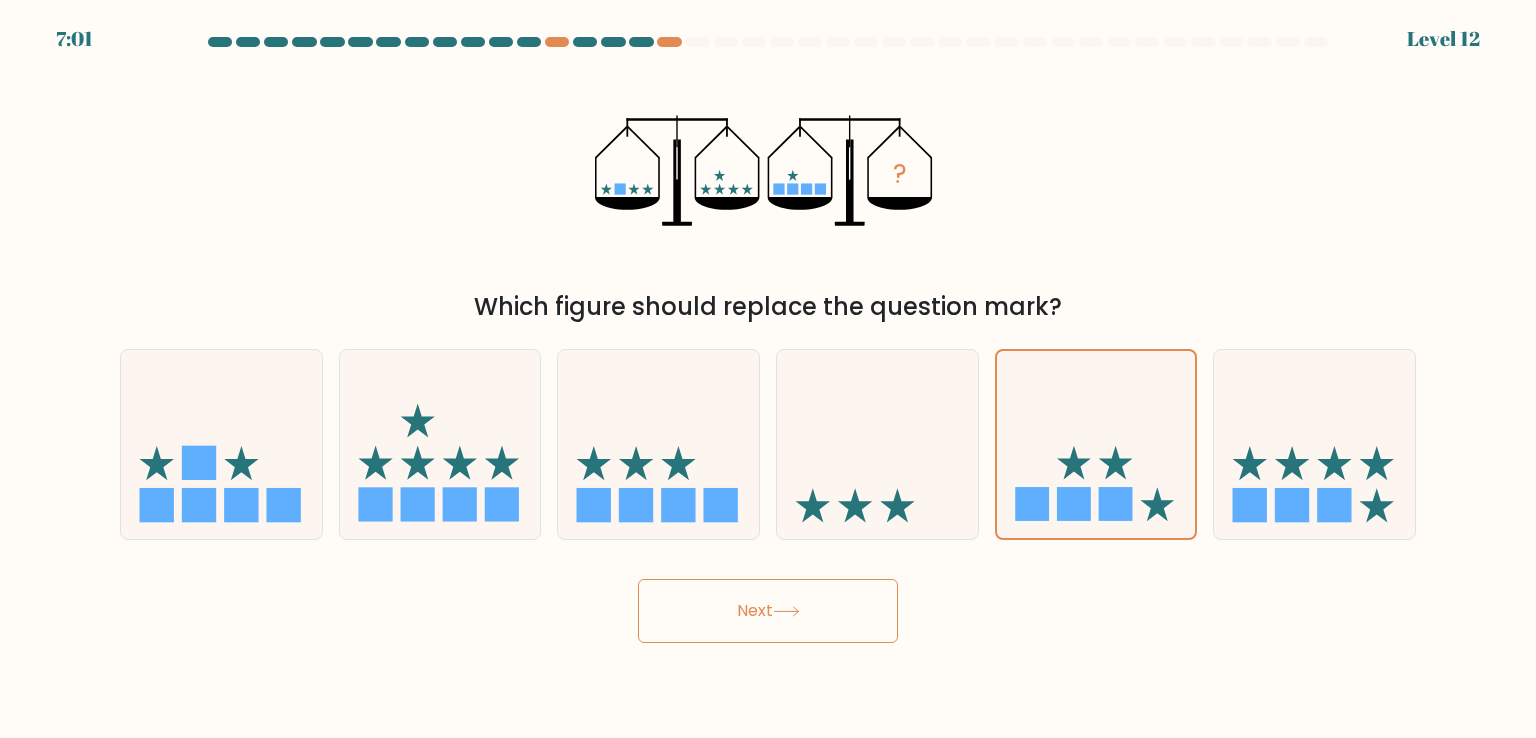 click on "Next" at bounding box center (768, 611) 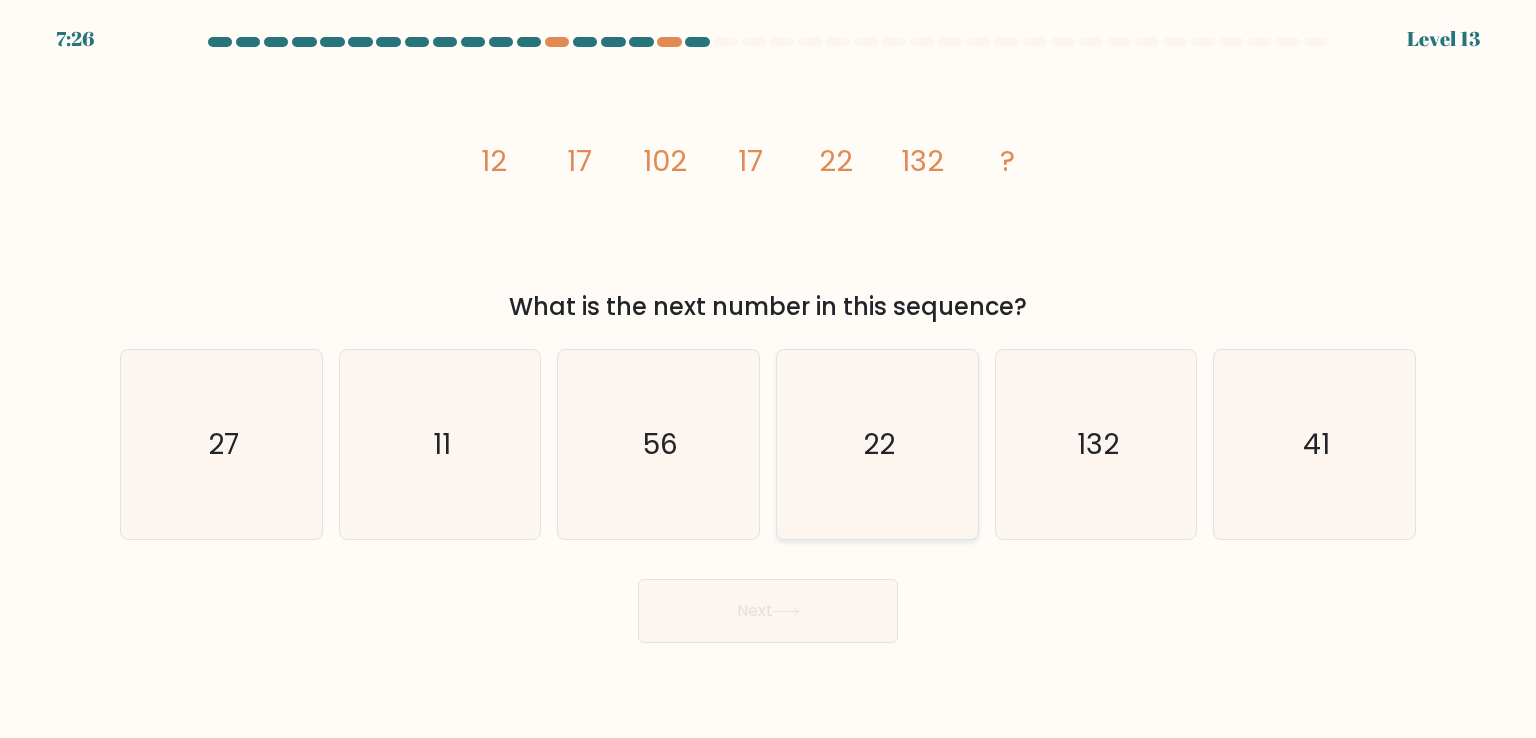 click on "22" 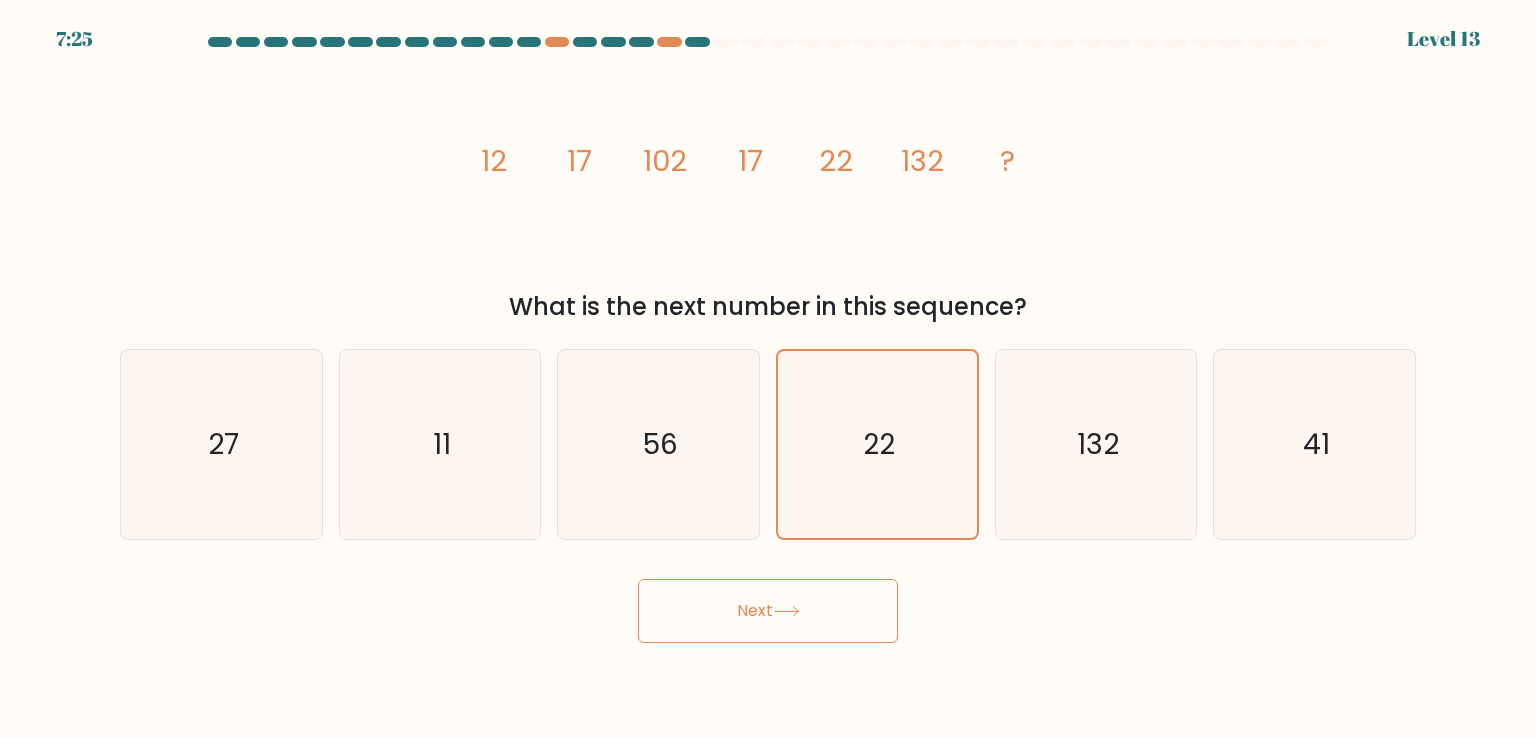click on "Next" at bounding box center (768, 611) 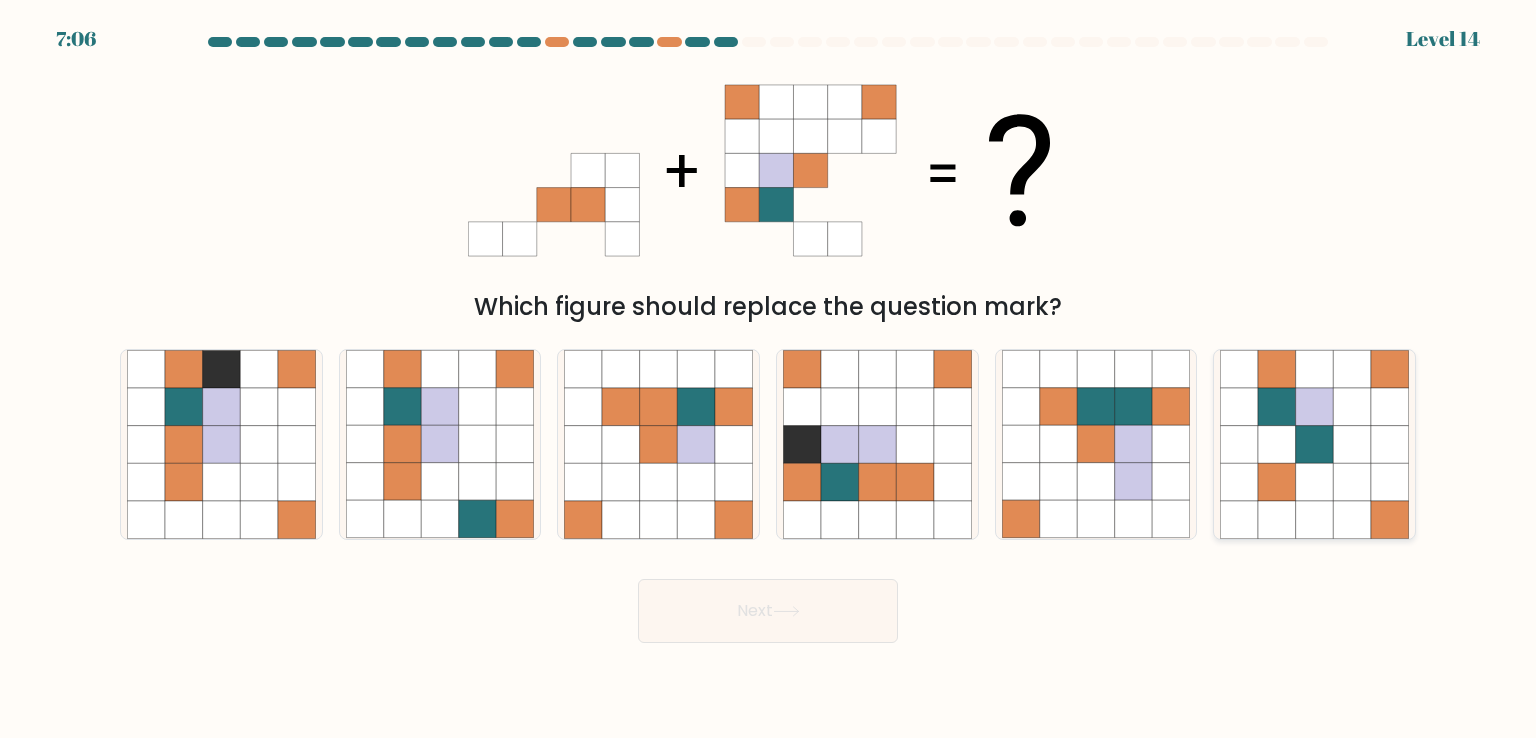 click 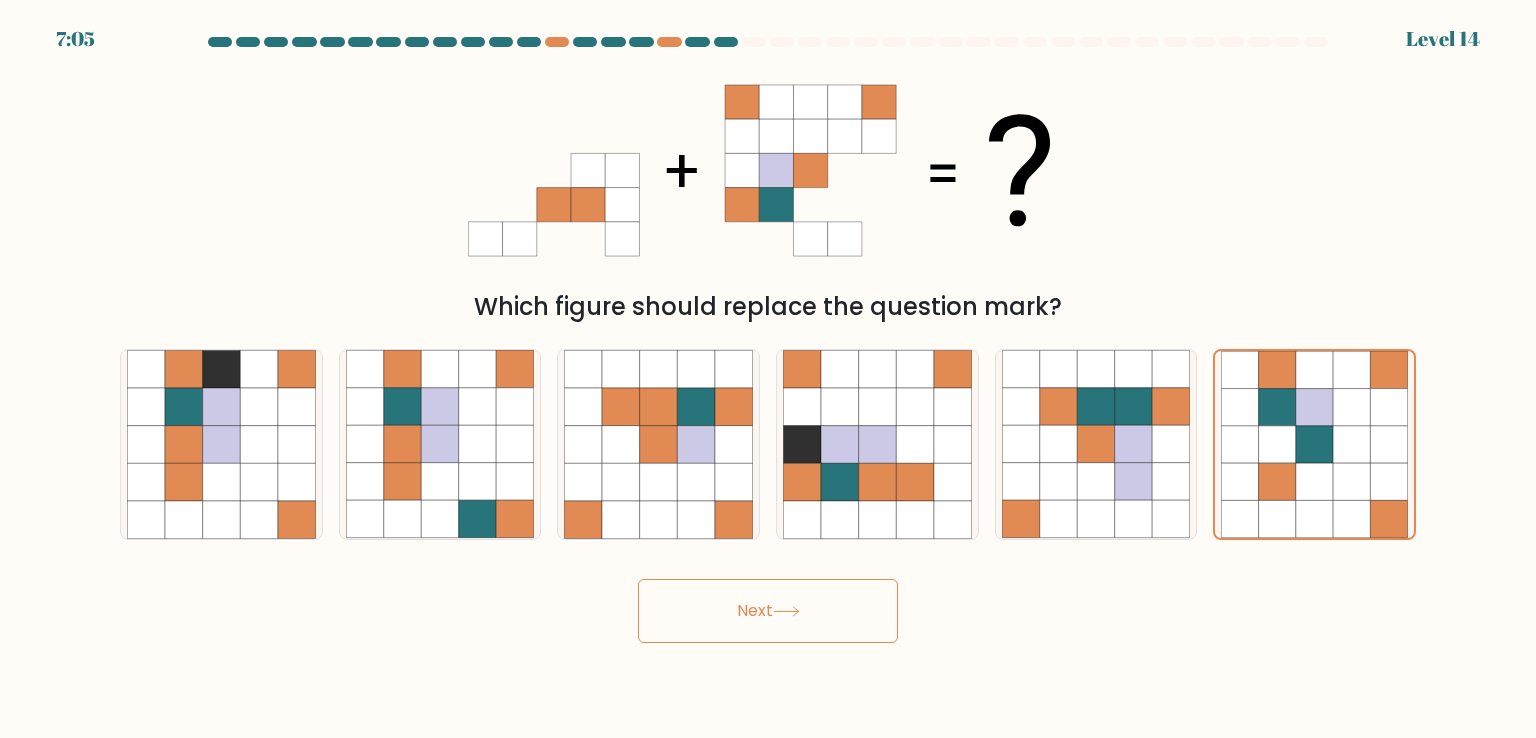 click on "Next" at bounding box center [768, 611] 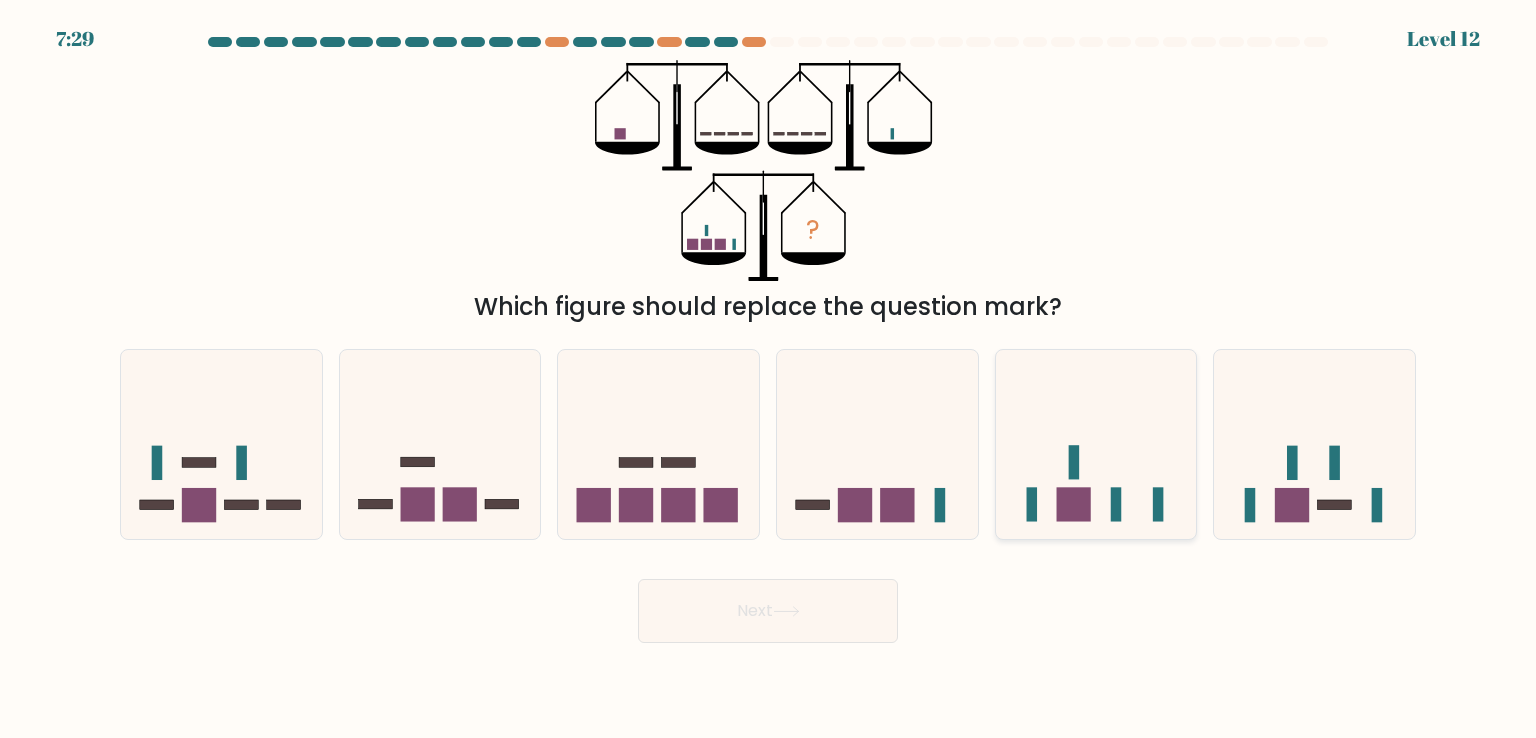 click 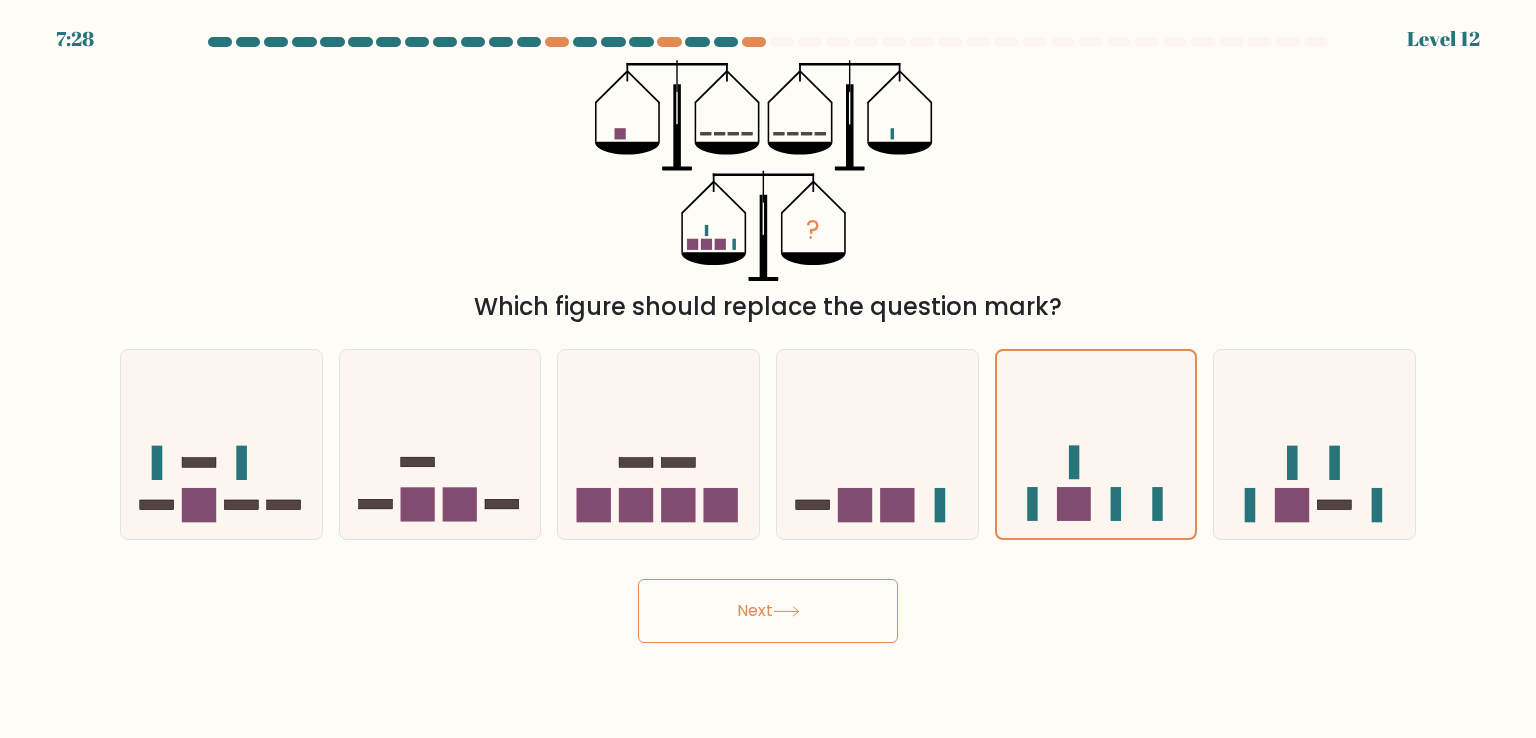 click on "Next" at bounding box center [768, 611] 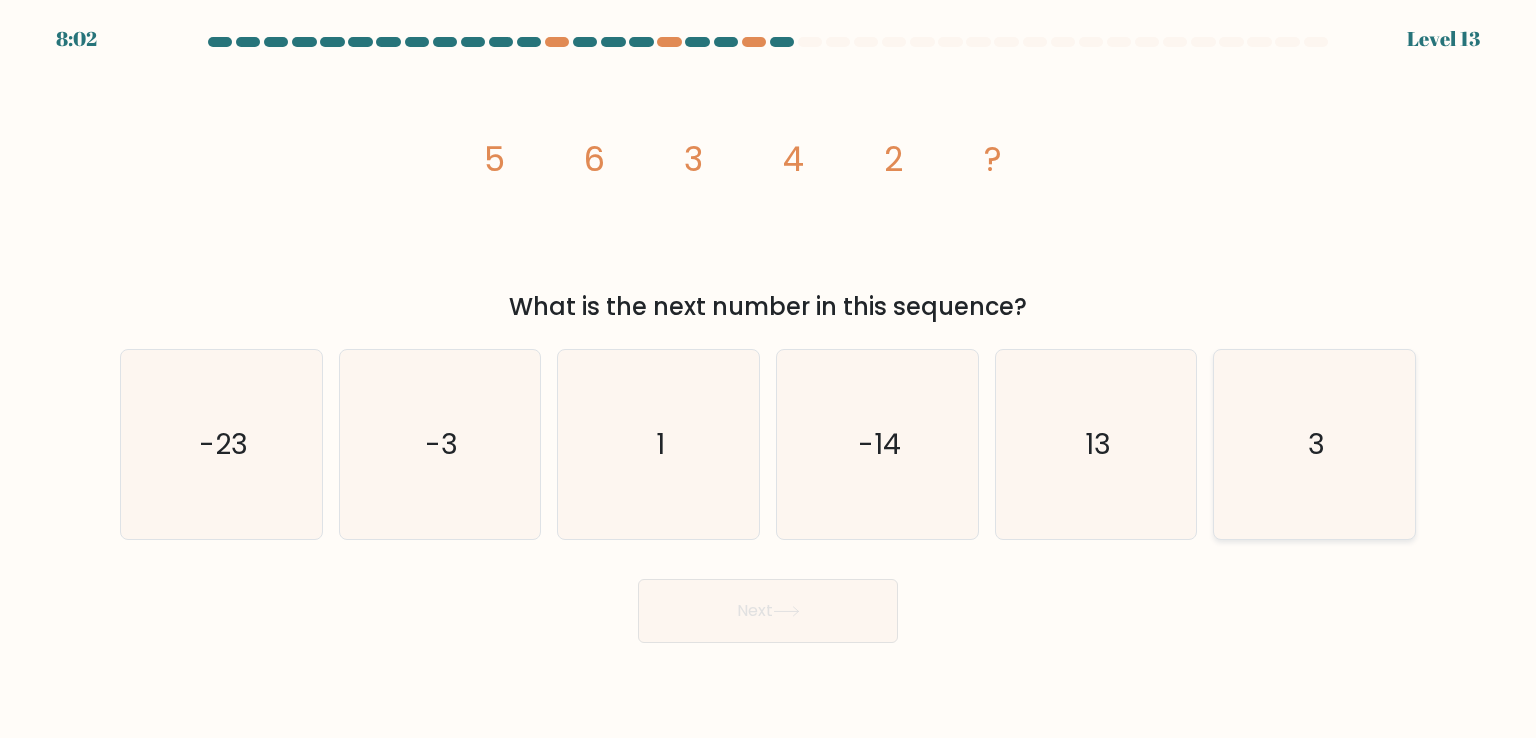 click on "3" 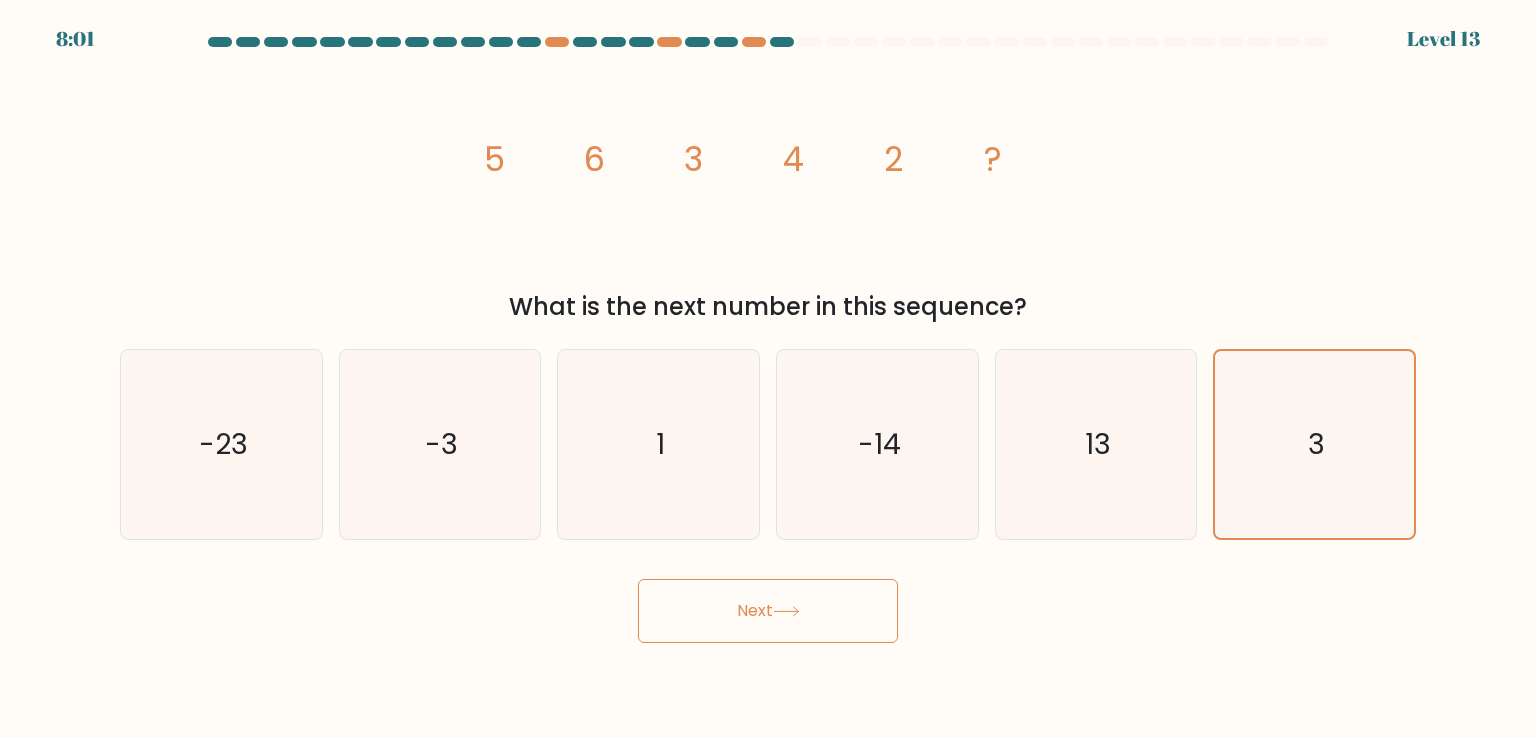 click on "Next" at bounding box center [768, 611] 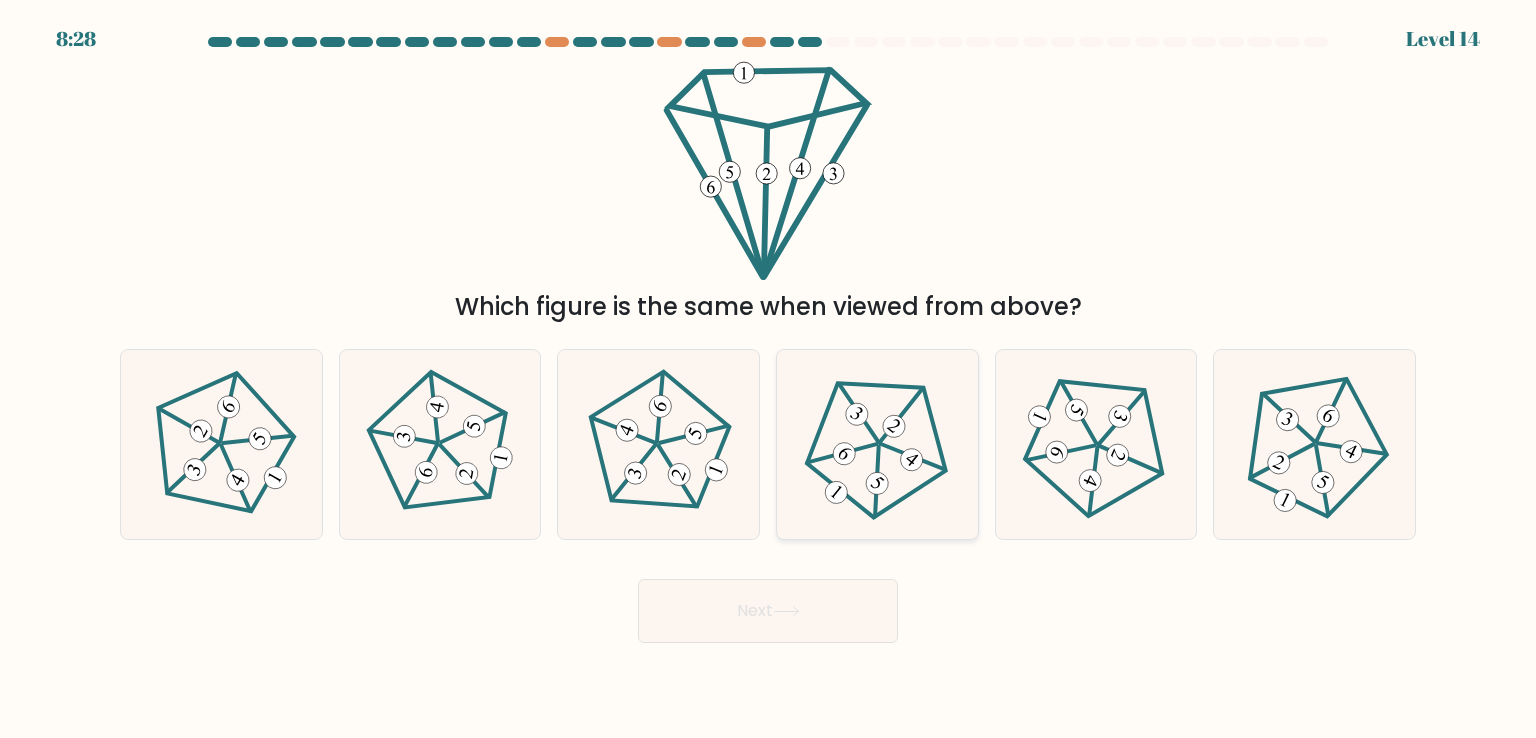 click 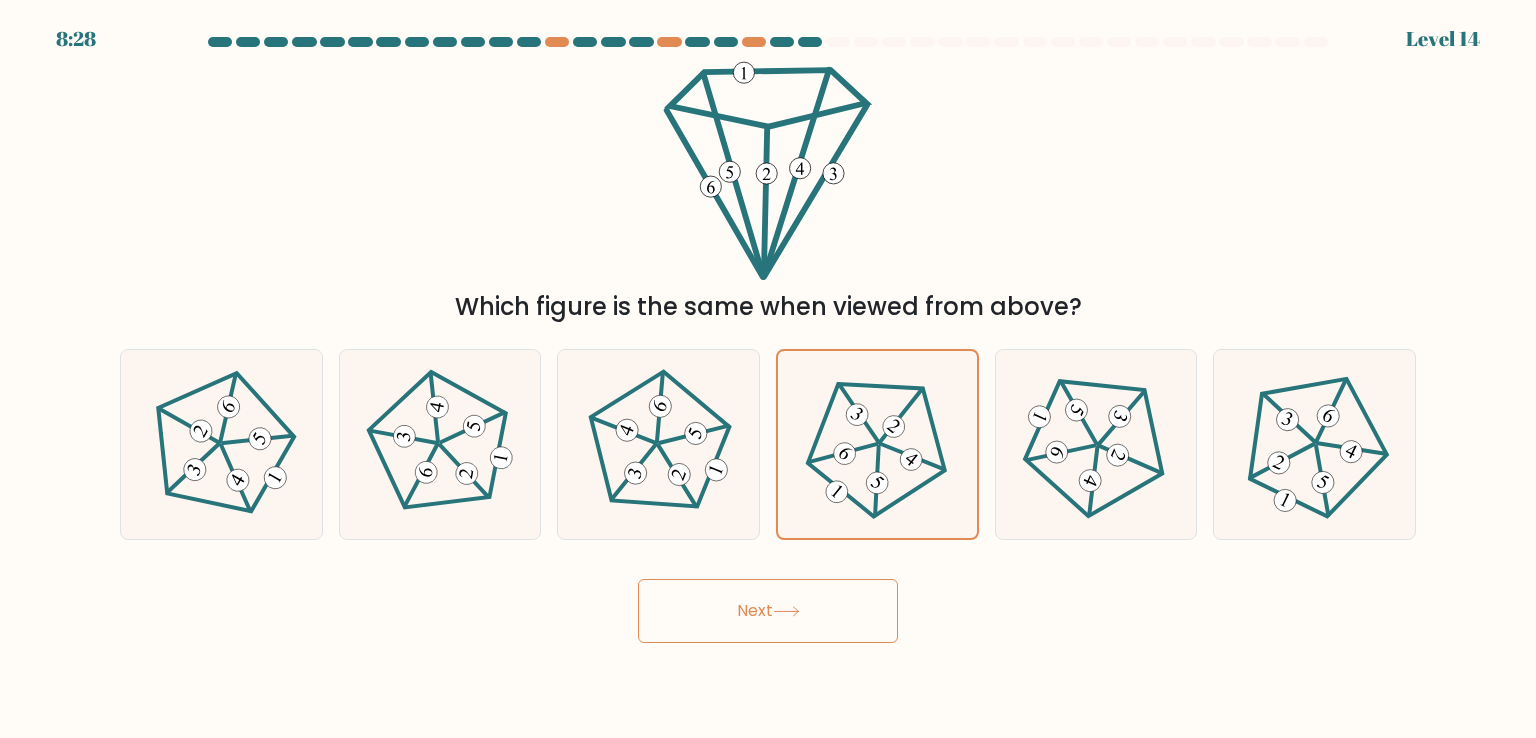 click on "8:28
Level 14" at bounding box center [768, 369] 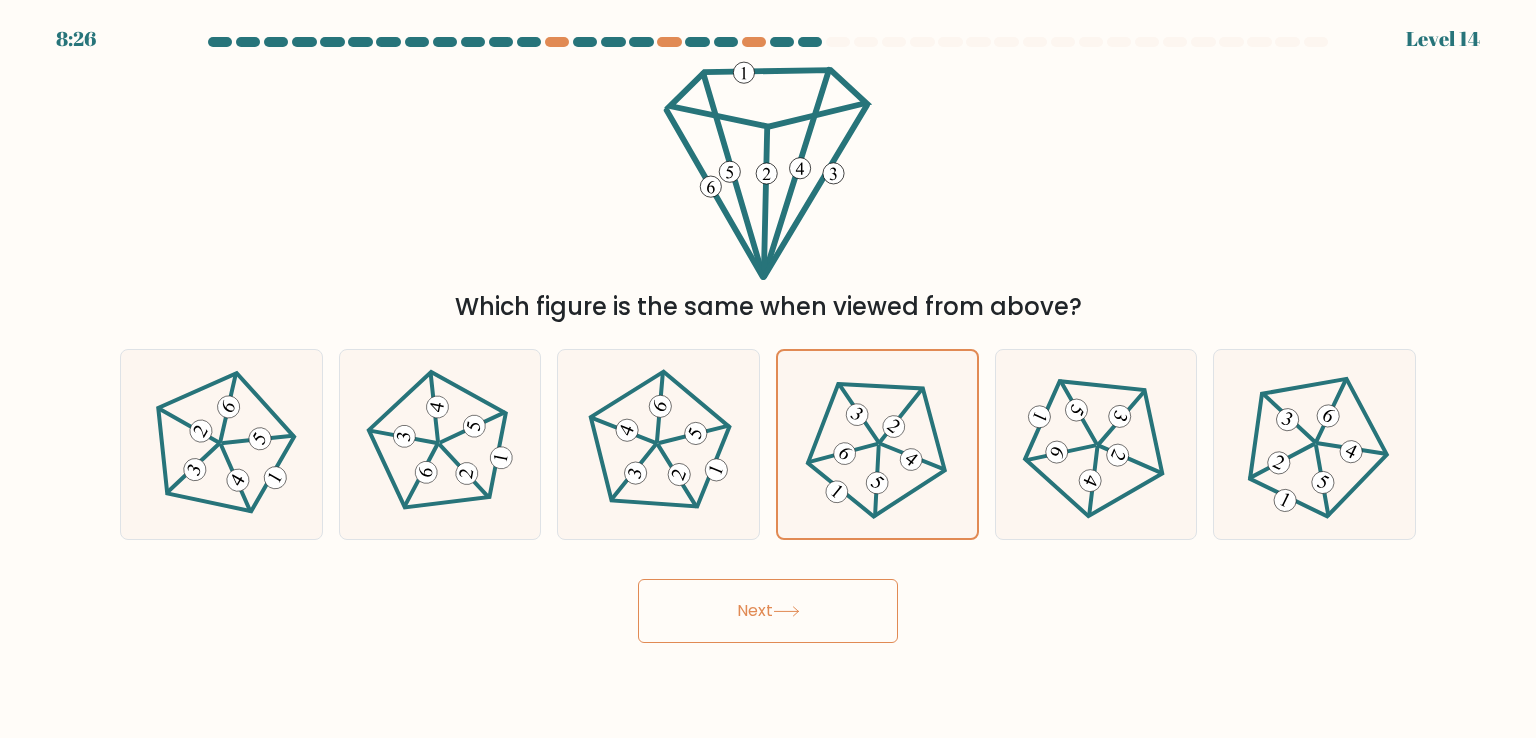 click on "Next" at bounding box center [768, 611] 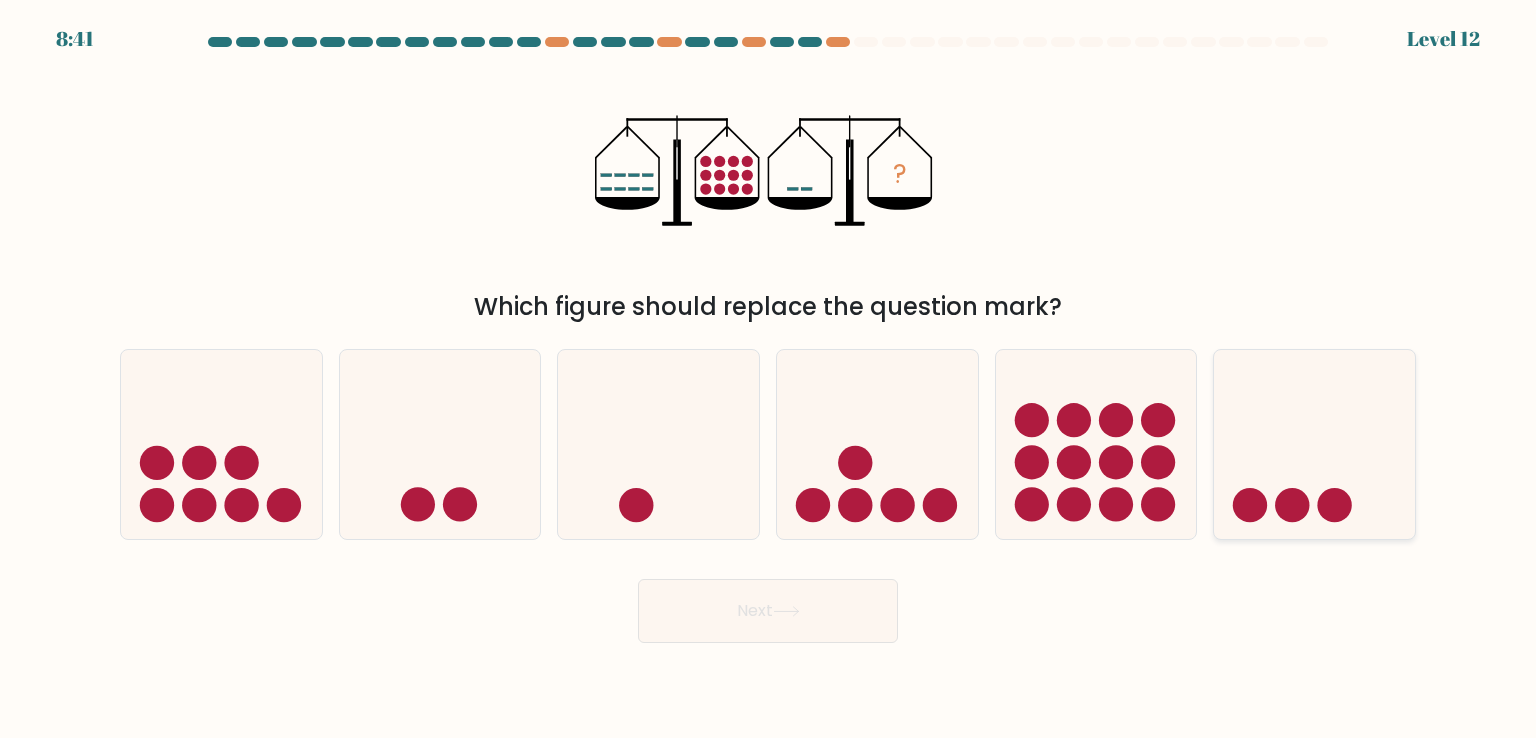 click 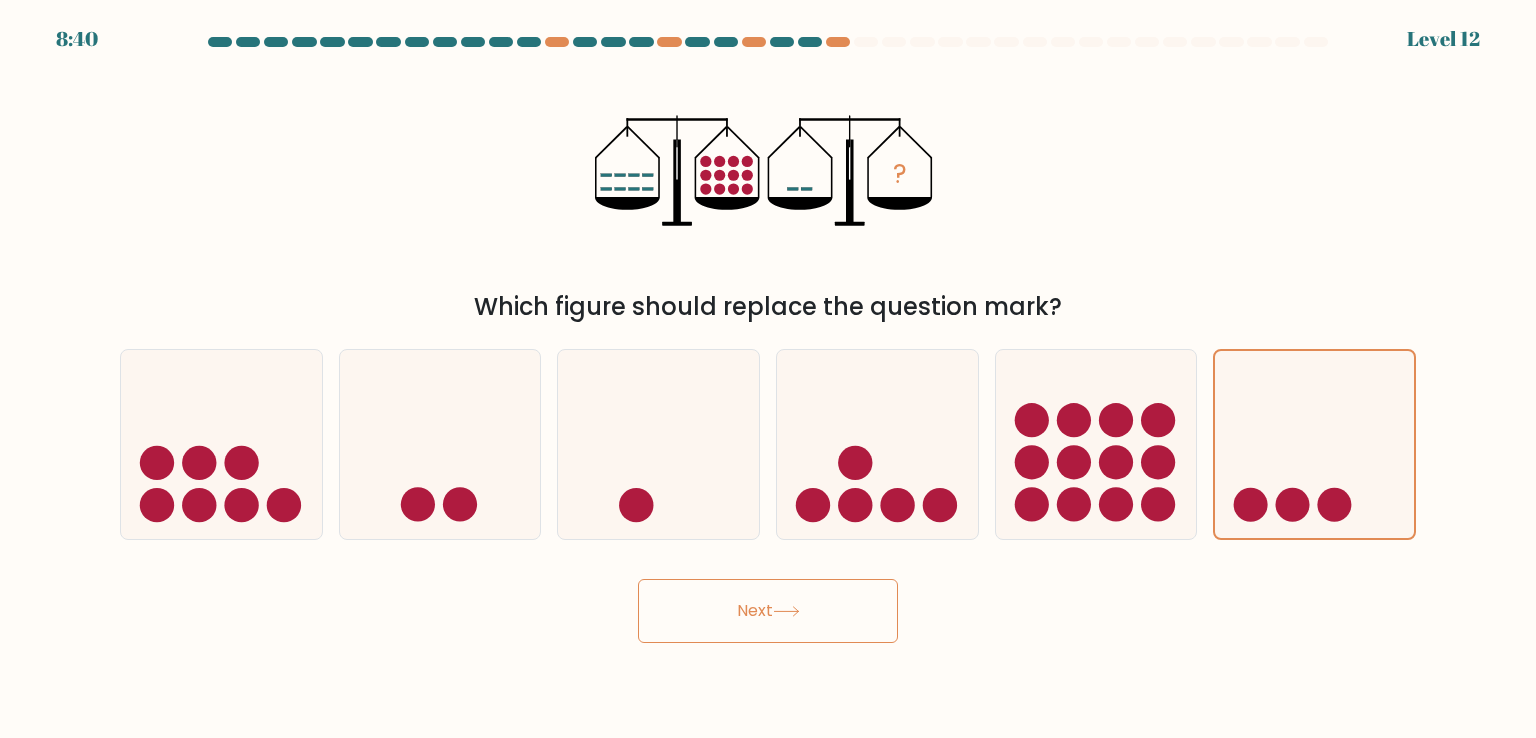click on "Next" at bounding box center [768, 611] 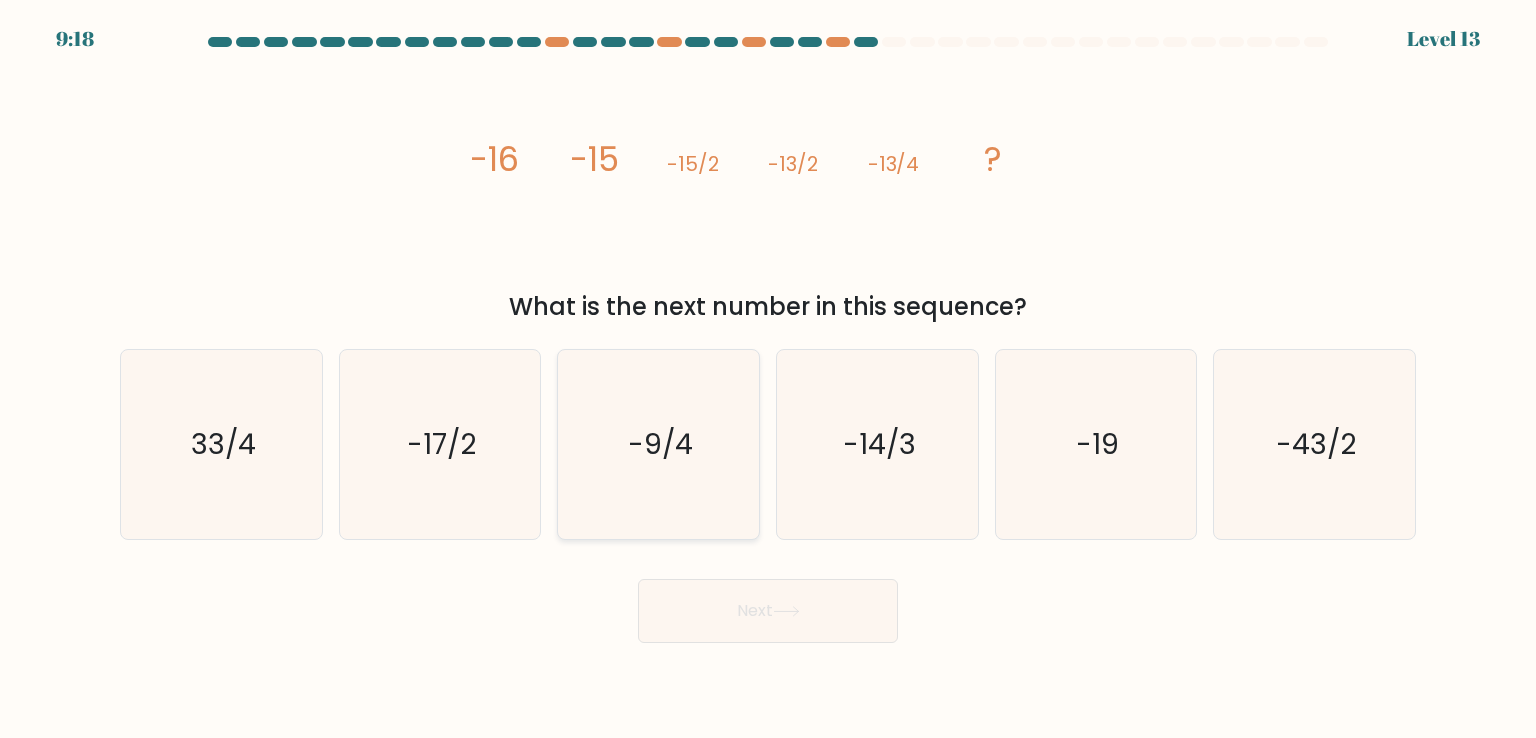 click on "-9/4" 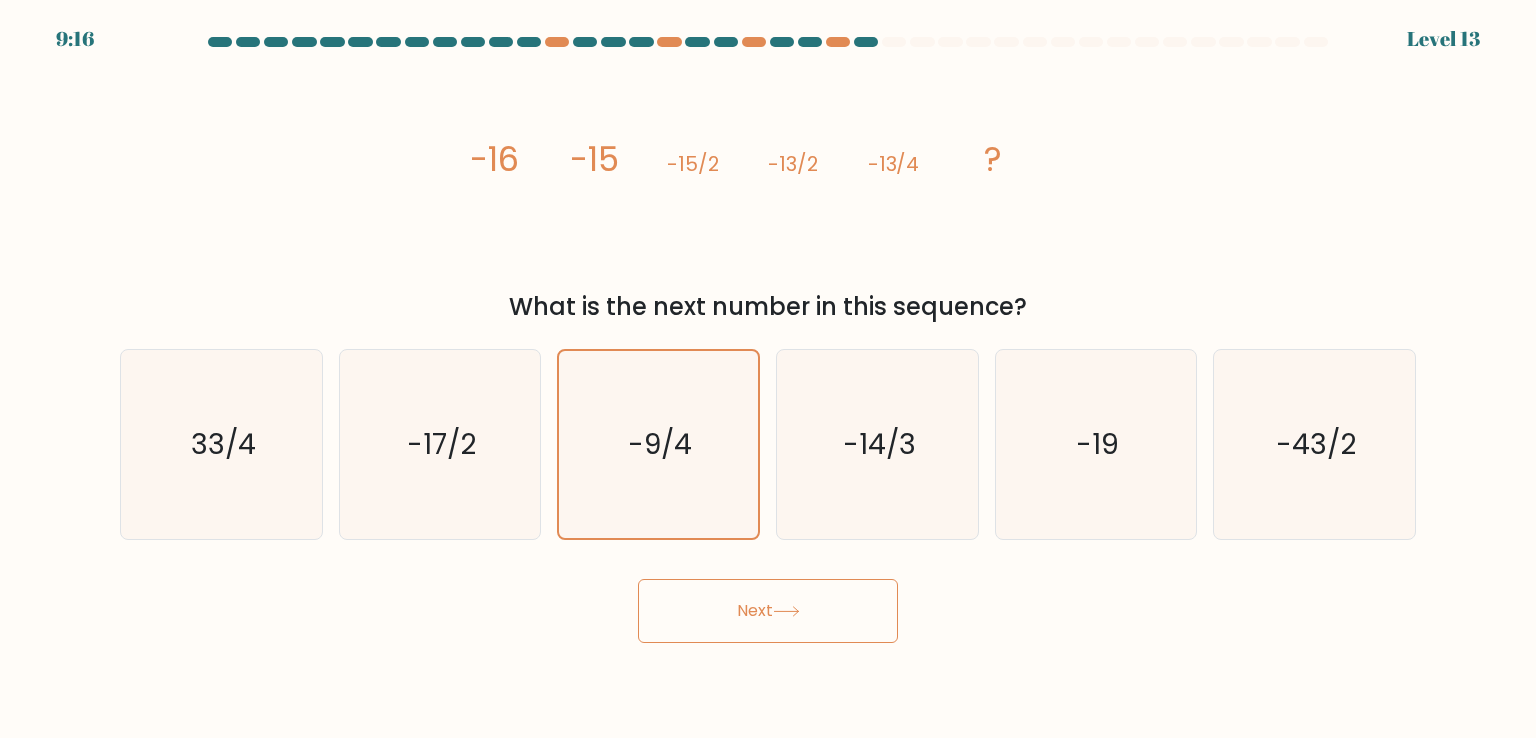click on "Next" at bounding box center (768, 611) 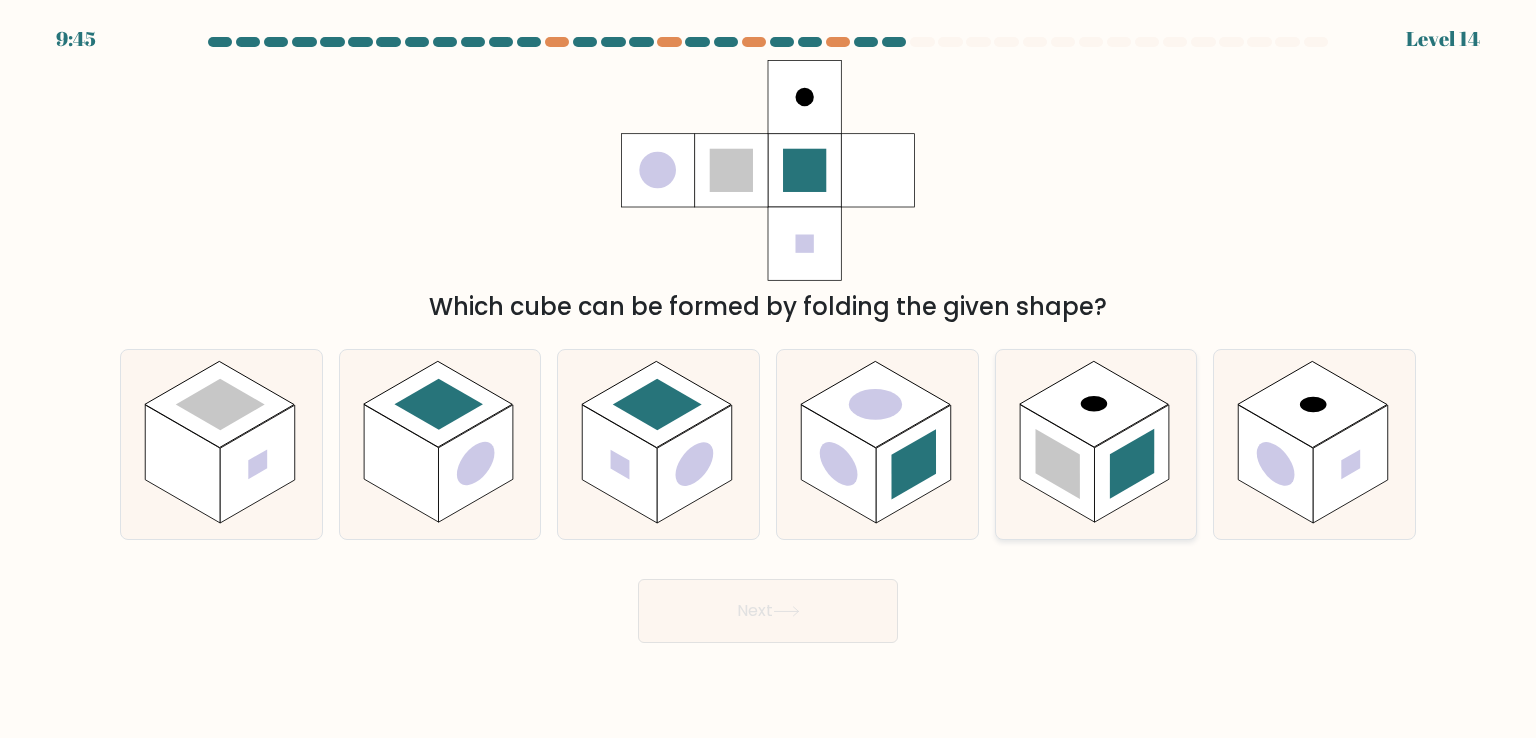 click 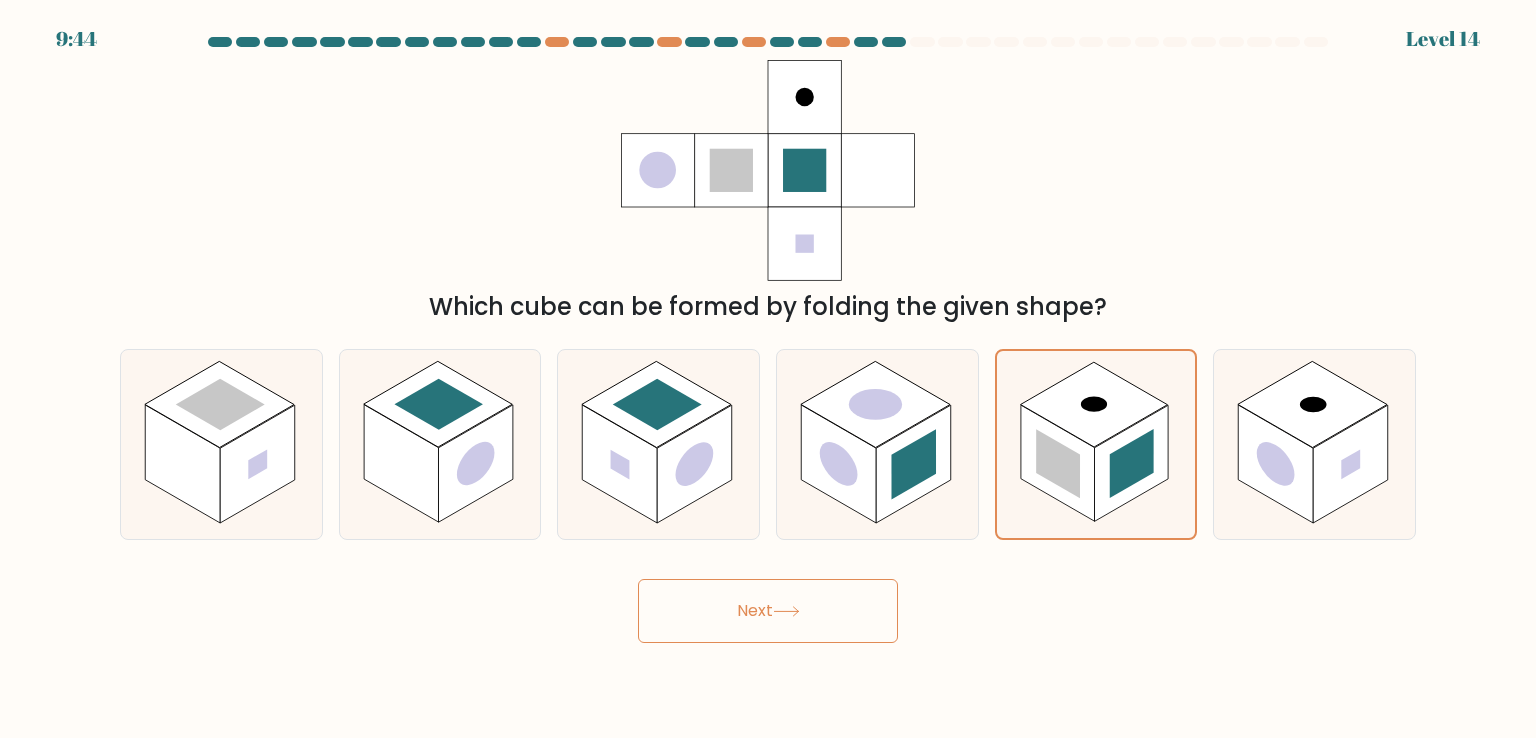 click on "Next" at bounding box center (768, 611) 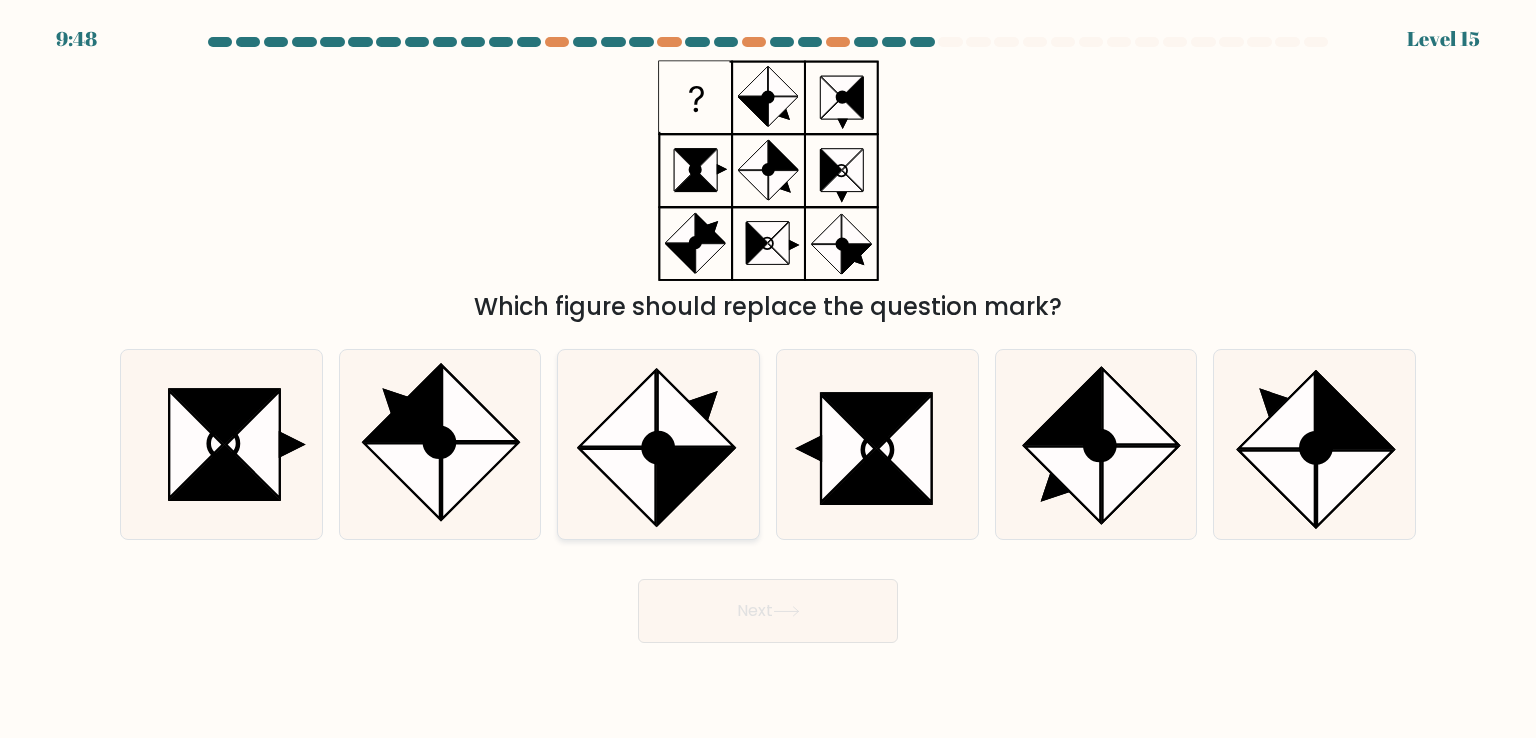 click 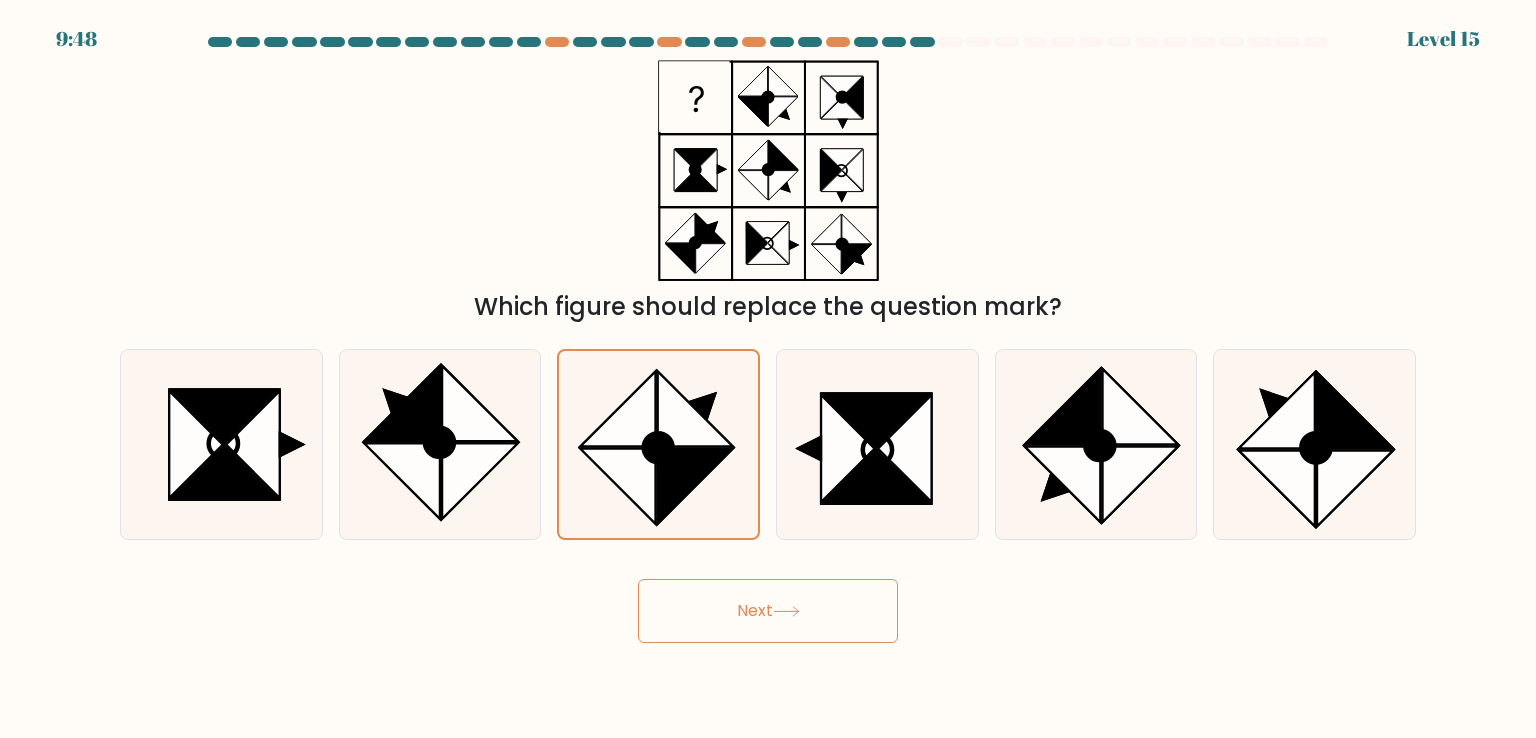 click 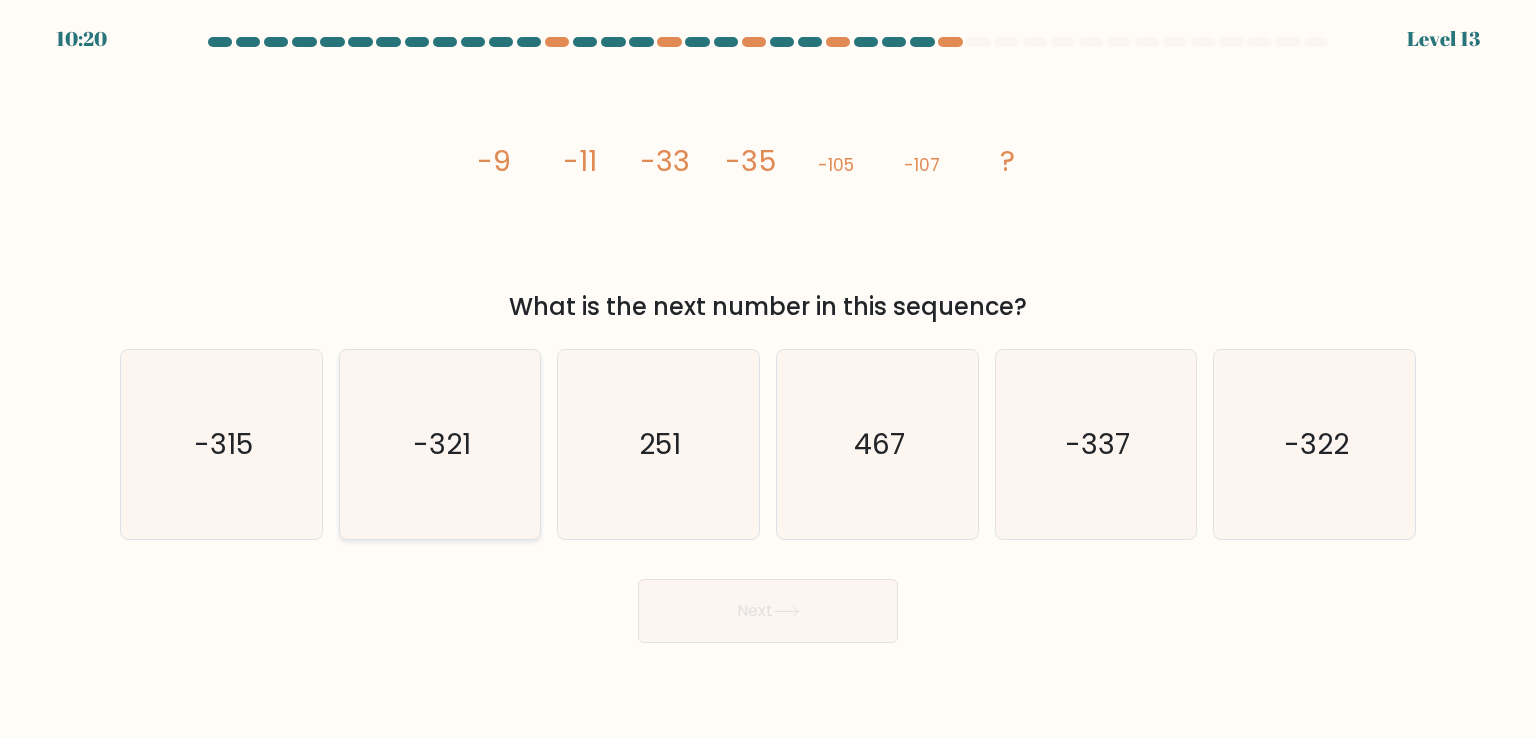 click on "-321" 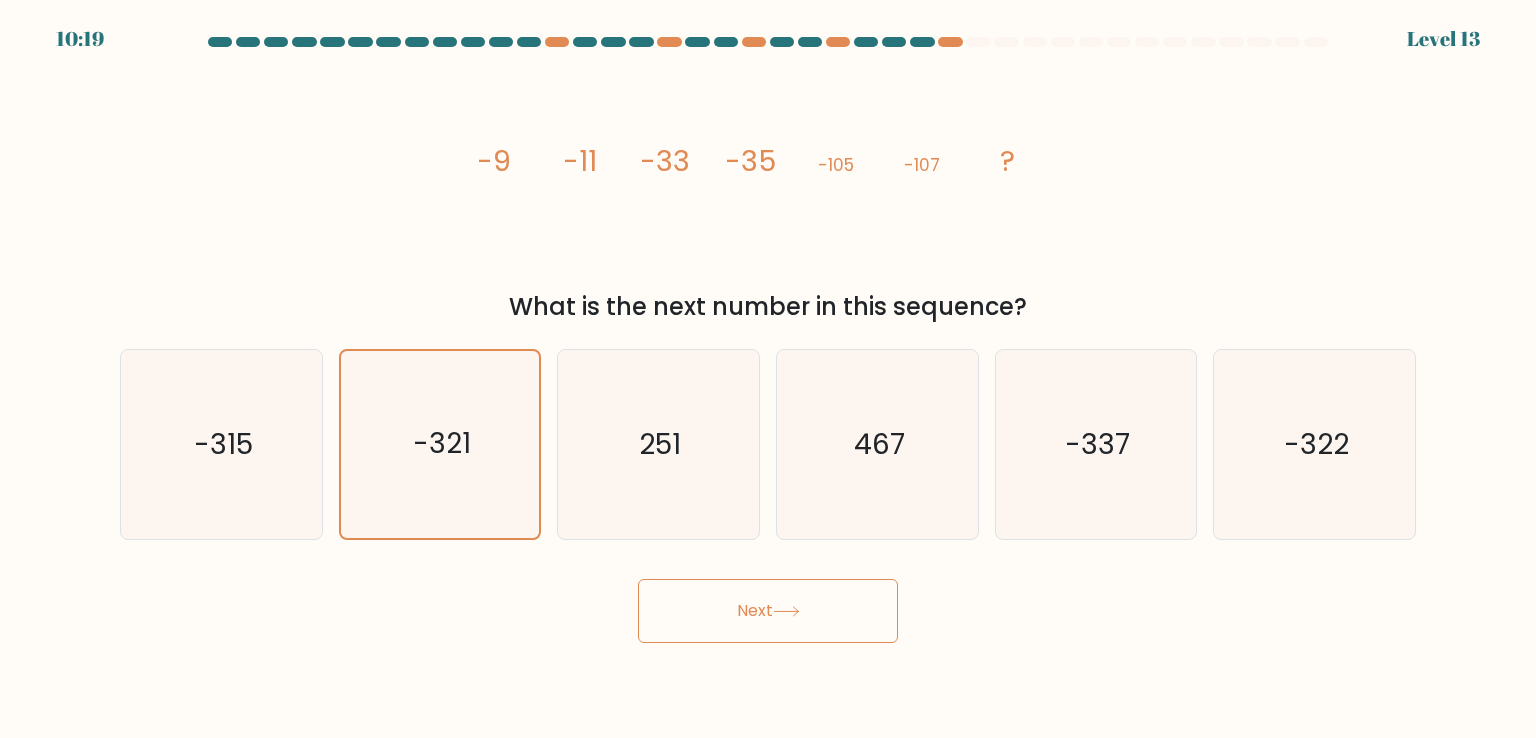 click on "Next" at bounding box center (768, 611) 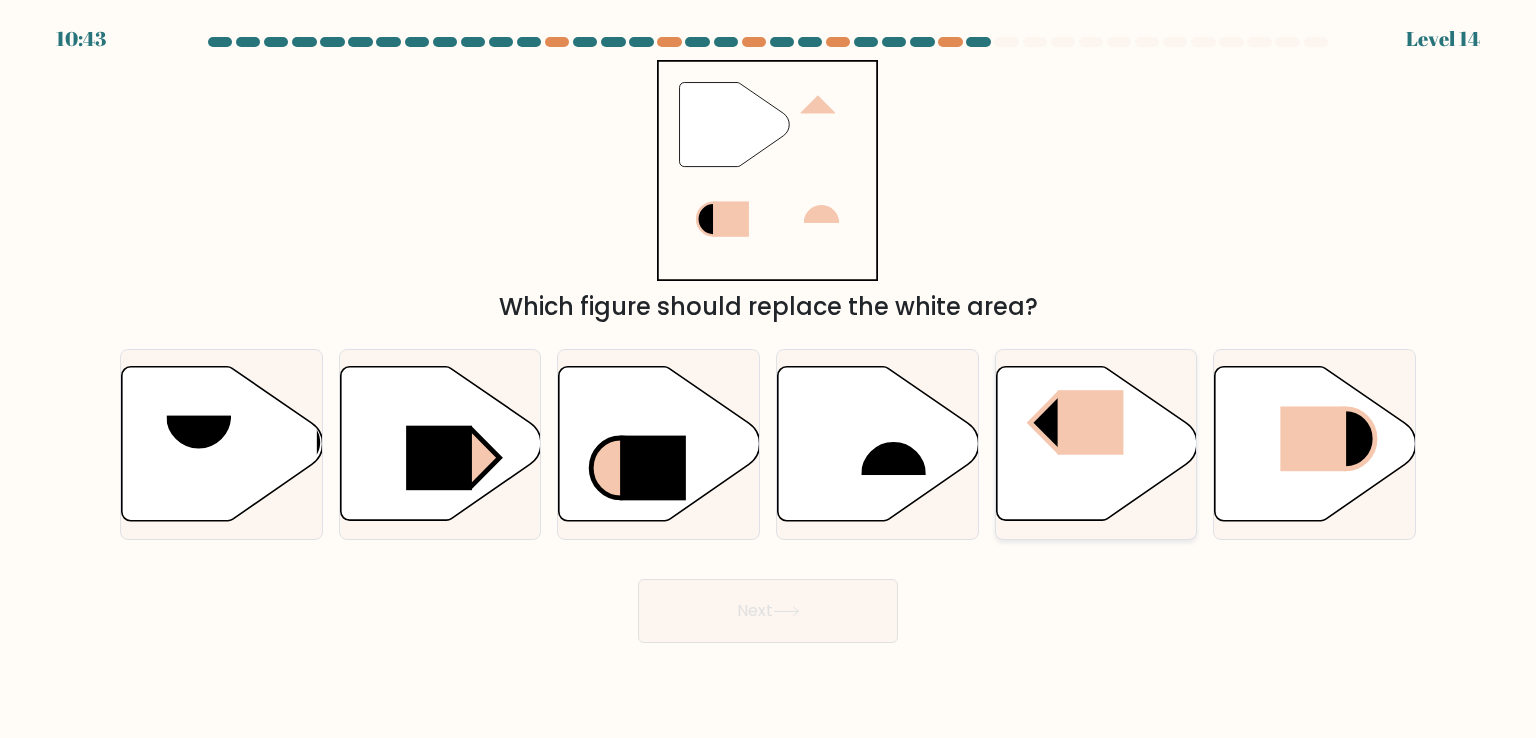 click 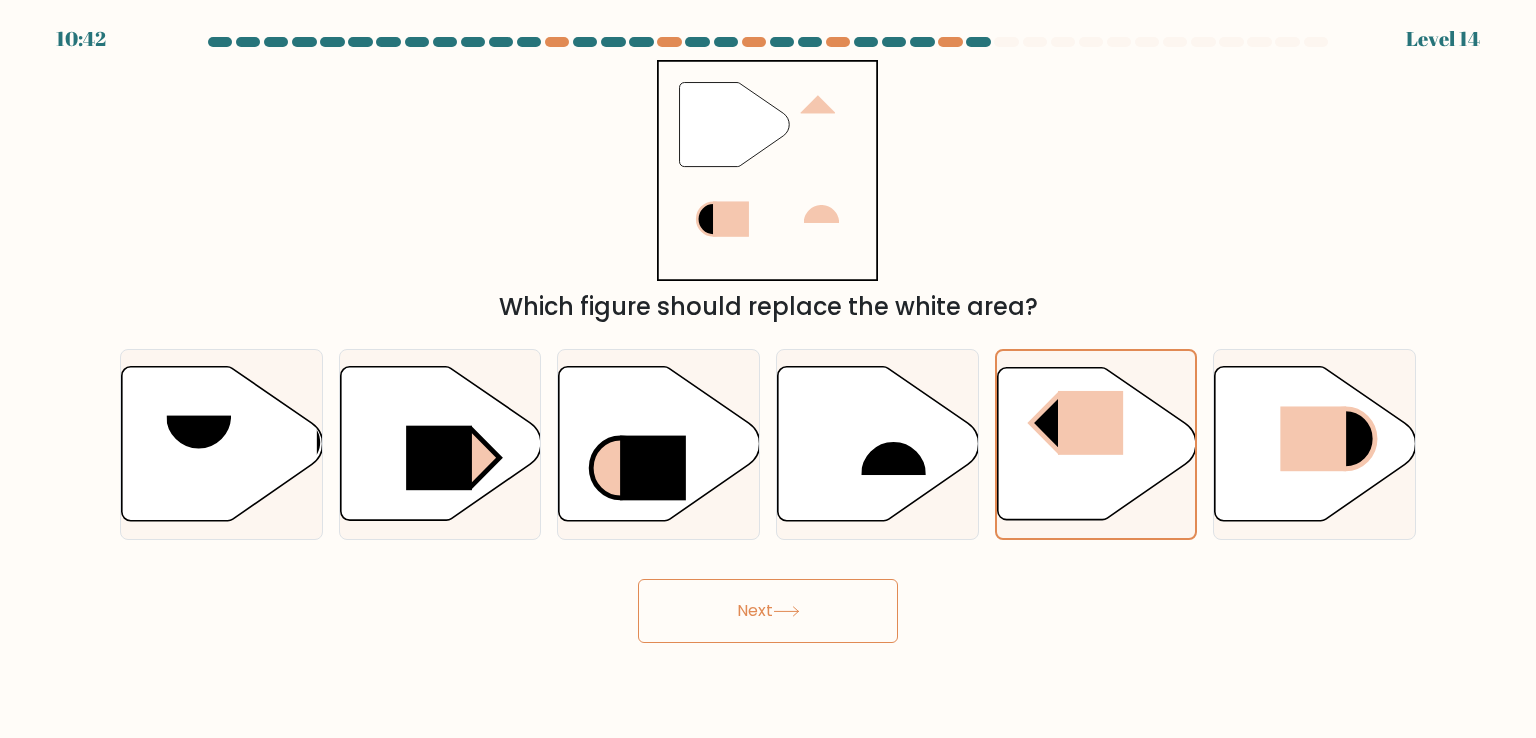 click on "Next" at bounding box center (768, 611) 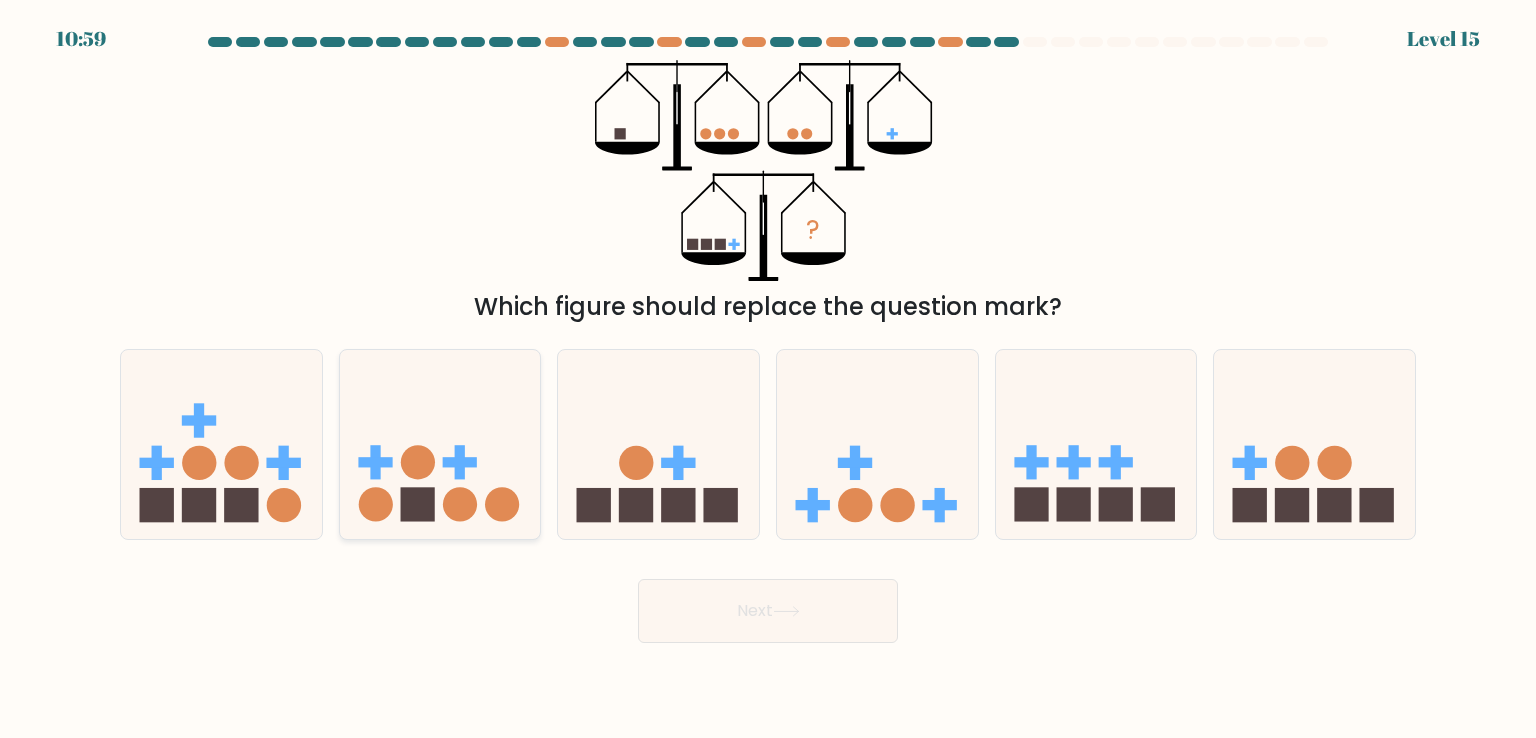 click 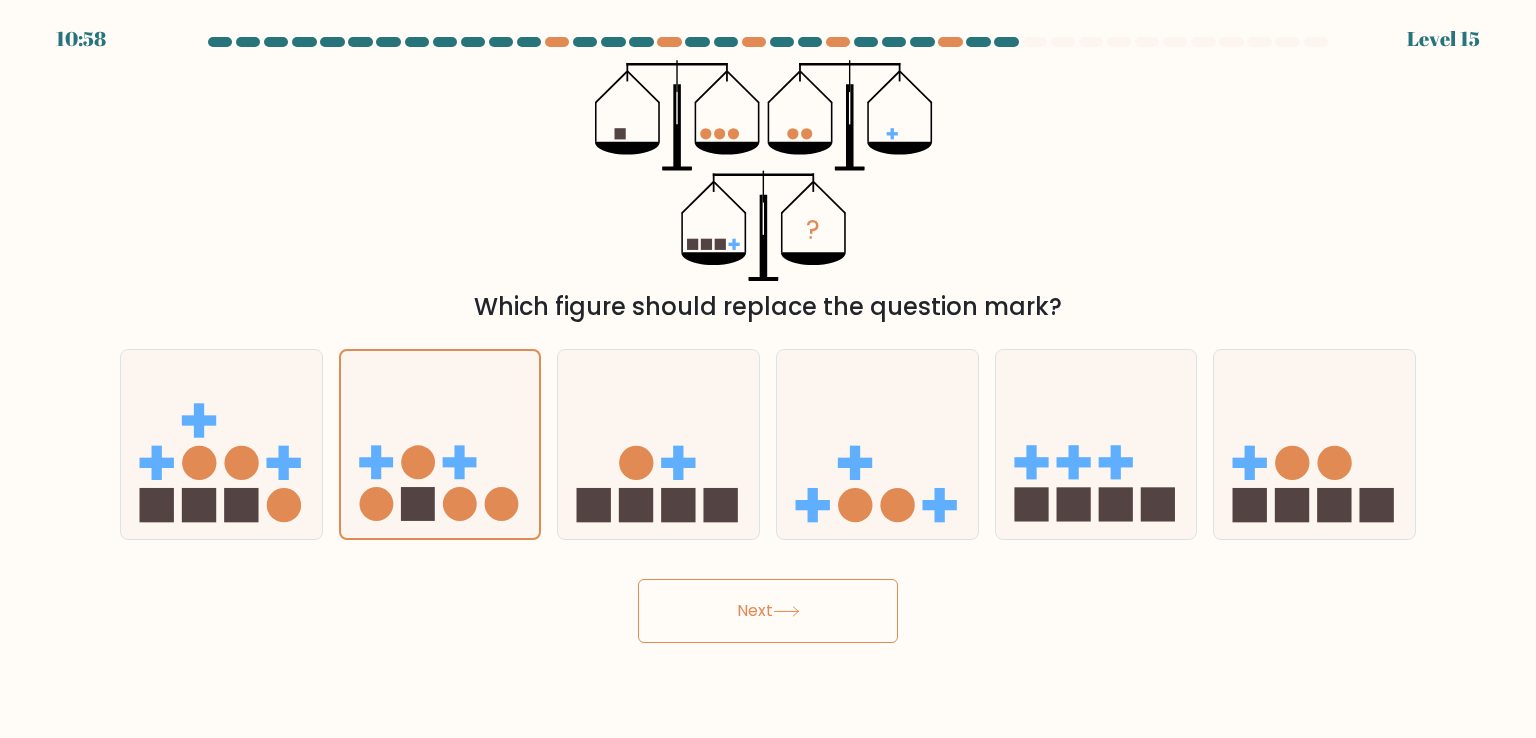 click on "Next" at bounding box center (768, 611) 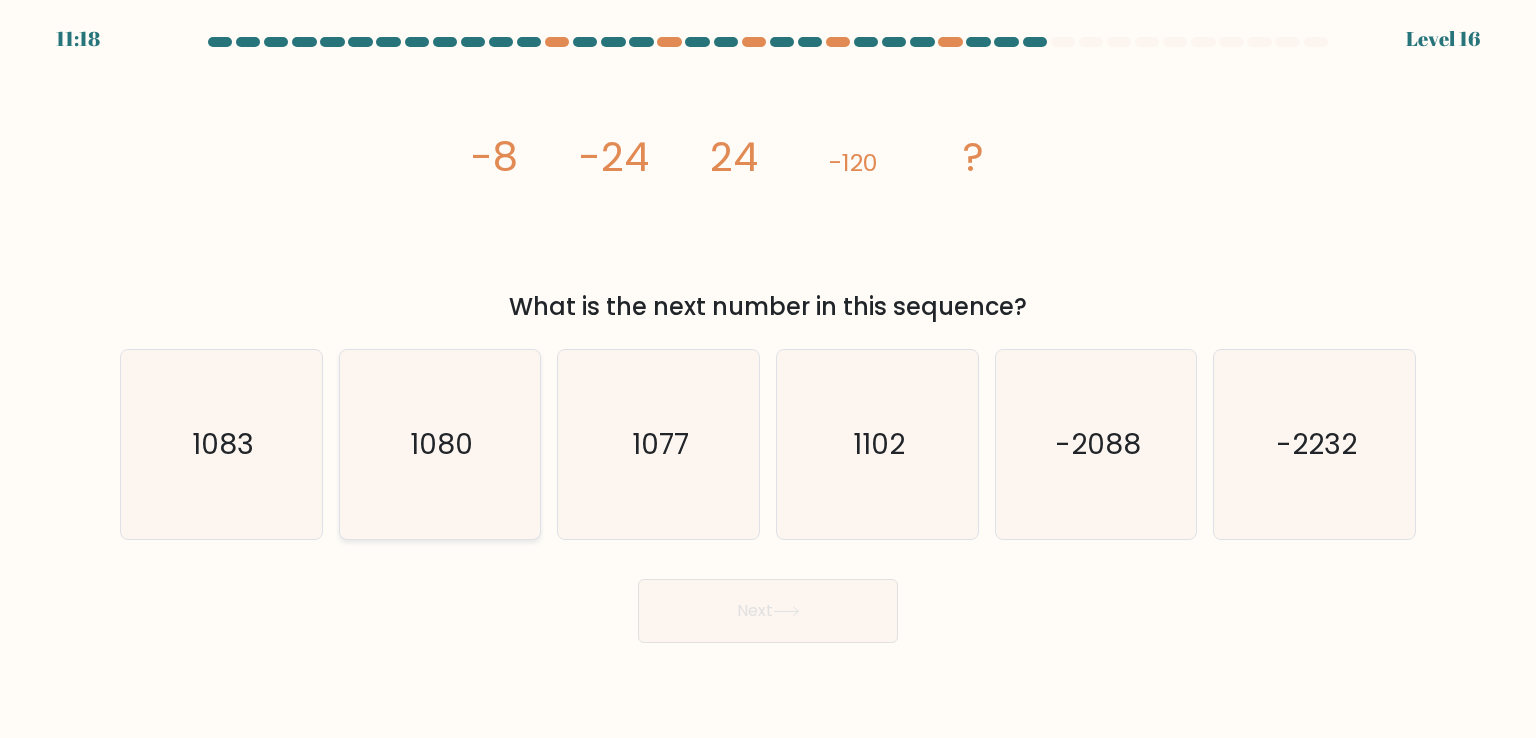 click on "1080" 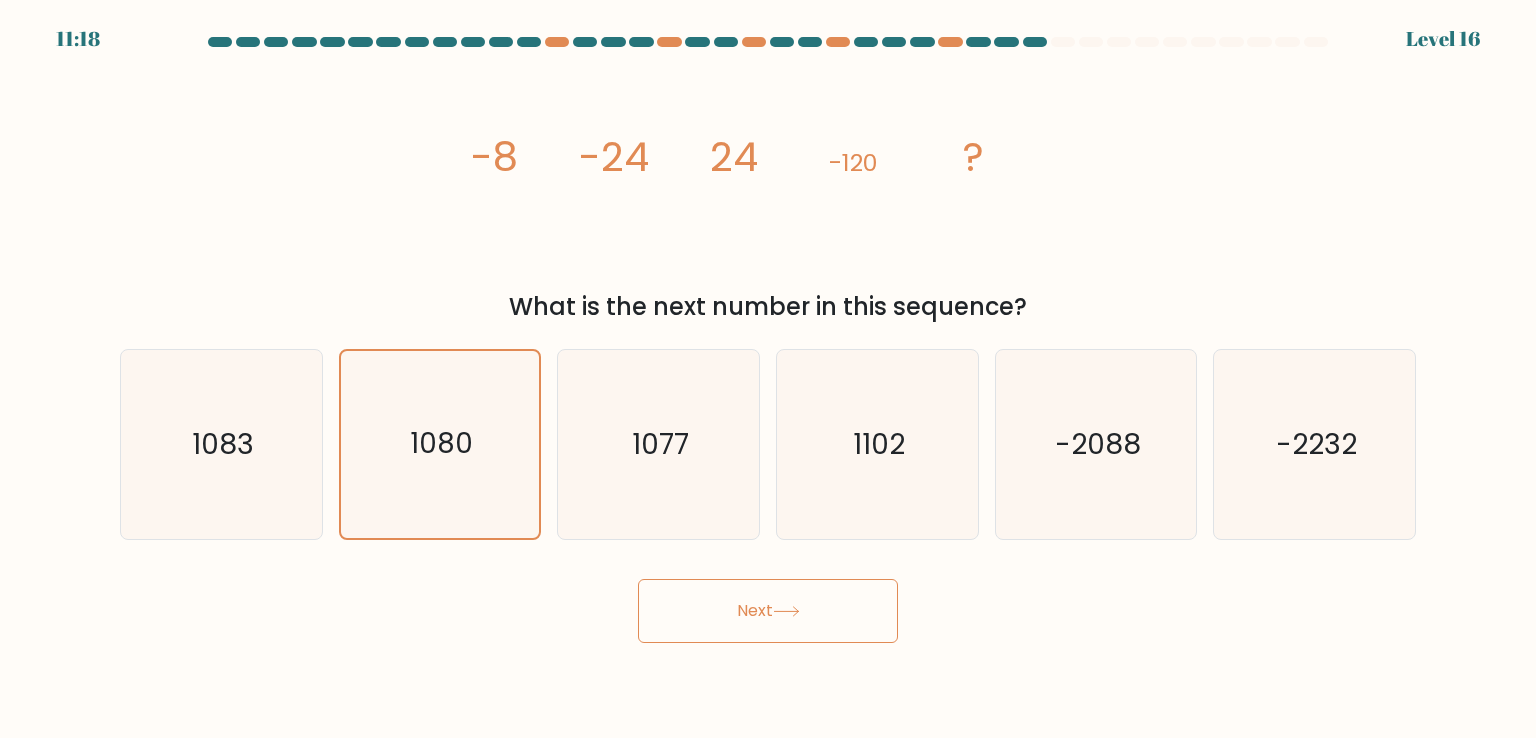 click 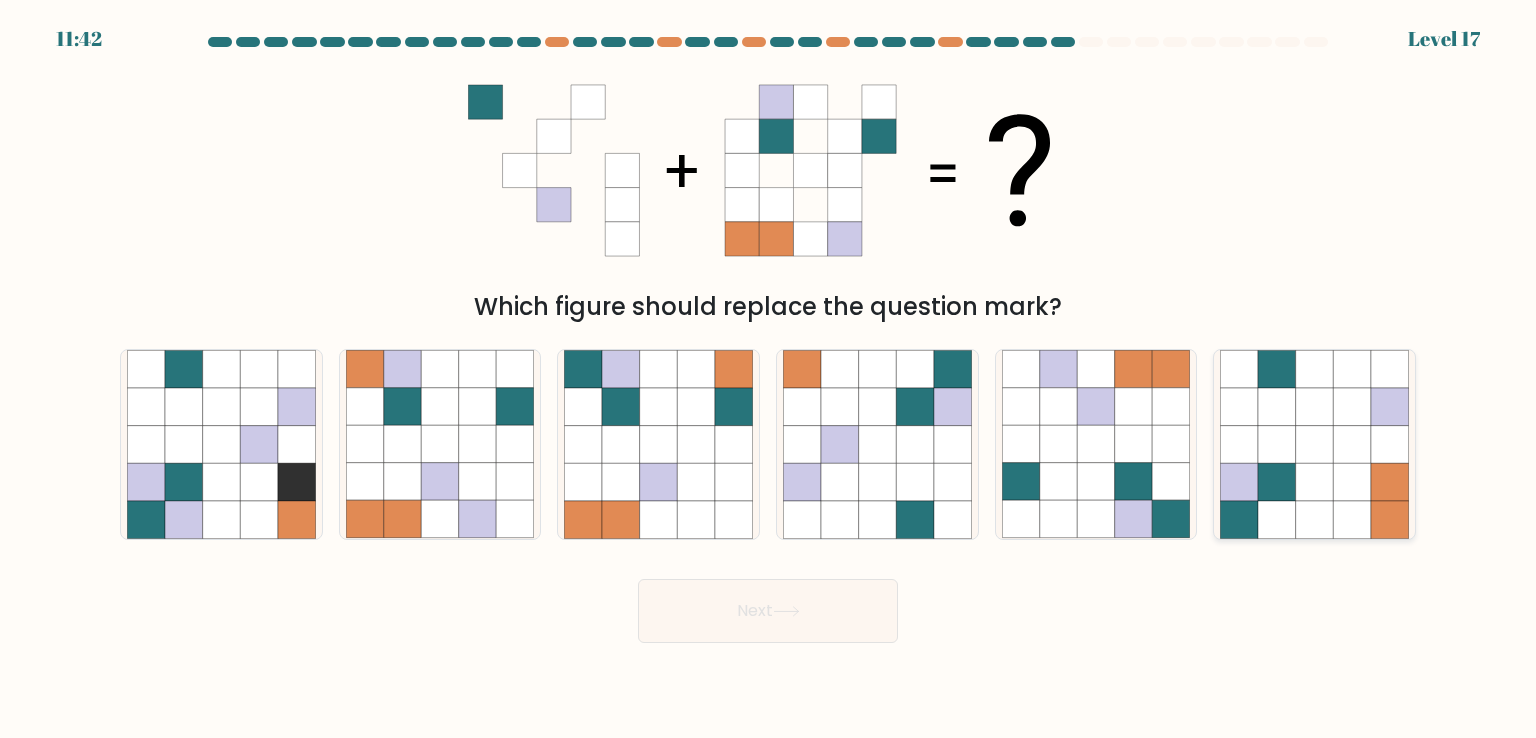 click 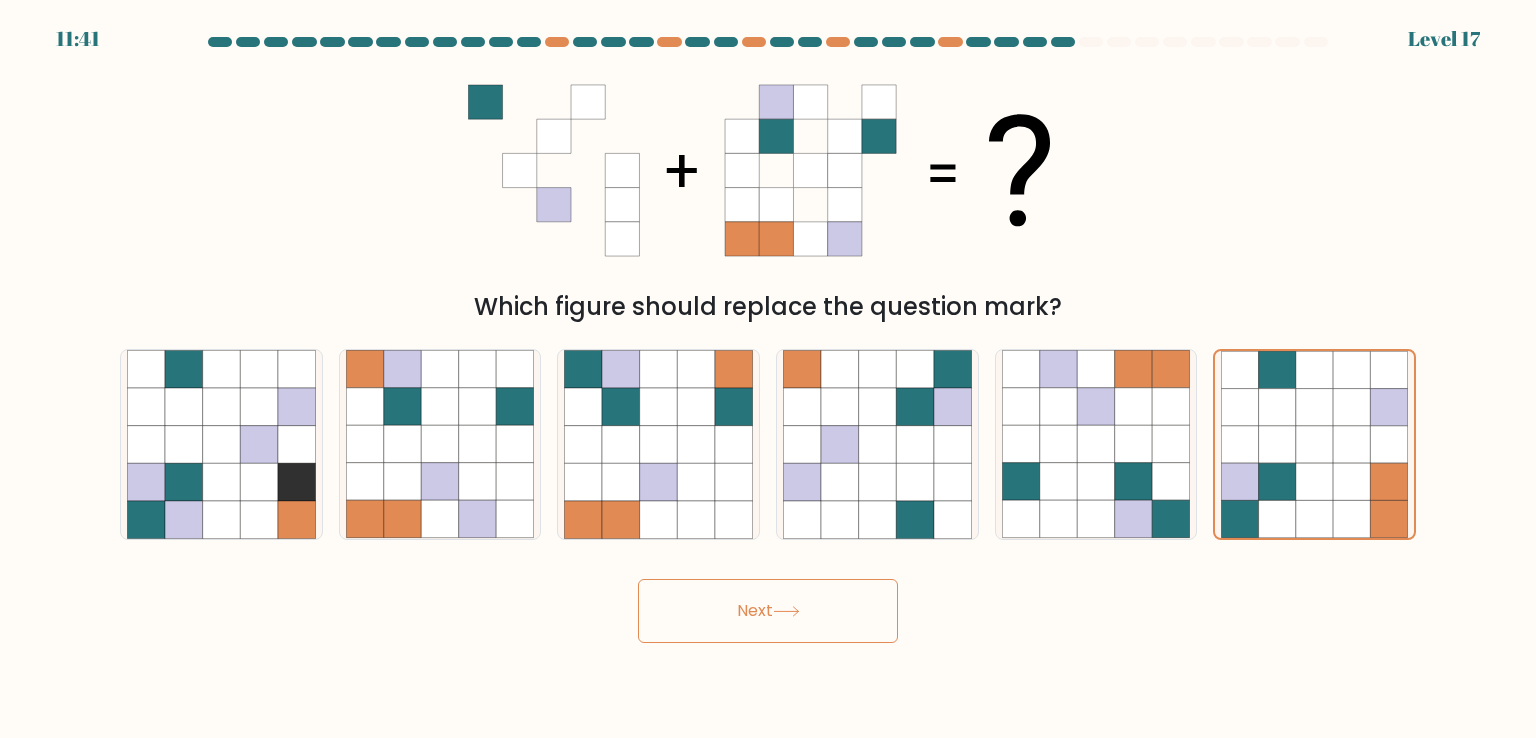 click on "Next" at bounding box center [768, 611] 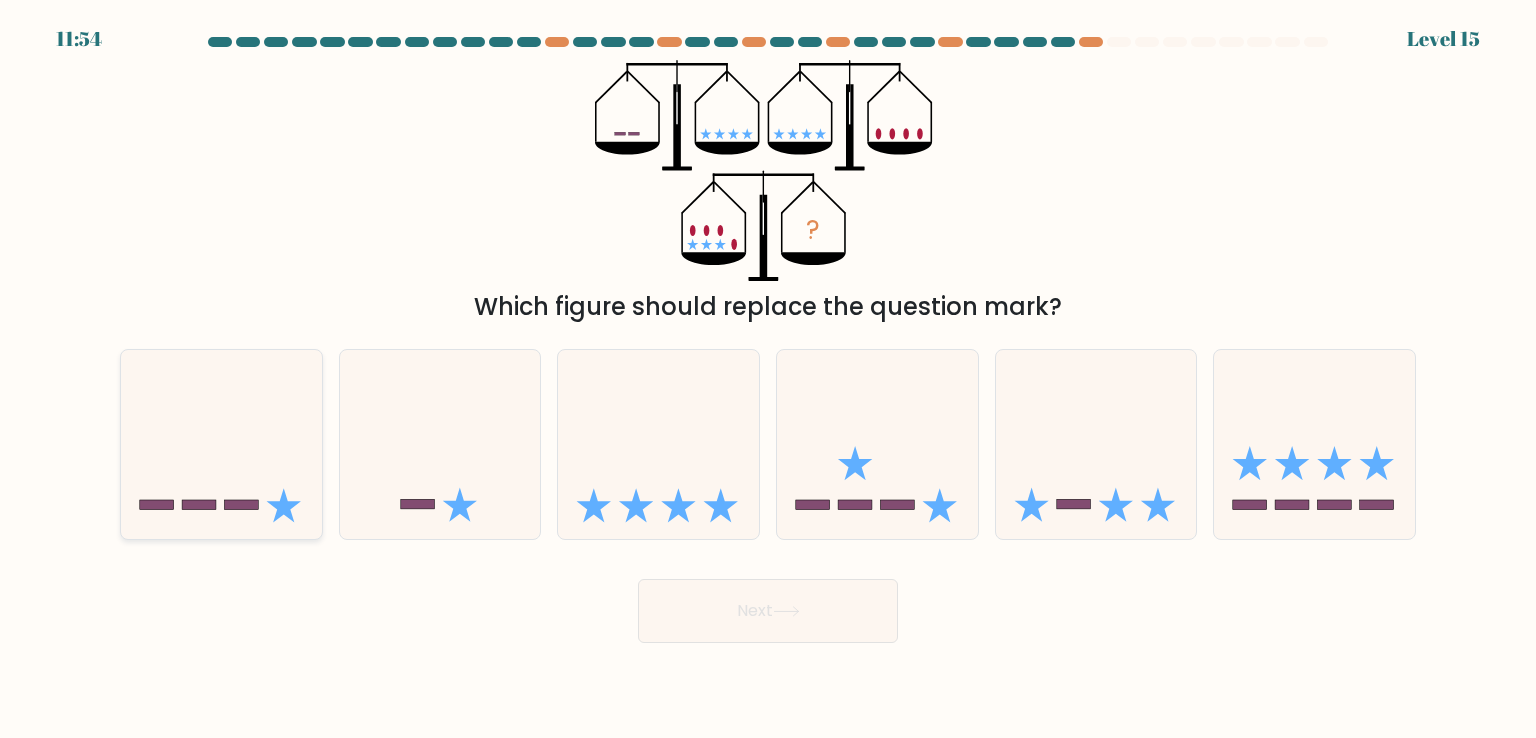 click 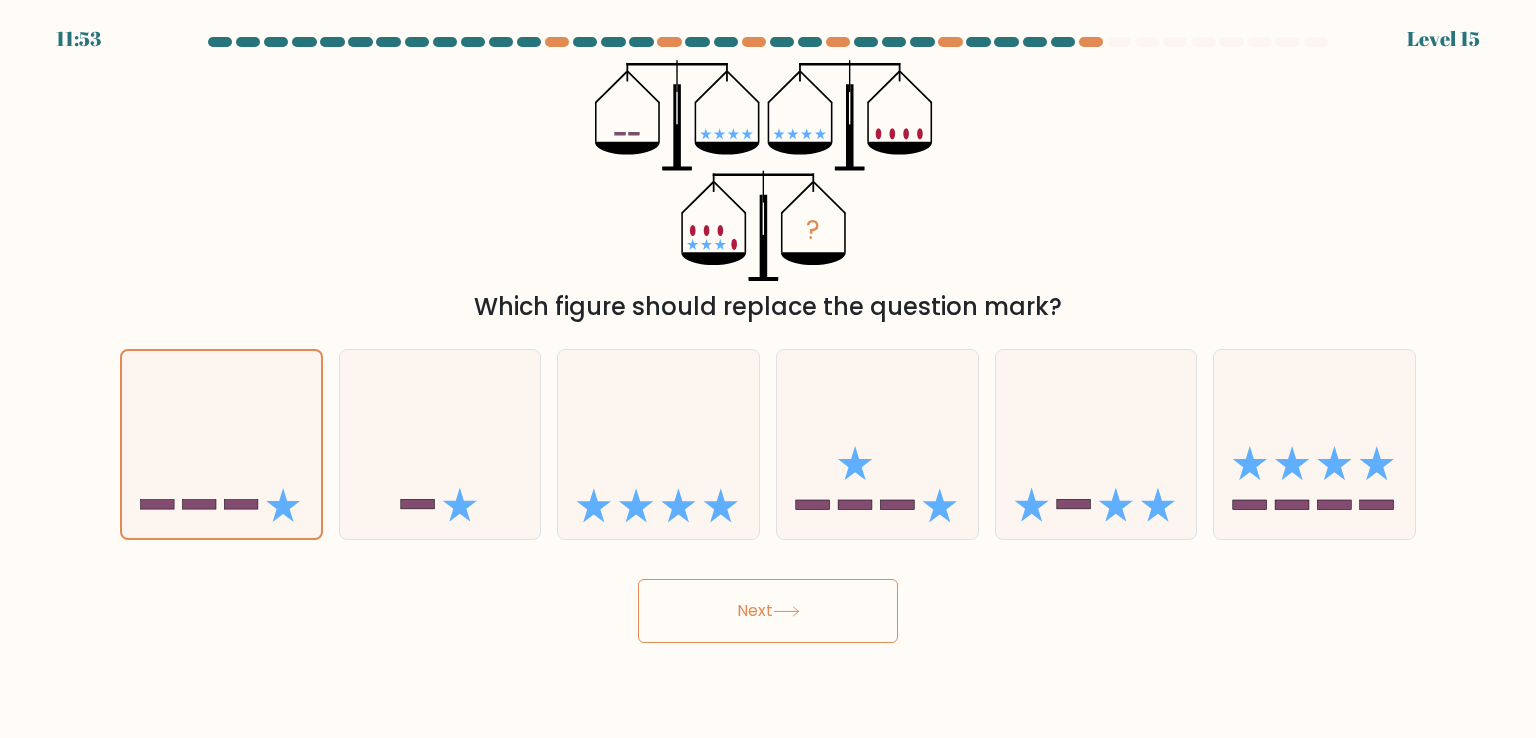 drag, startPoint x: 740, startPoint y: 614, endPoint x: 730, endPoint y: 615, distance: 10.049875 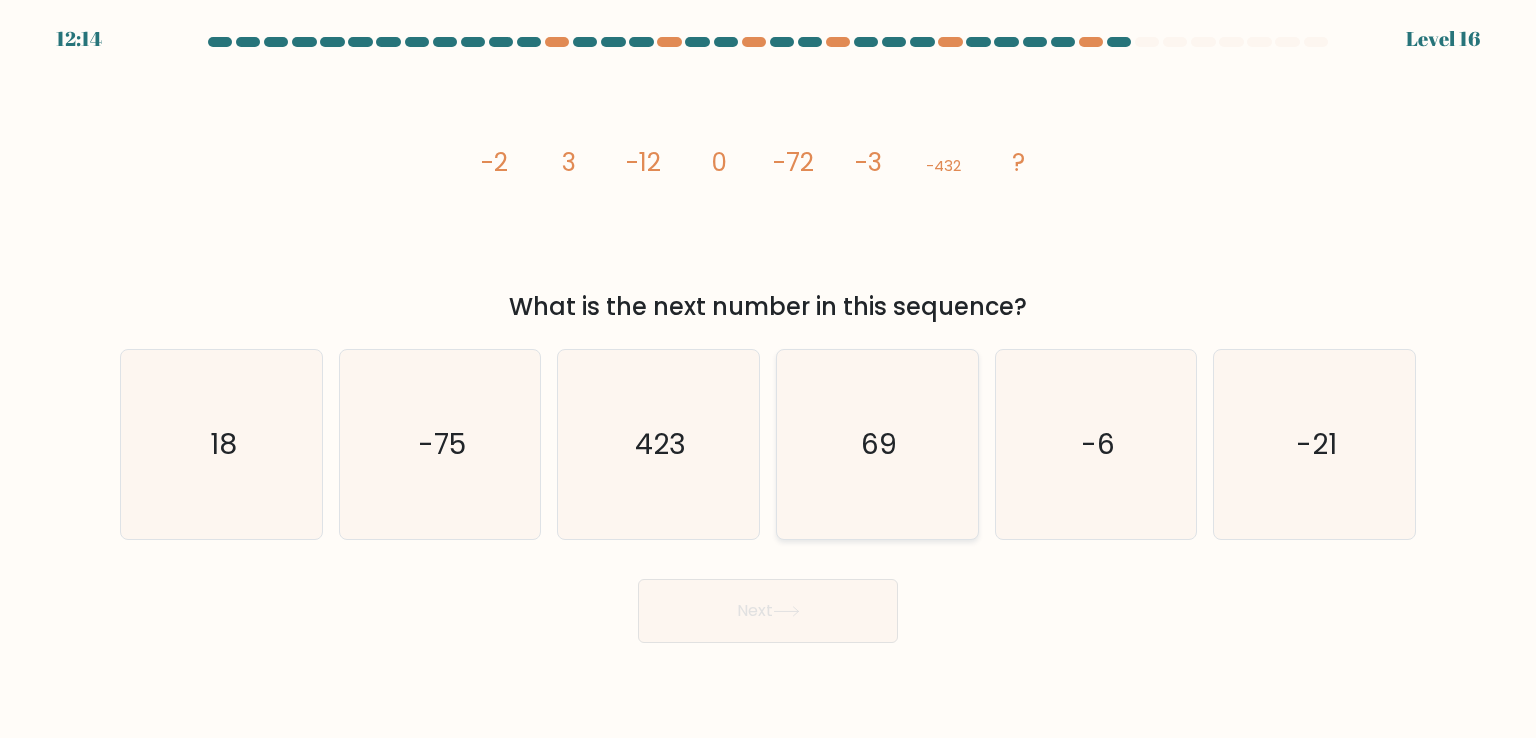 click on "69" 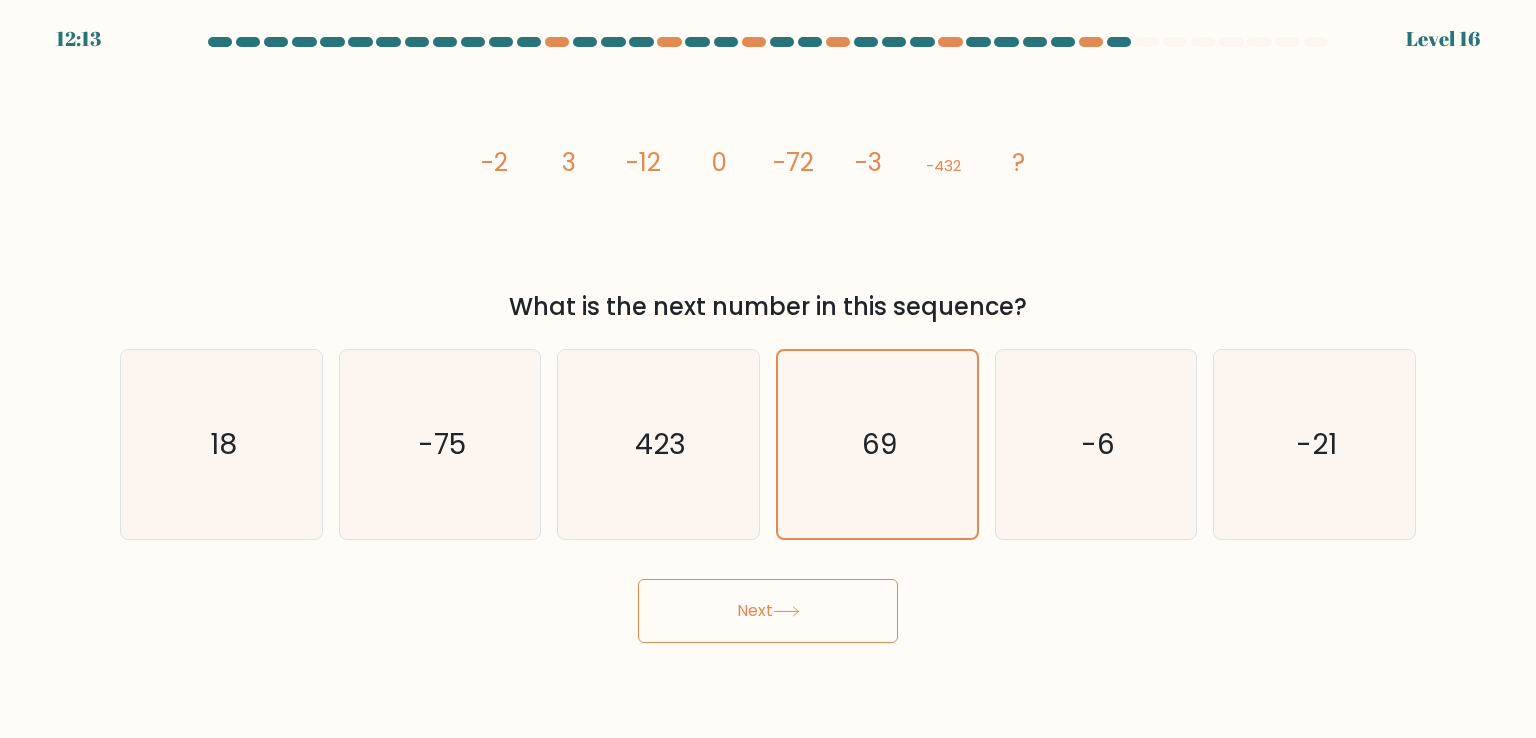click on "12:13
Level 16" at bounding box center [768, 369] 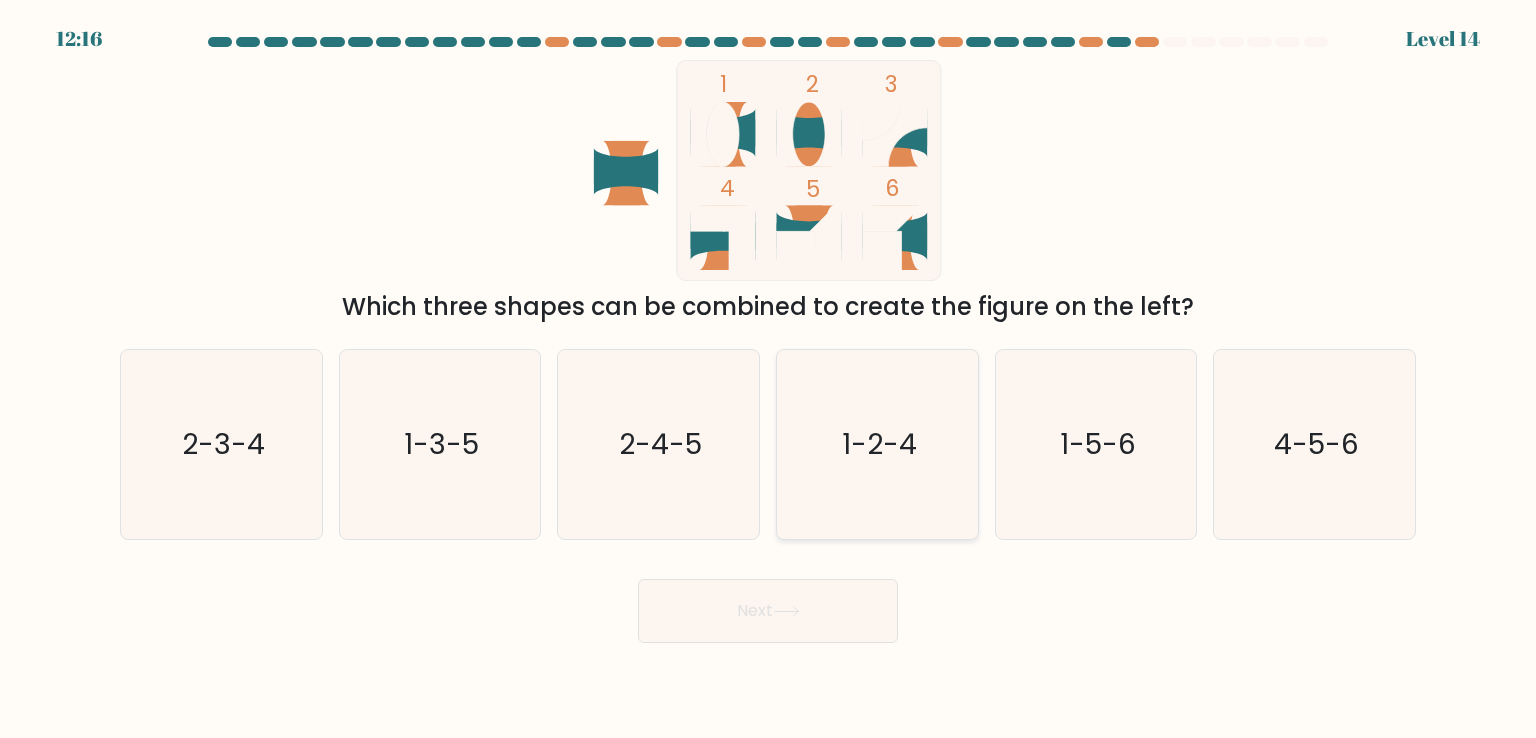 click on "1-2-4" 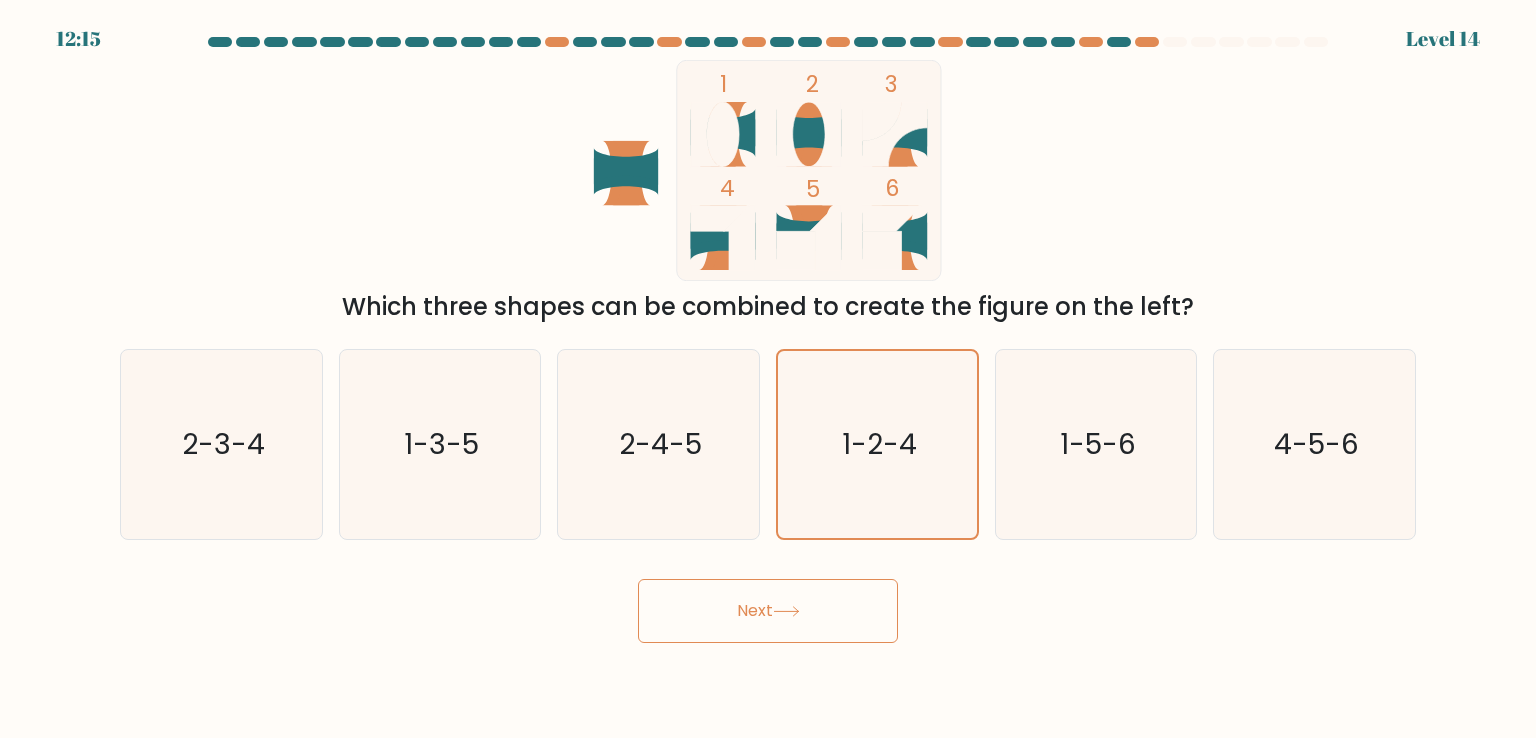 click on "Next" at bounding box center (768, 611) 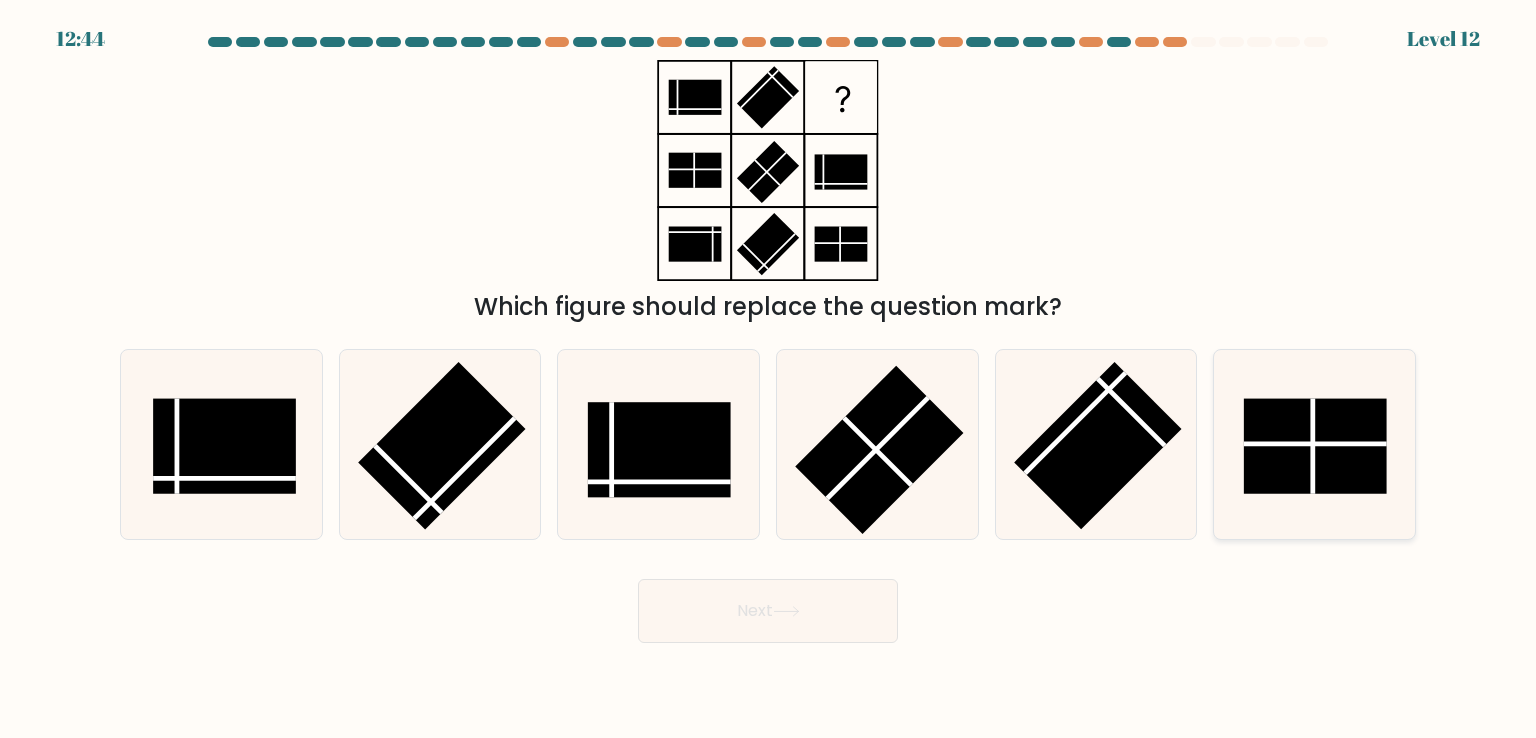 click 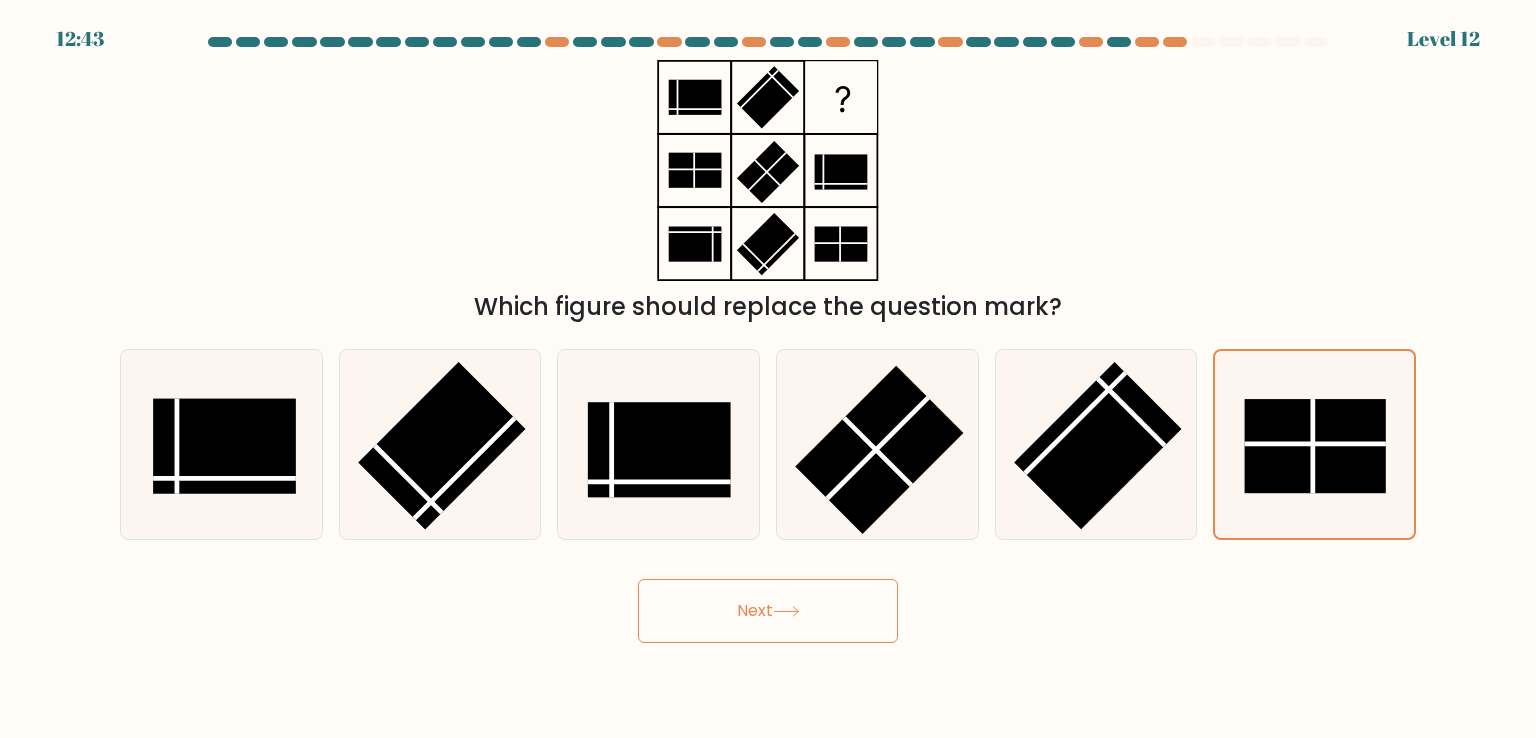 click on "Next" at bounding box center (768, 611) 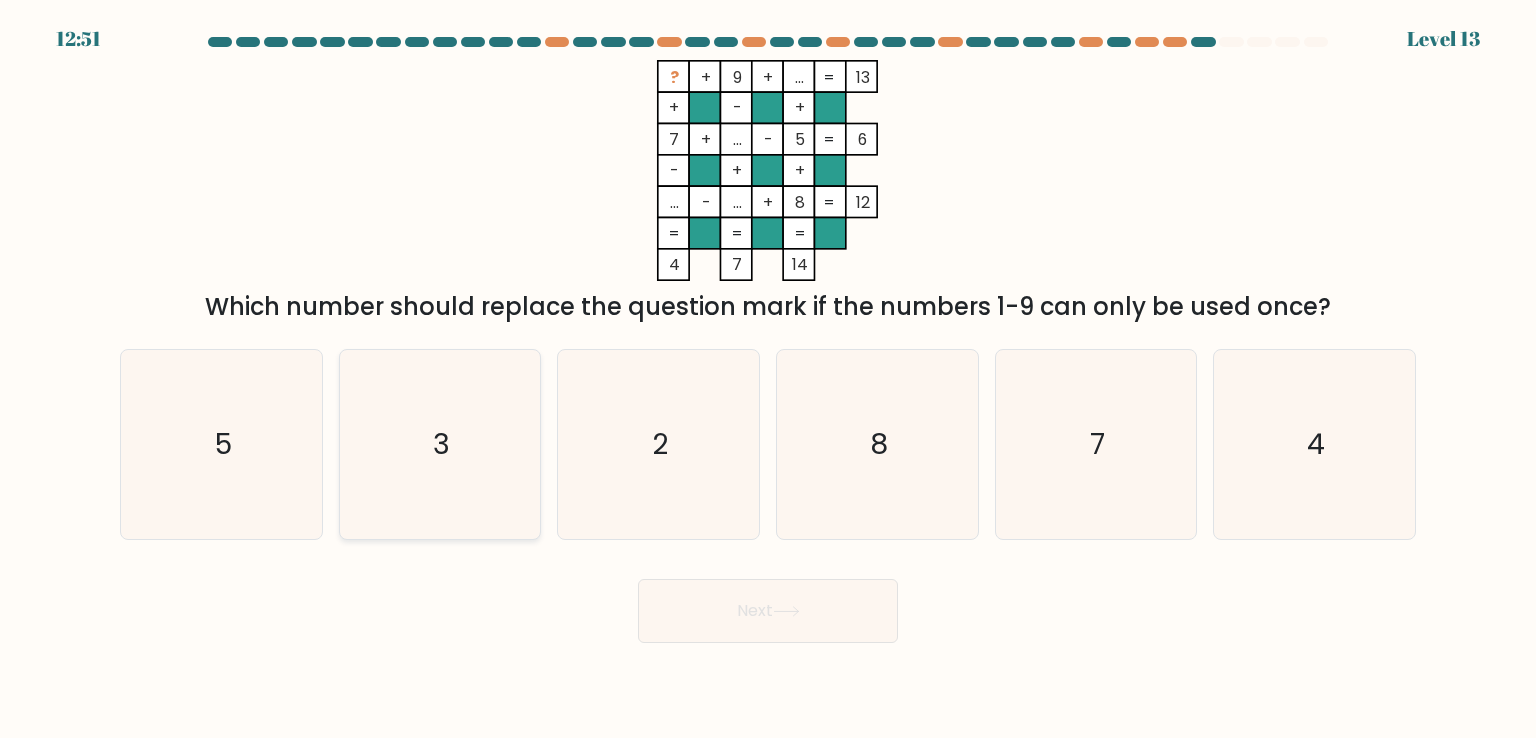 click on "3" 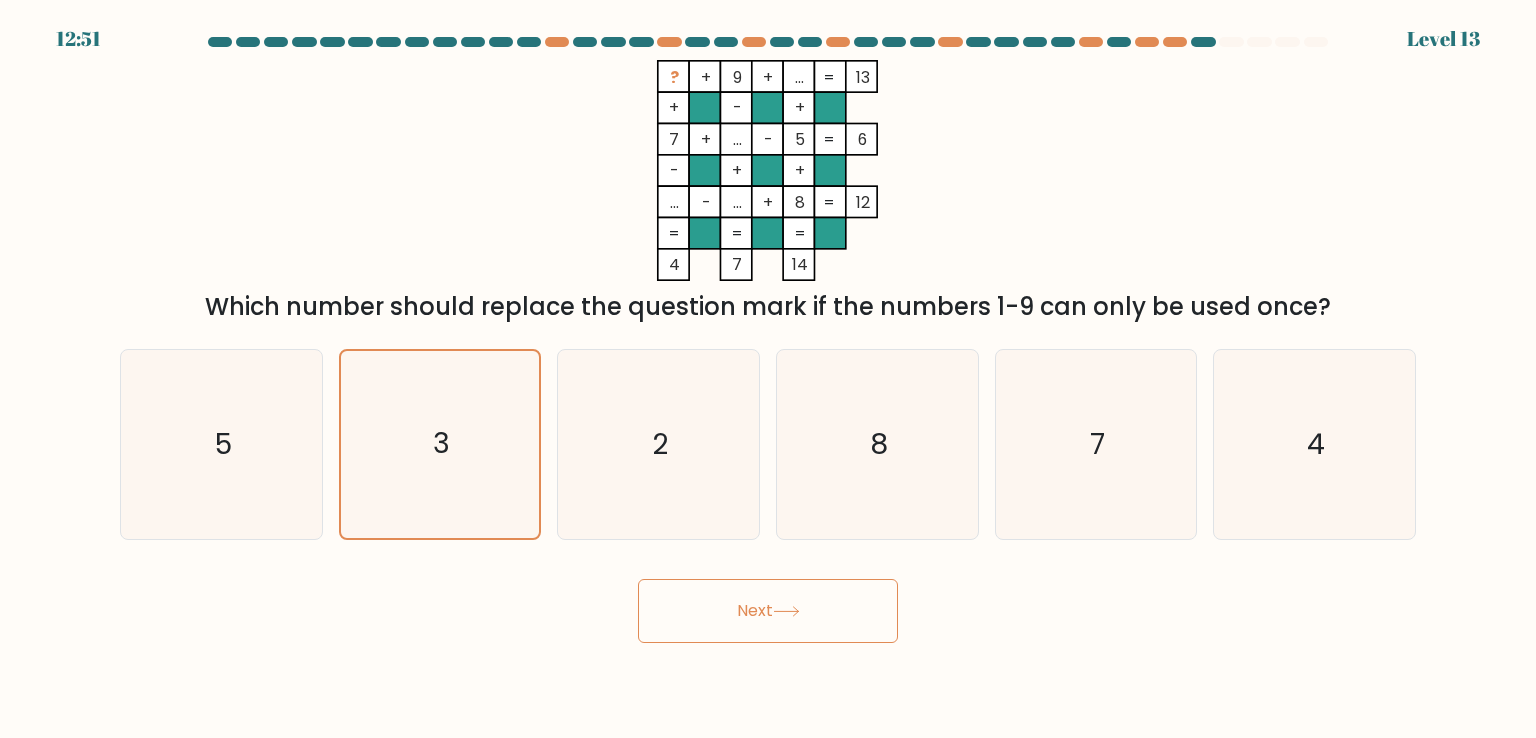 click on "12:51
Level 13" at bounding box center [768, 369] 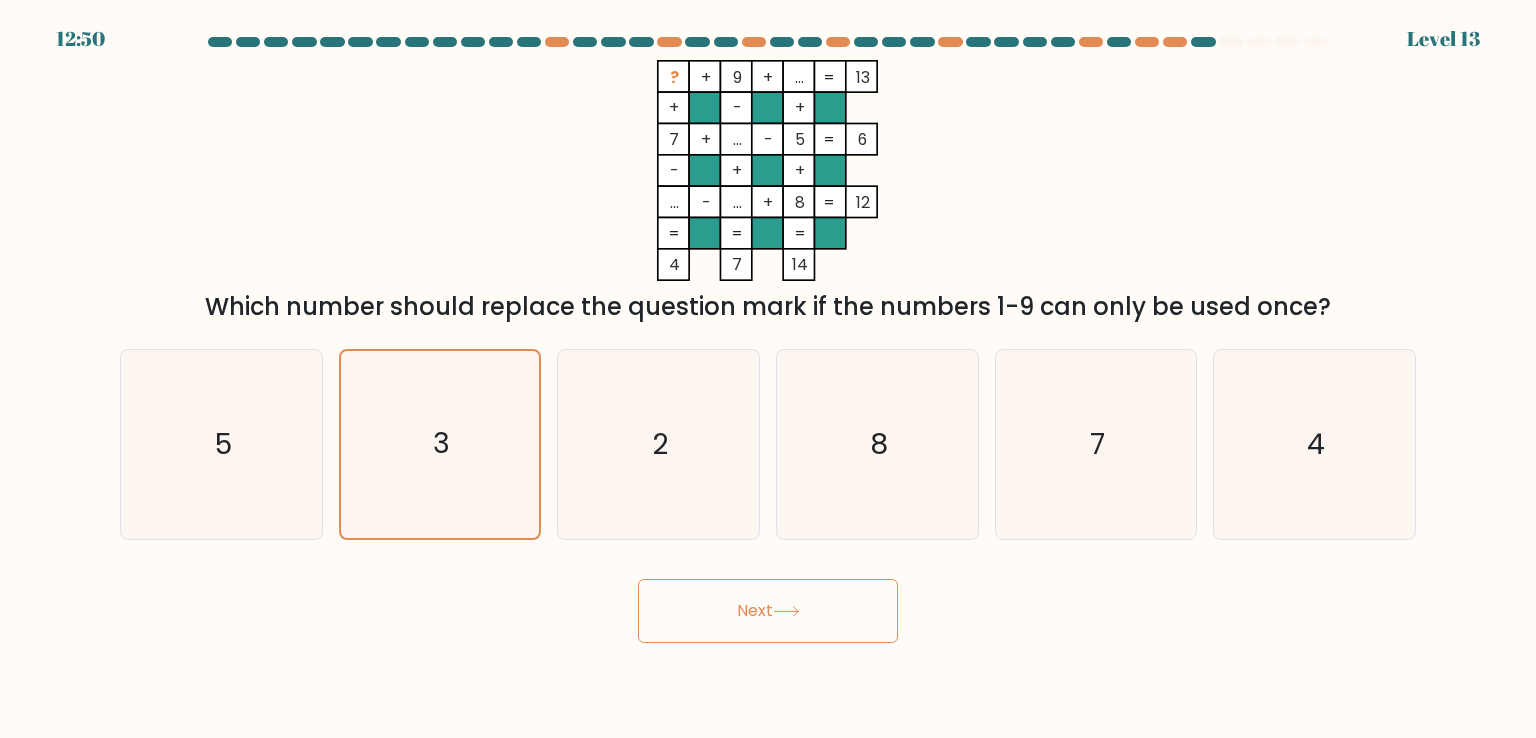 click on "Next" at bounding box center (768, 611) 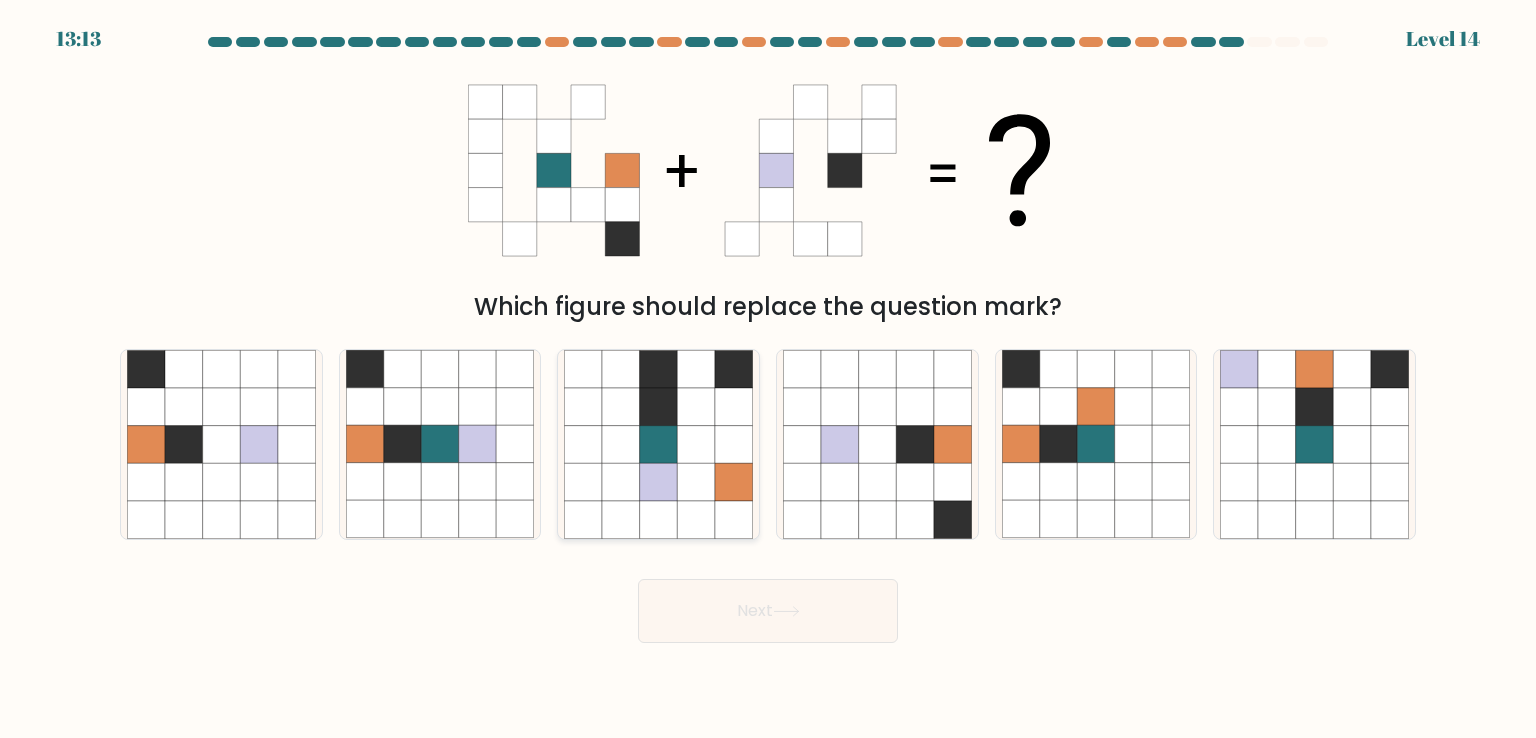click 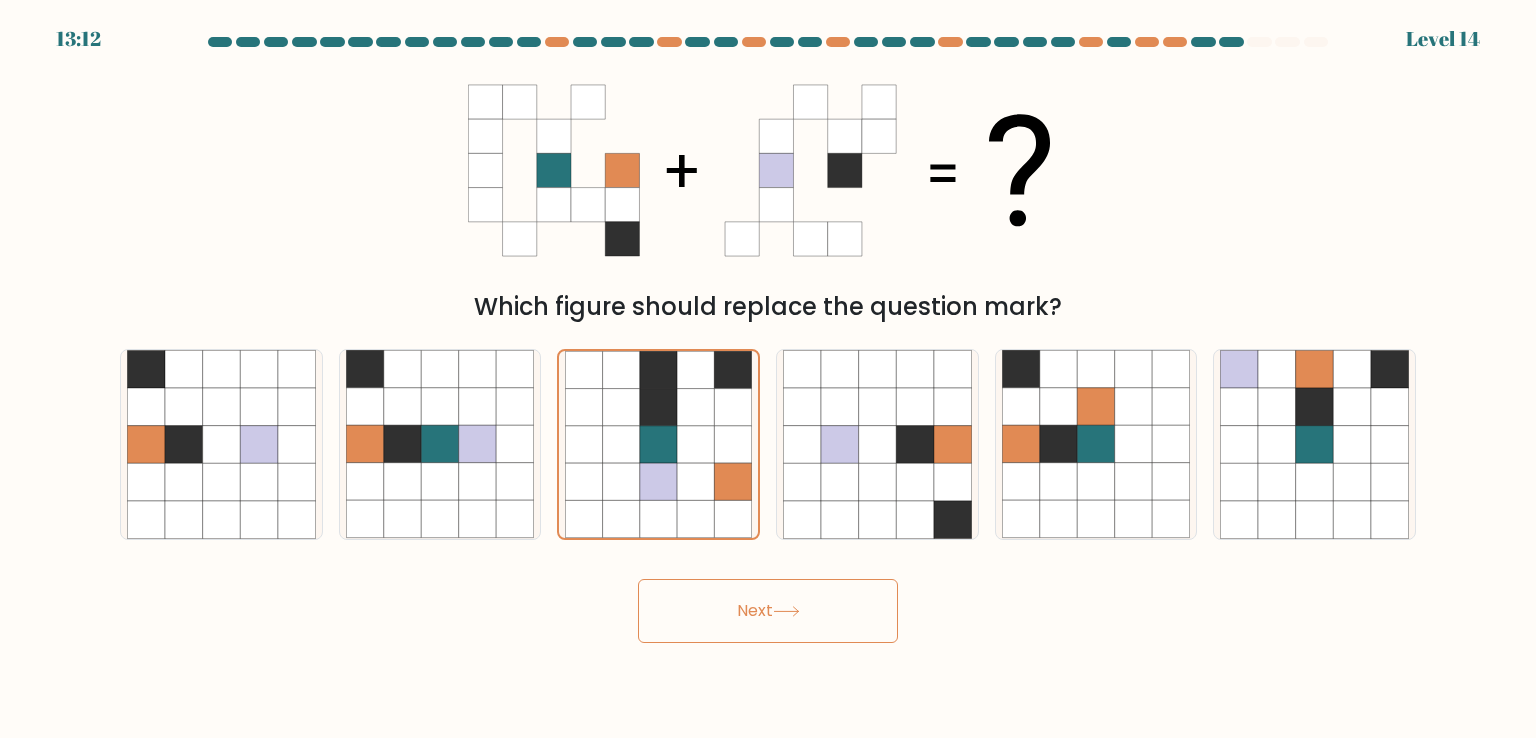 click on "Next" at bounding box center [768, 611] 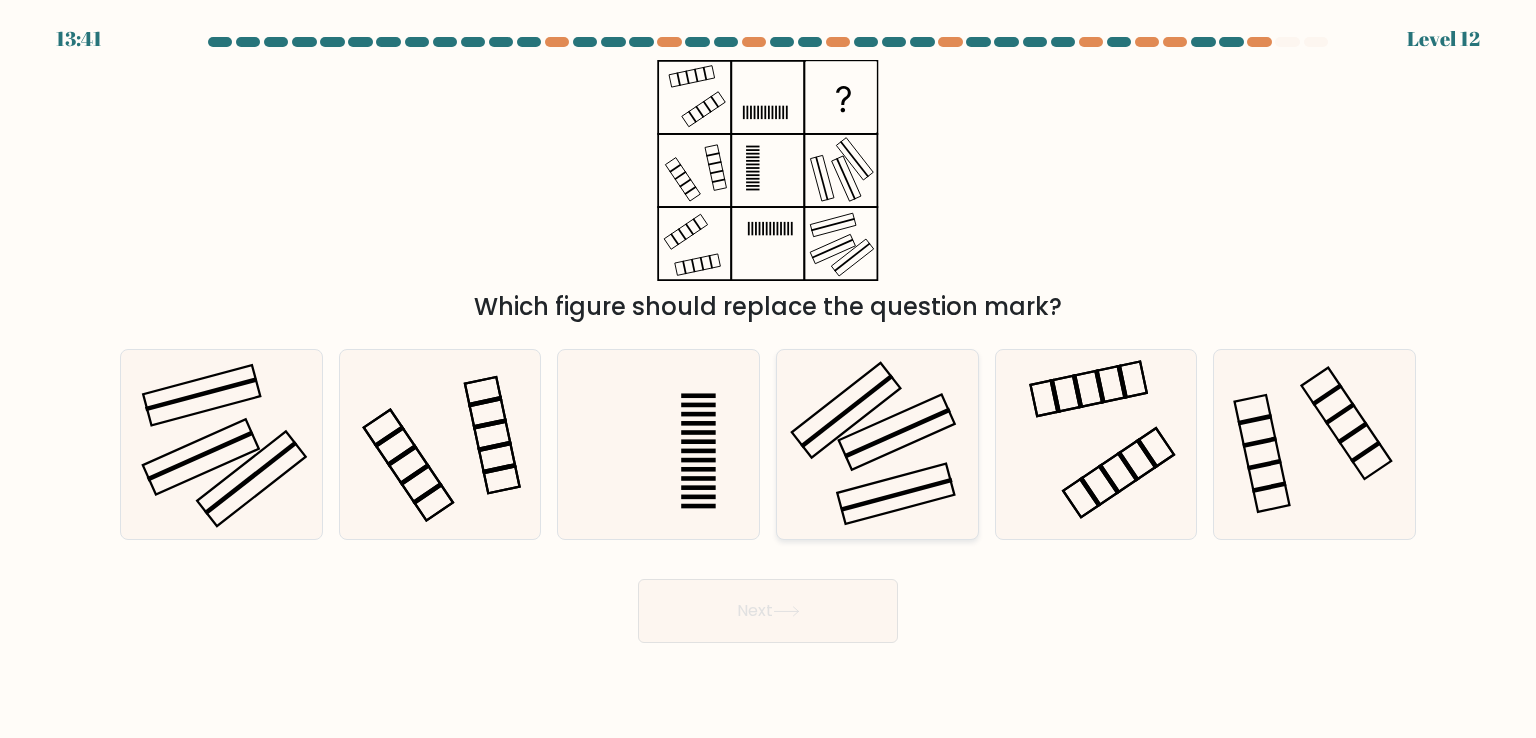 click 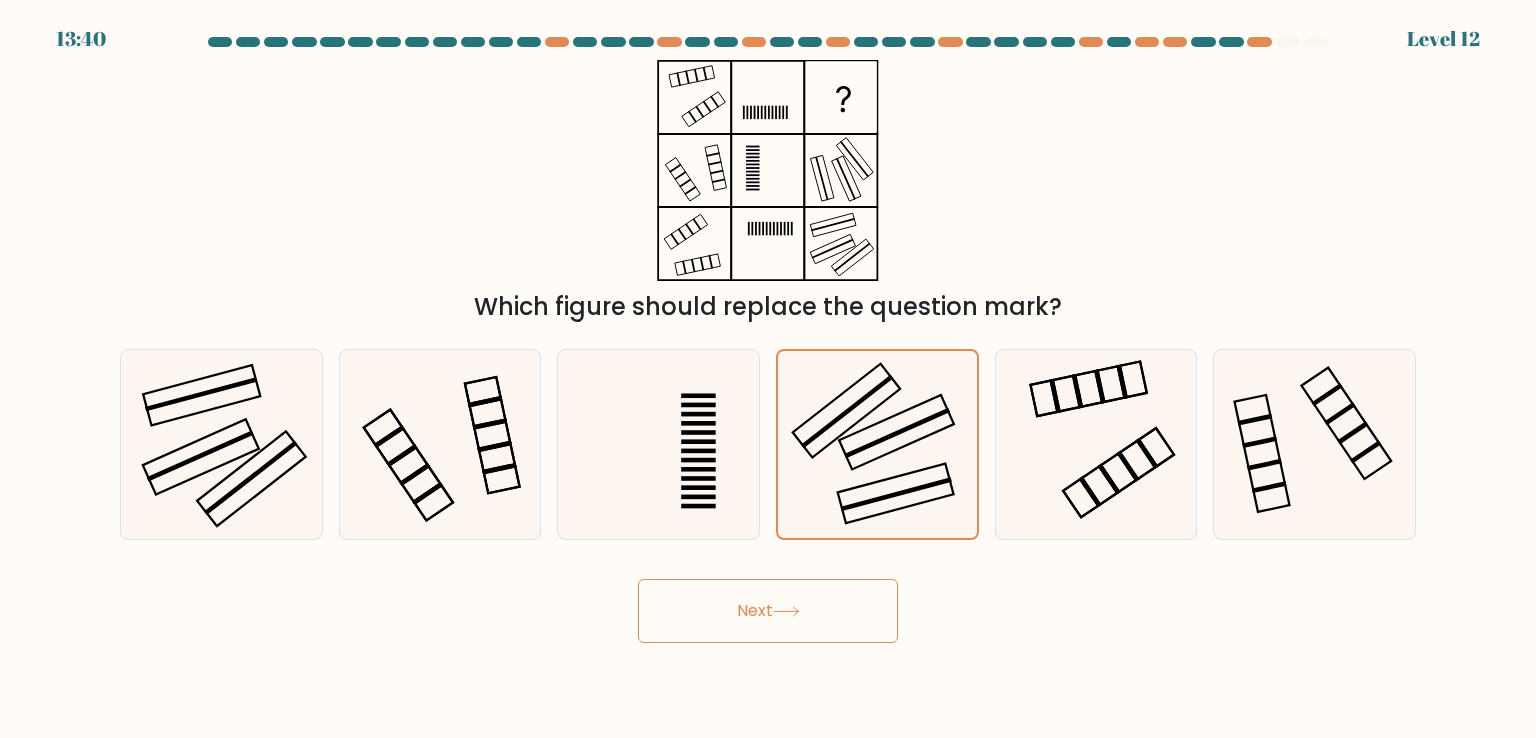 click on "Next" at bounding box center [768, 611] 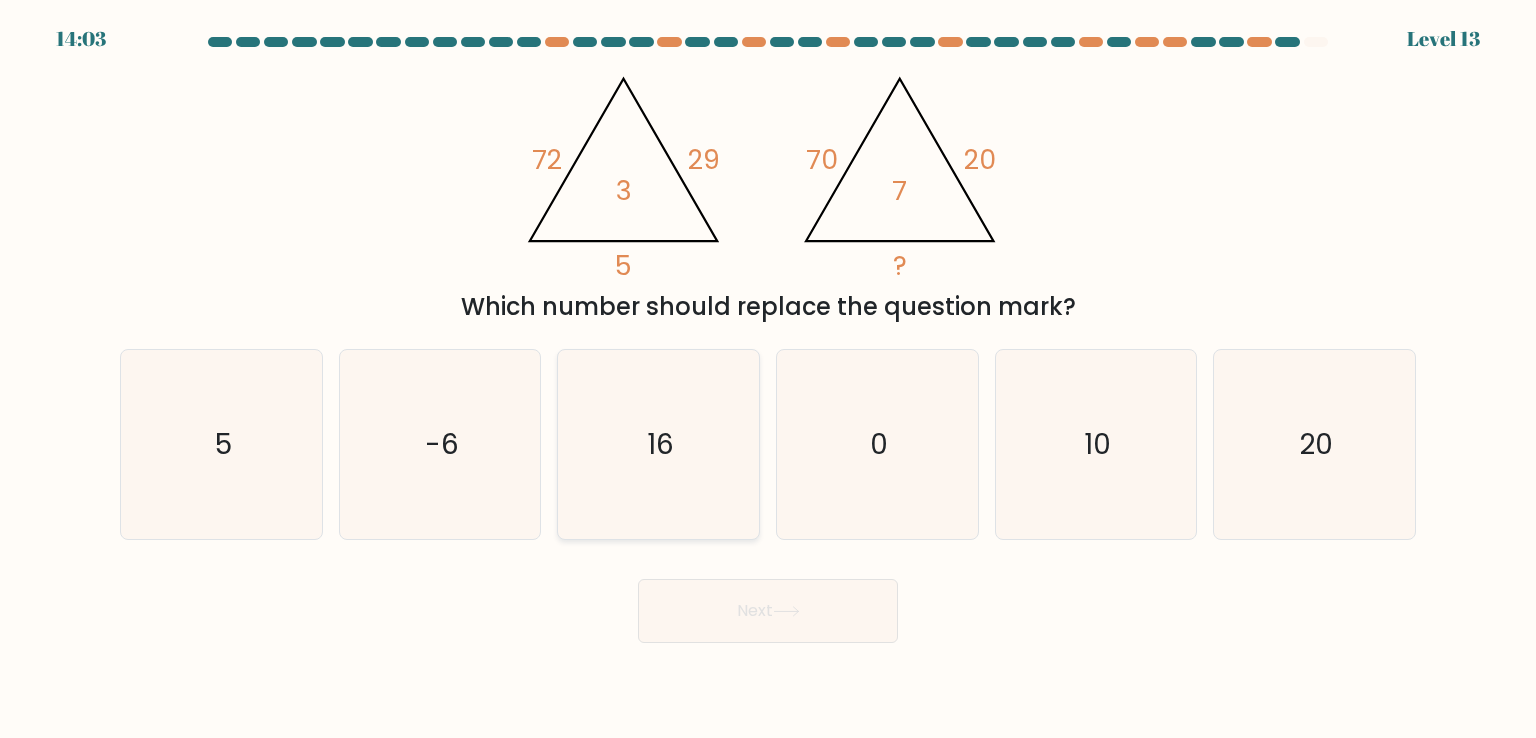 click on "16" 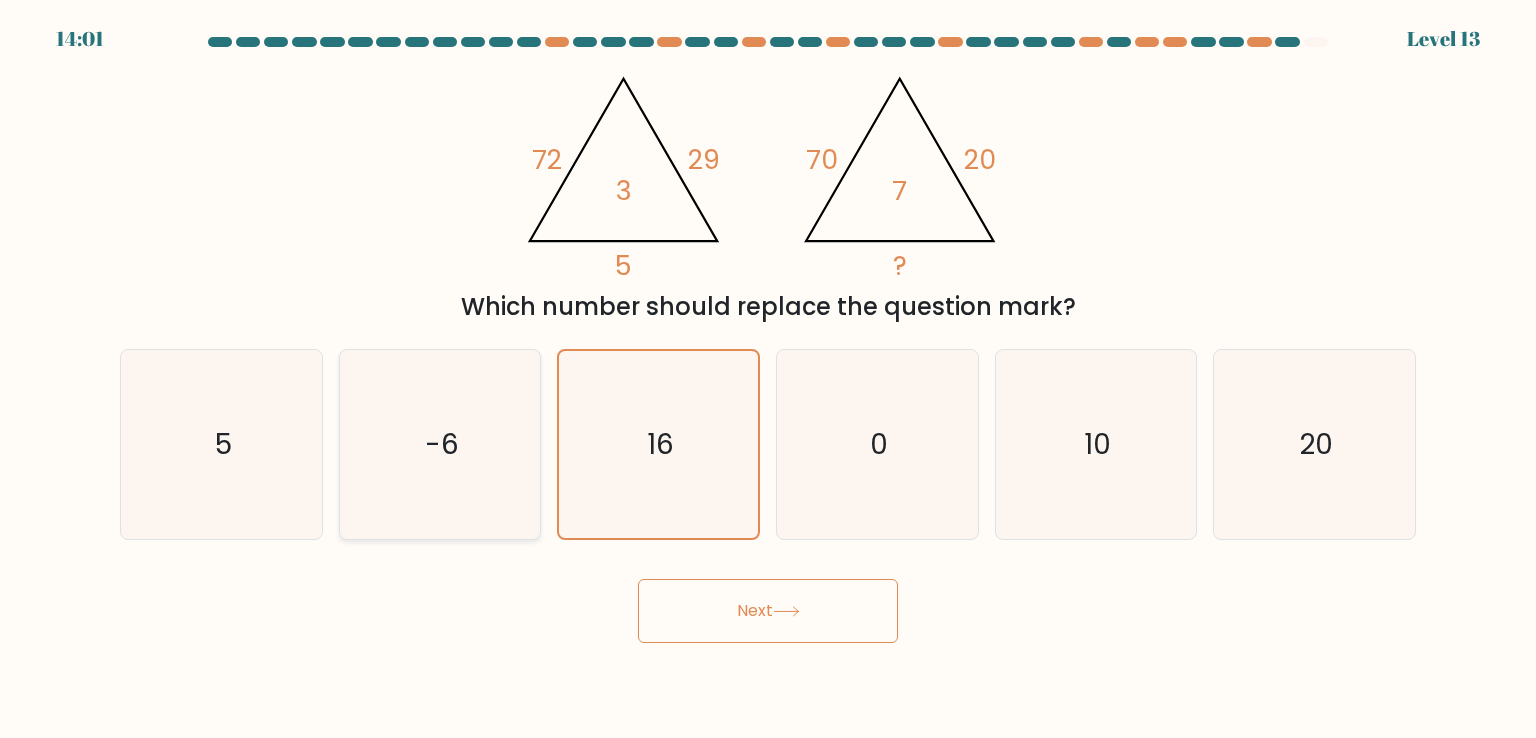 click on "-6" 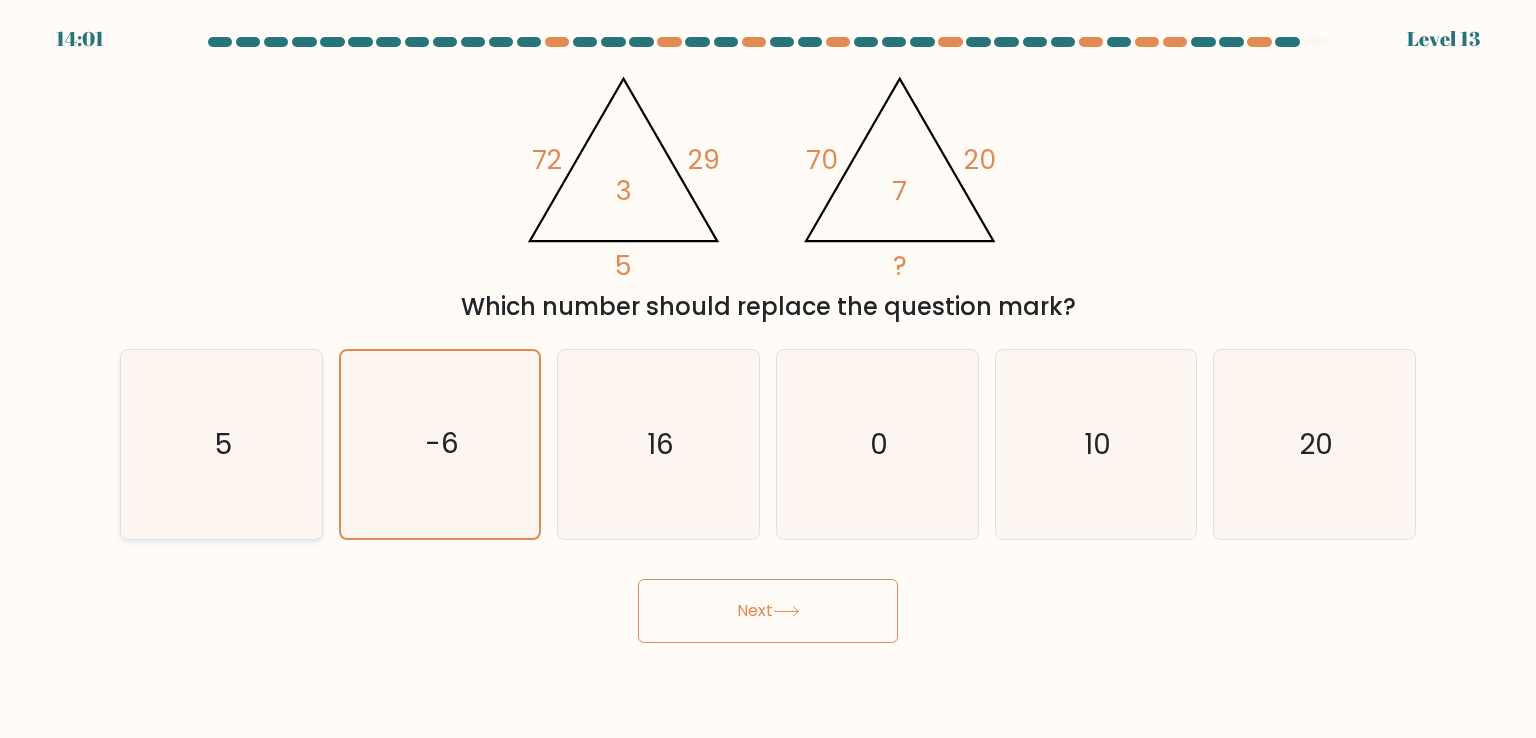 click on "5" 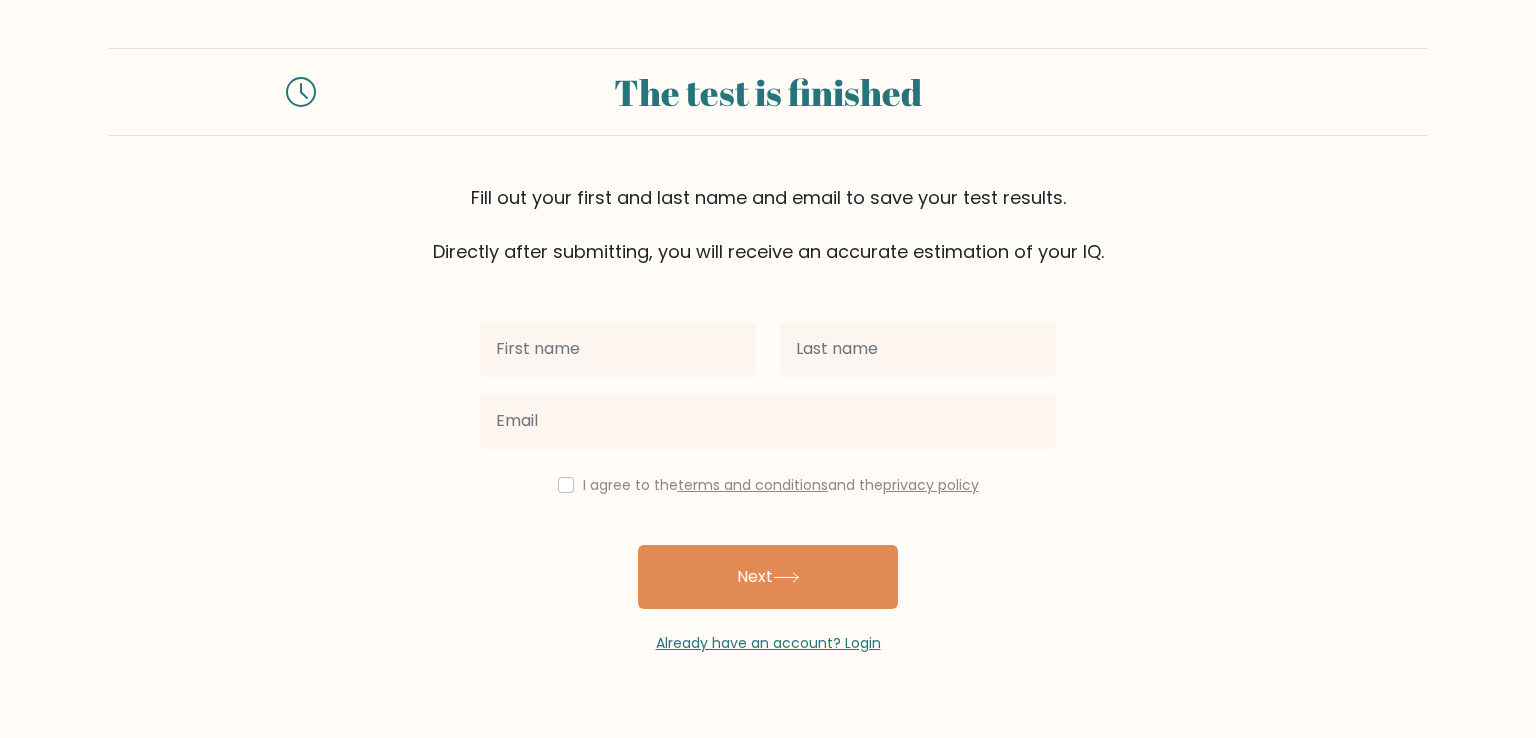 scroll, scrollTop: 0, scrollLeft: 0, axis: both 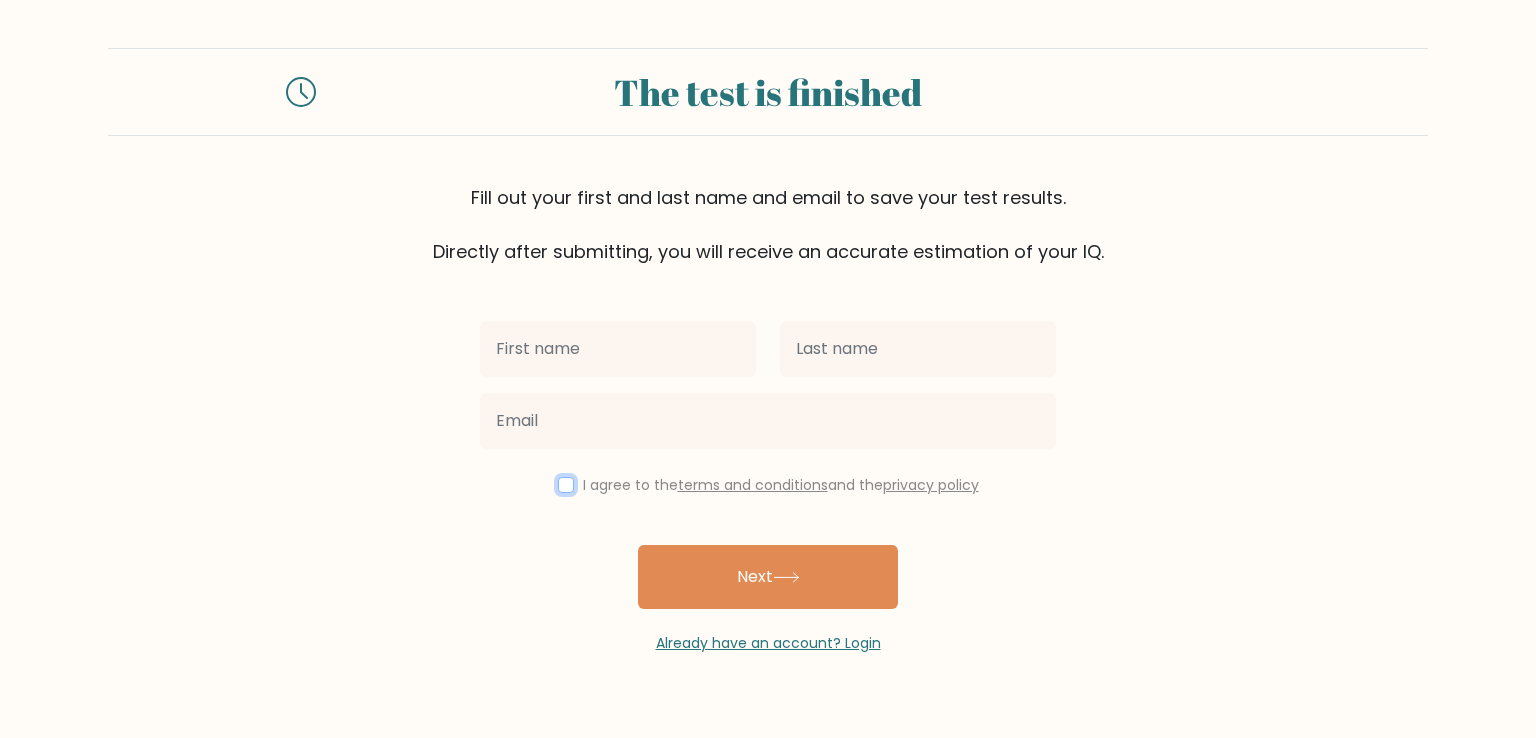 click at bounding box center [566, 485] 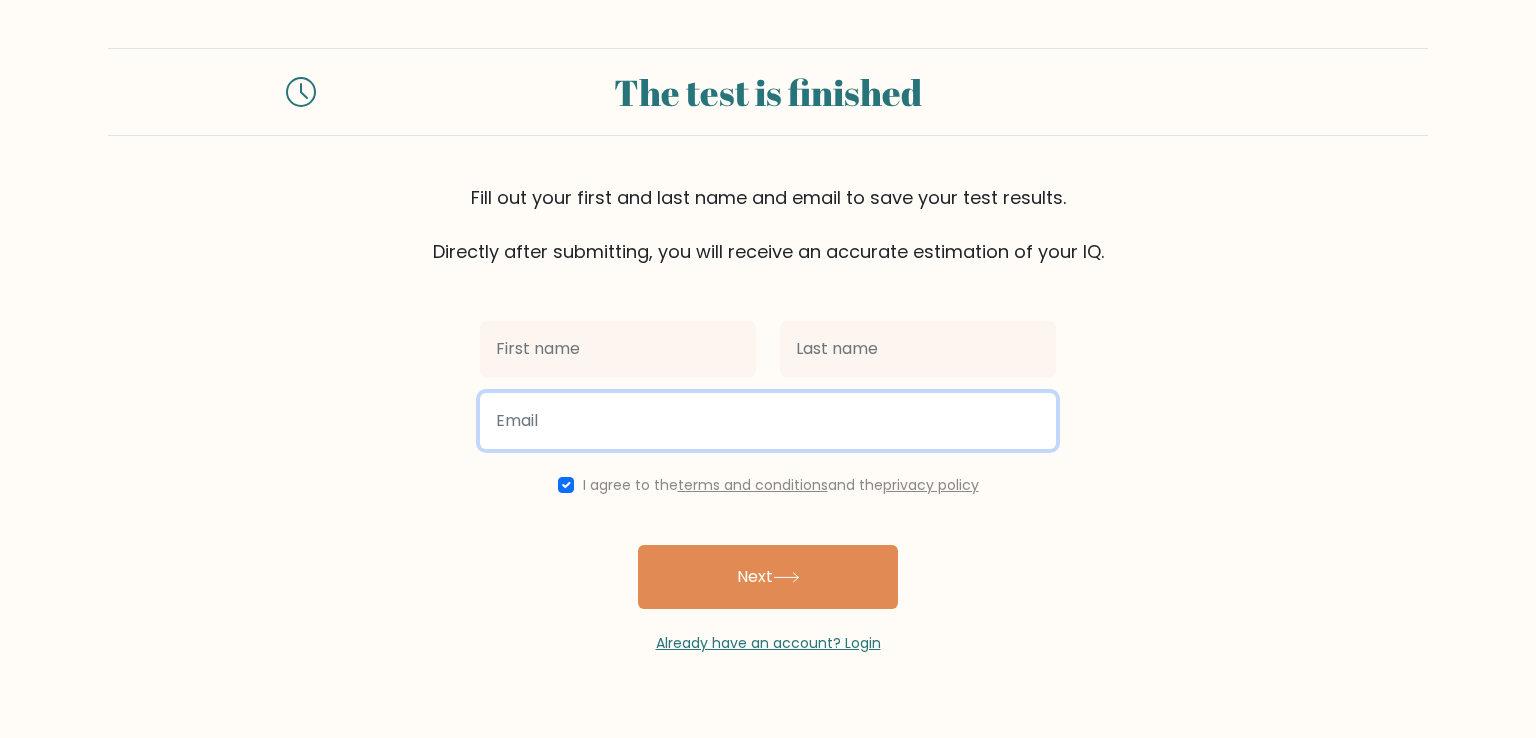 click at bounding box center [768, 421] 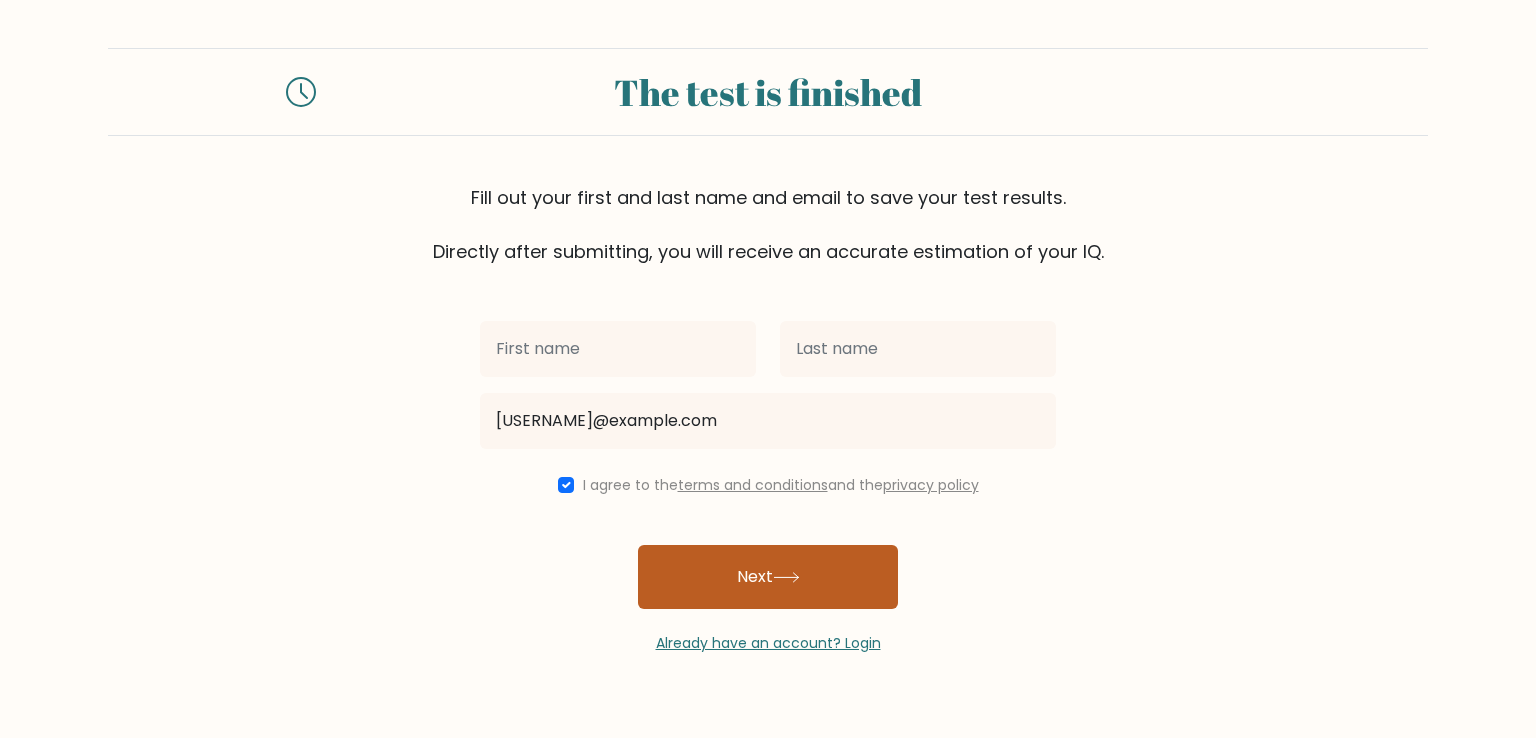 click on "Next" at bounding box center (768, 577) 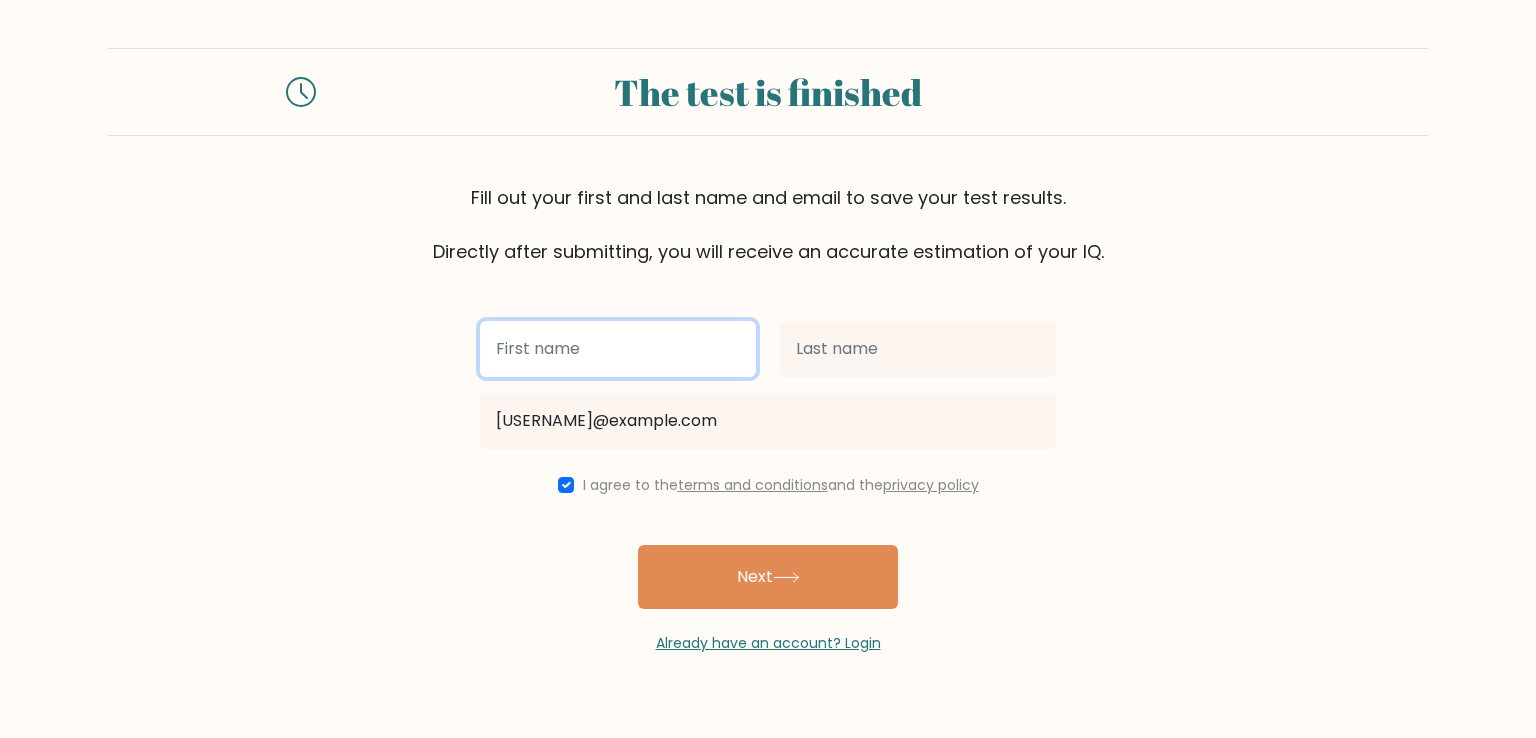 click at bounding box center [618, 349] 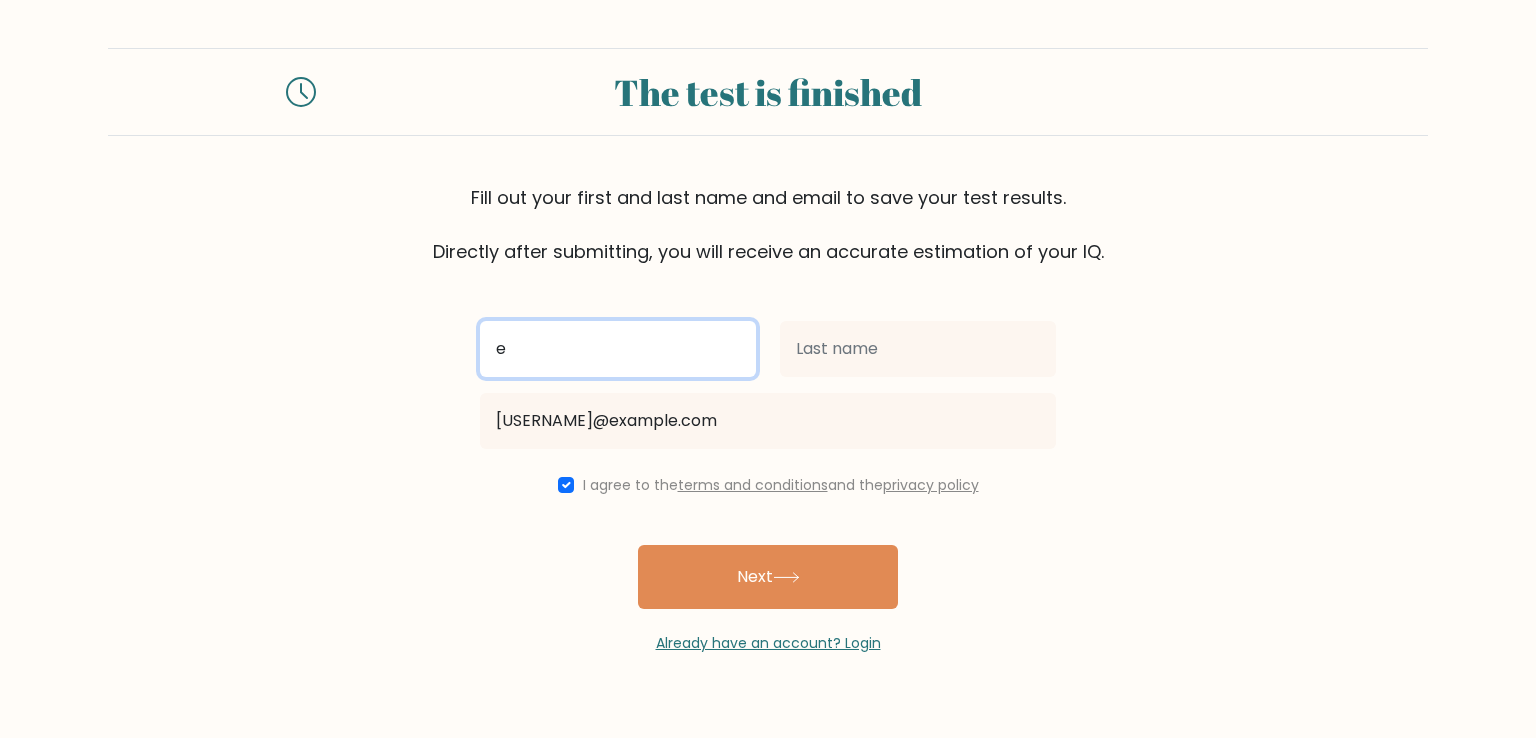 type on "e" 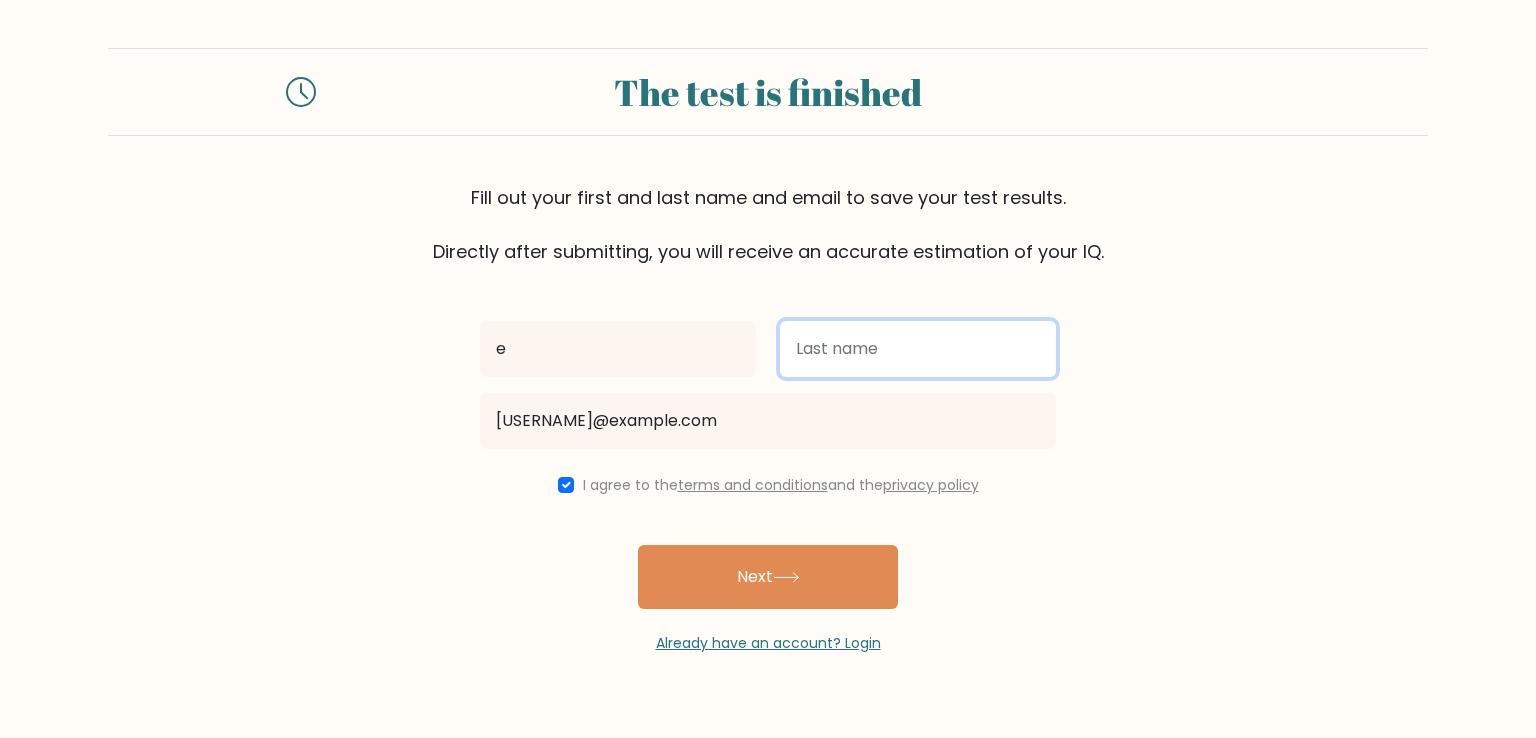 click at bounding box center [918, 349] 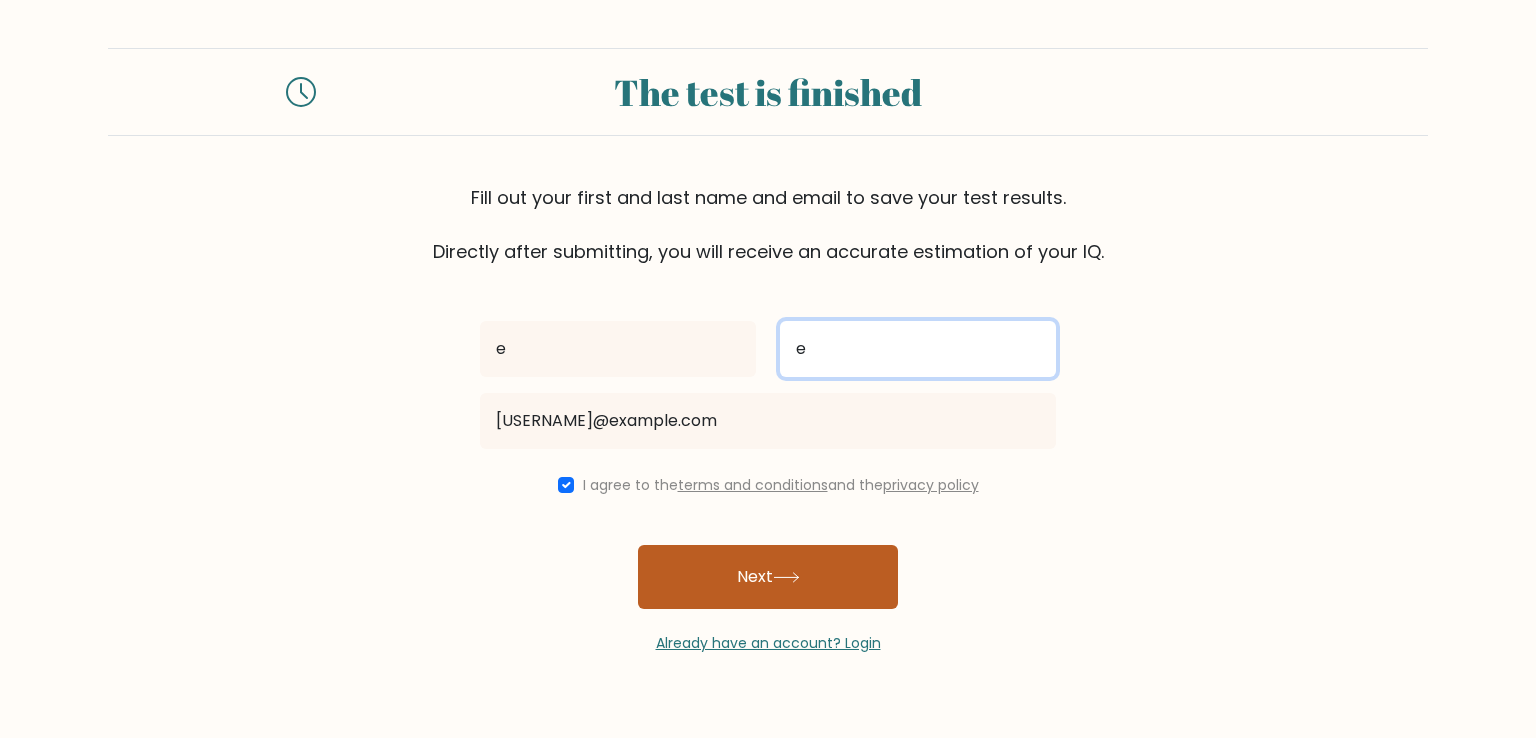 type on "e" 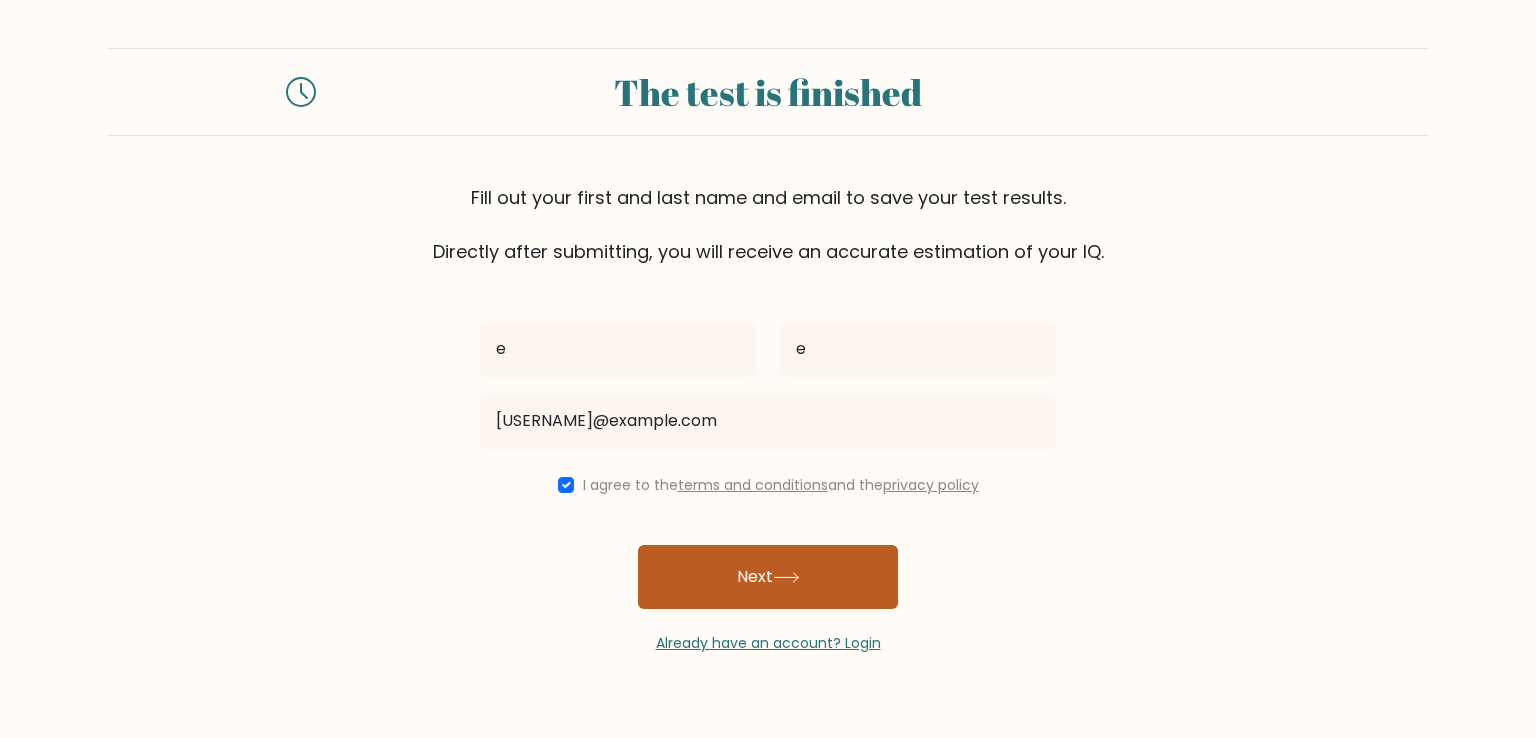 click on "Next" at bounding box center [768, 577] 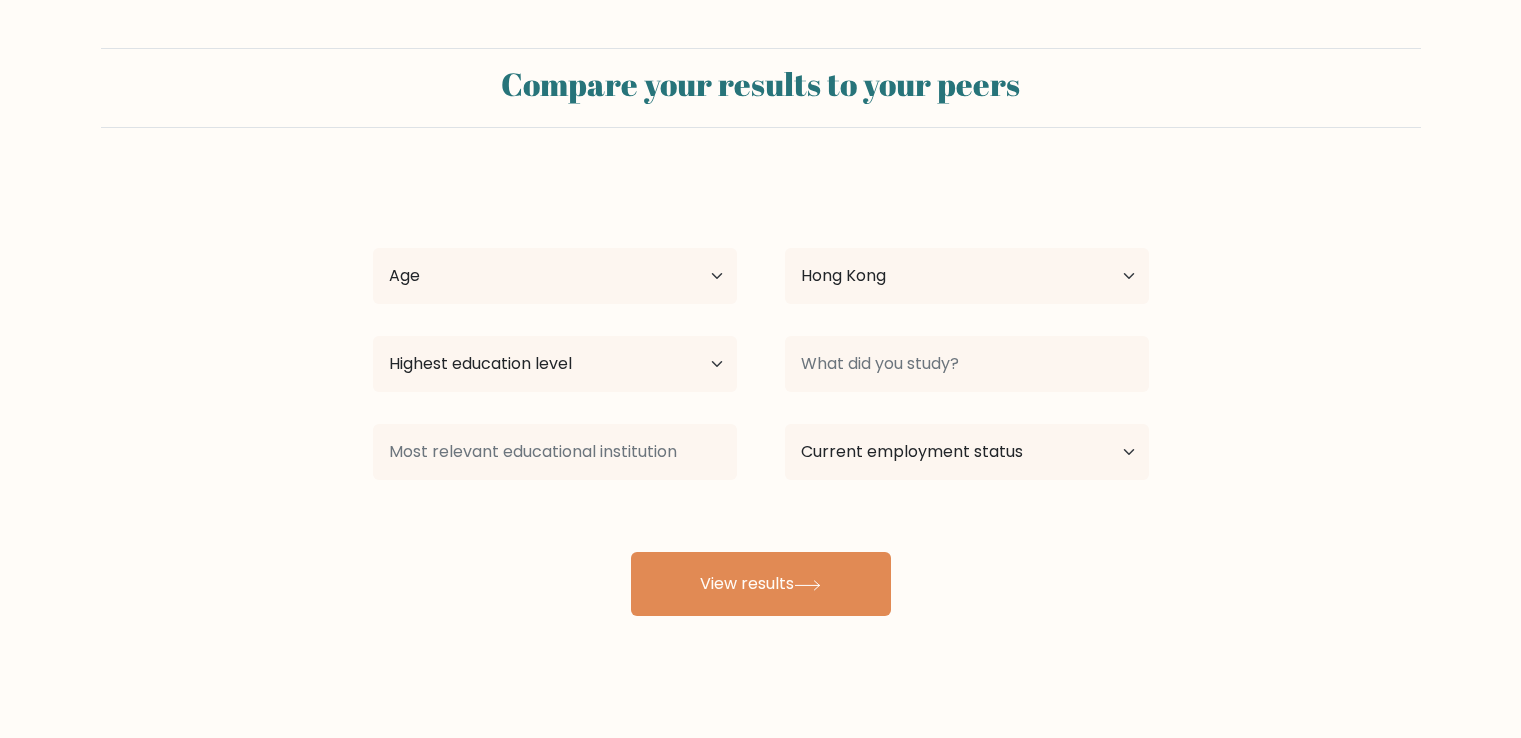 select on "HK" 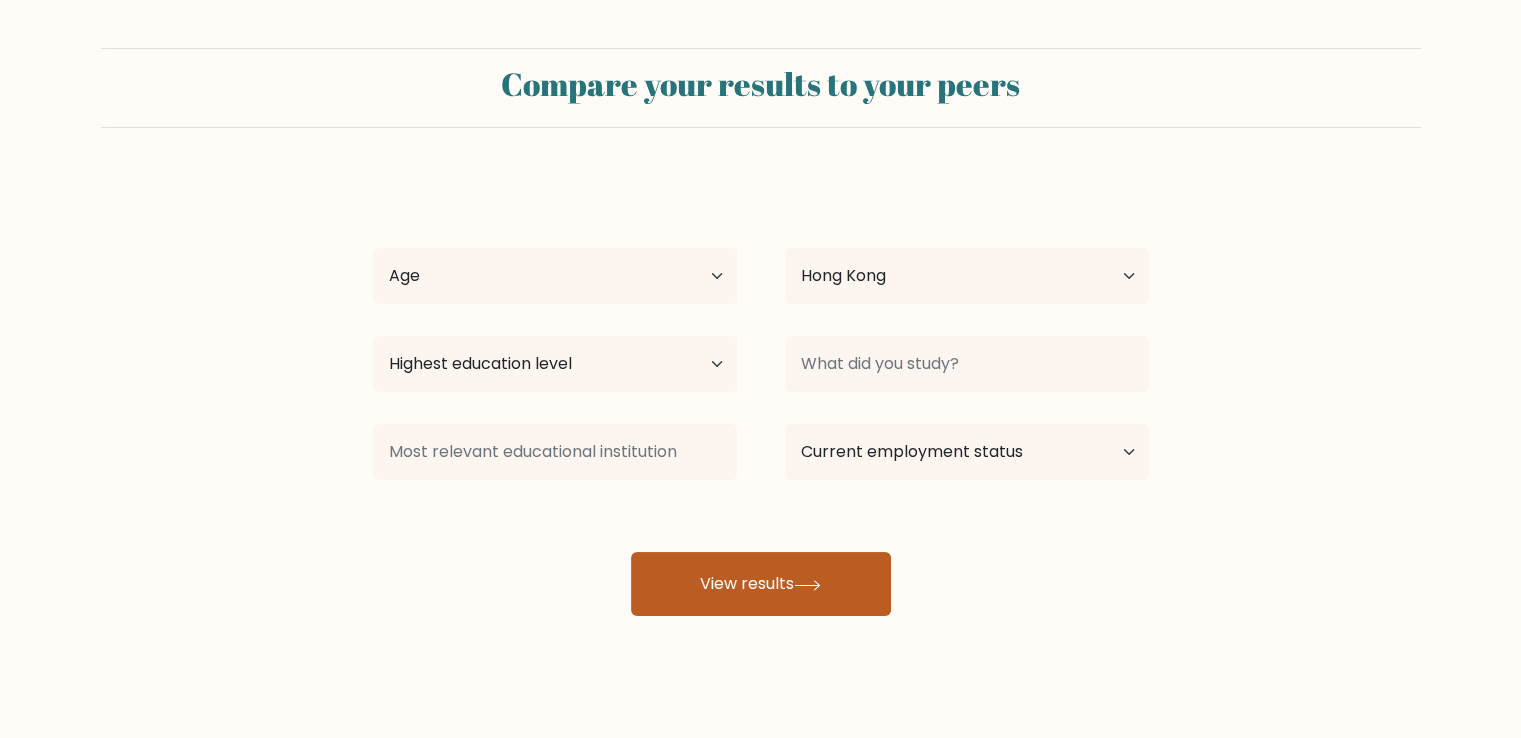 click on "View results" at bounding box center (761, 584) 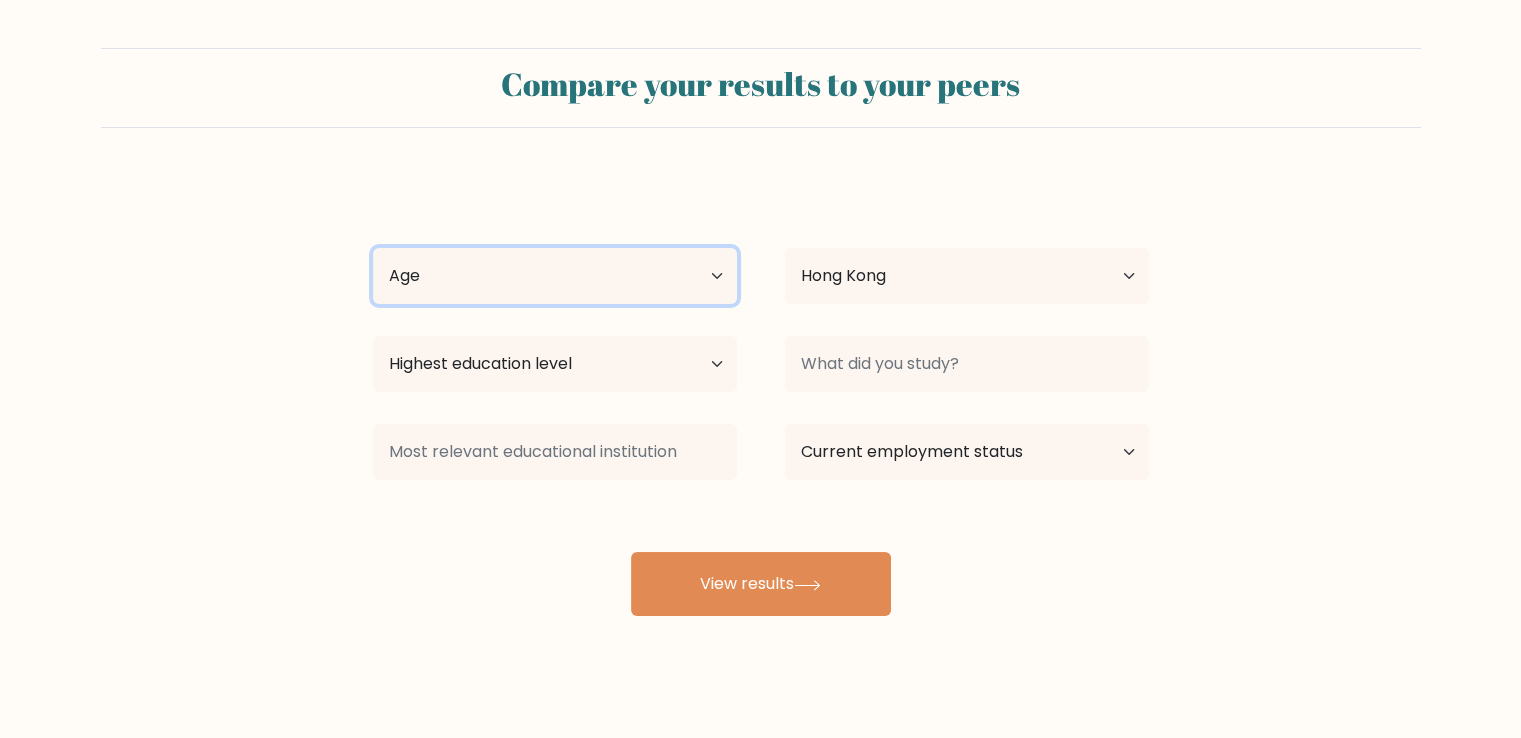 click on "Age
Under 18 years old
18-24 years old
25-34 years old
35-44 years old
45-54 years old
55-64 years old
65 years old and above" at bounding box center [555, 276] 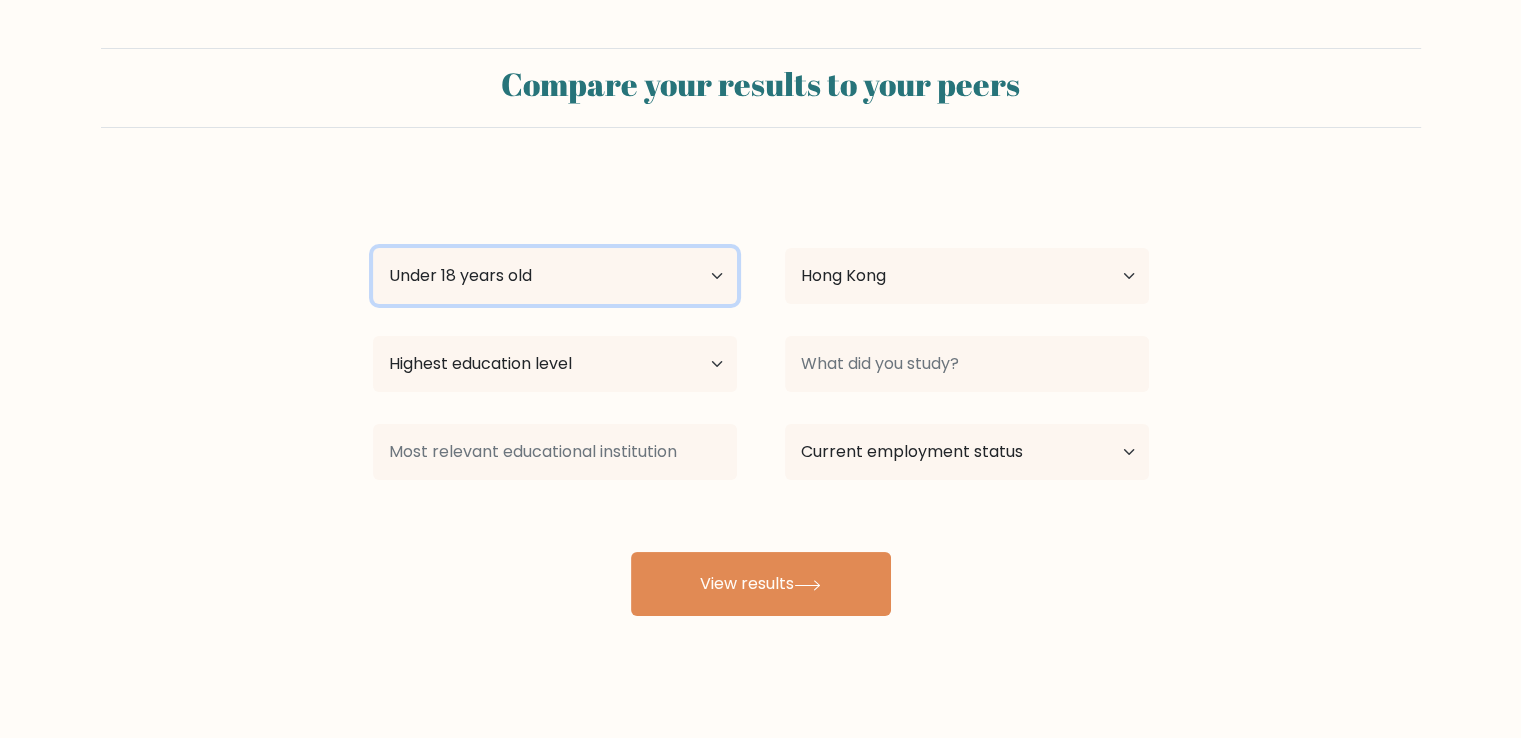 click on "Age
Under 18 years old
18-24 years old
25-34 years old
35-44 years old
45-54 years old
55-64 years old
65 years old and above" at bounding box center [555, 276] 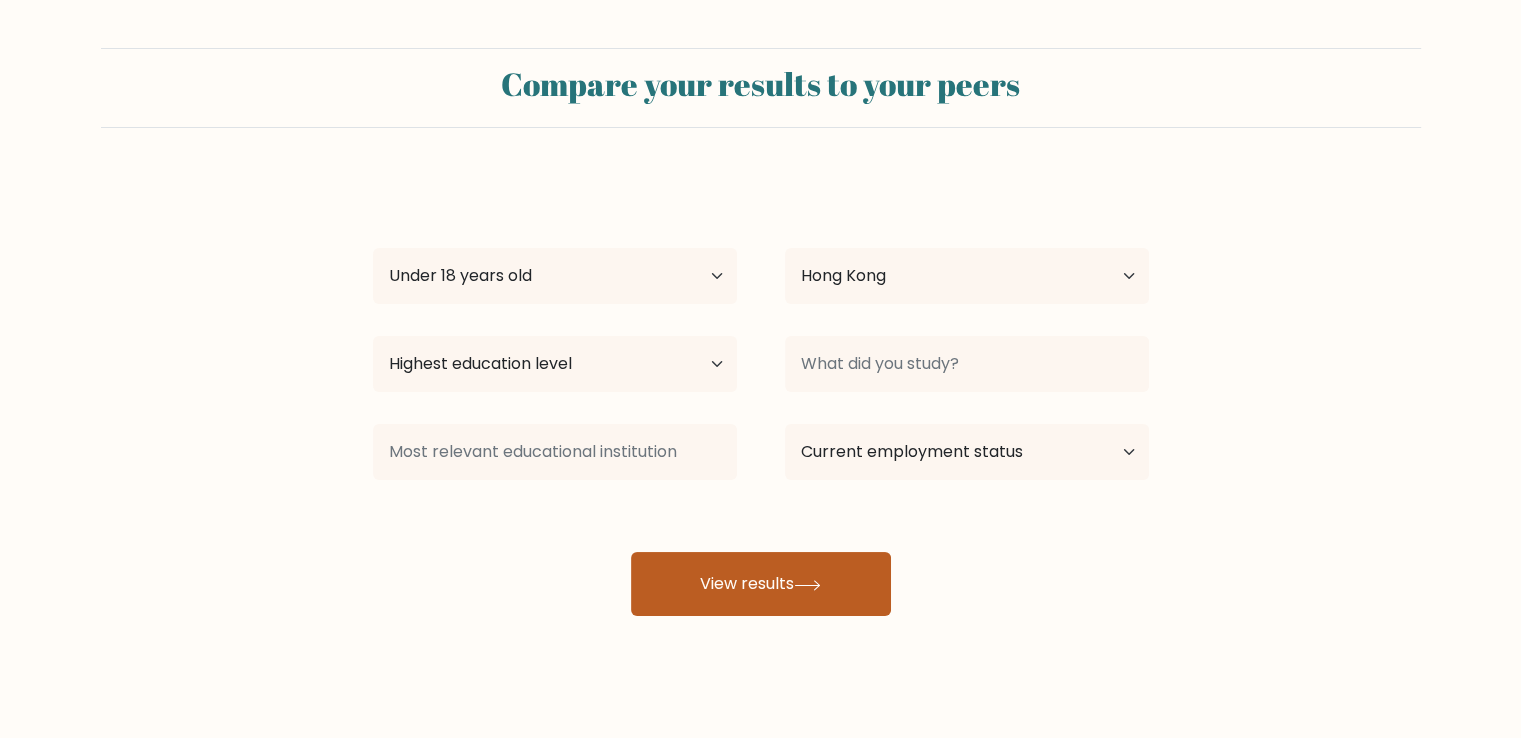 click on "View results" at bounding box center (761, 584) 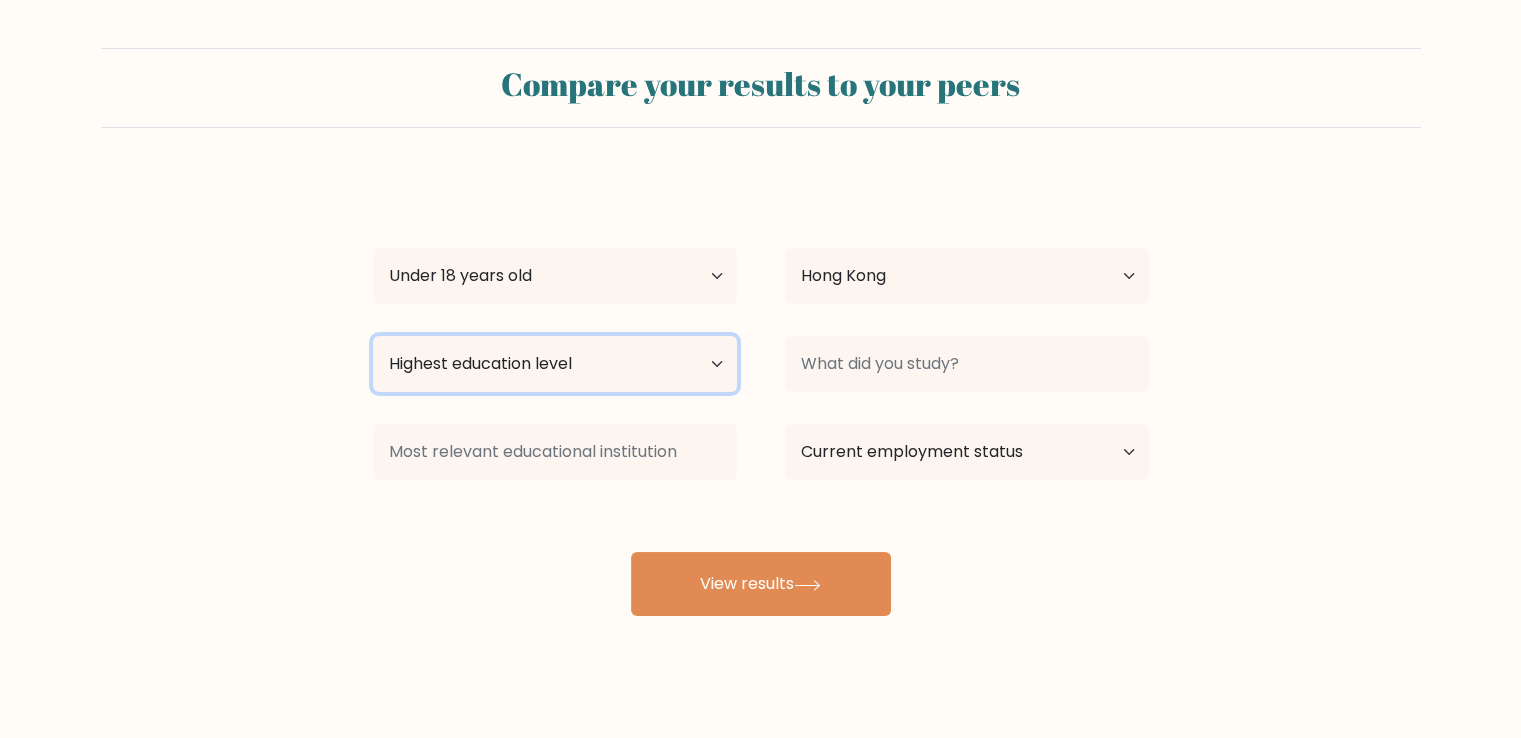 click on "Highest education level
No schooling
Primary
Lower Secondary
Upper Secondary
Occupation Specific
Bachelor's degree
Master's degree
Doctoral degree" at bounding box center [555, 364] 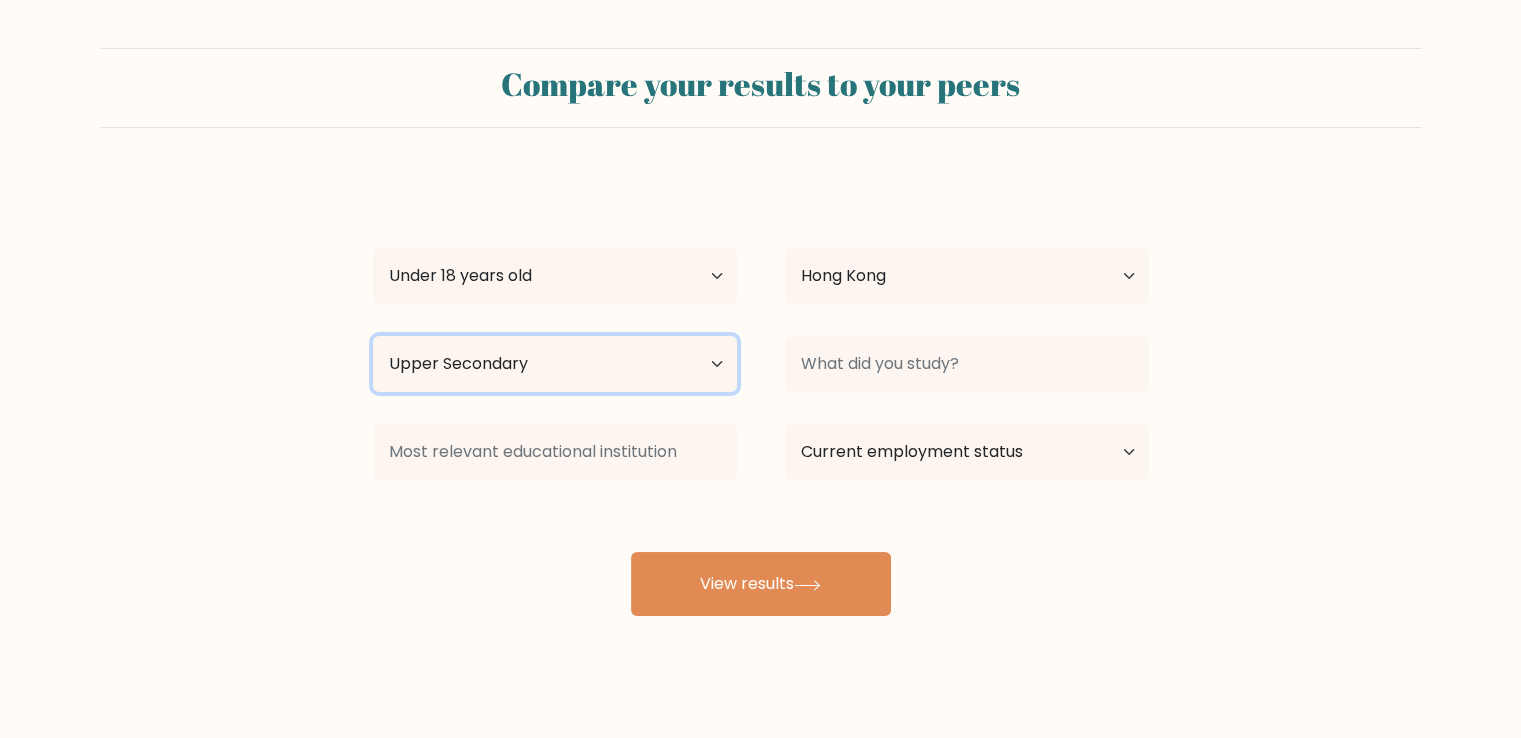 click on "Highest education level
No schooling
Primary
Lower Secondary
Upper Secondary
Occupation Specific
Bachelor's degree
Master's degree
Doctoral degree" at bounding box center (555, 364) 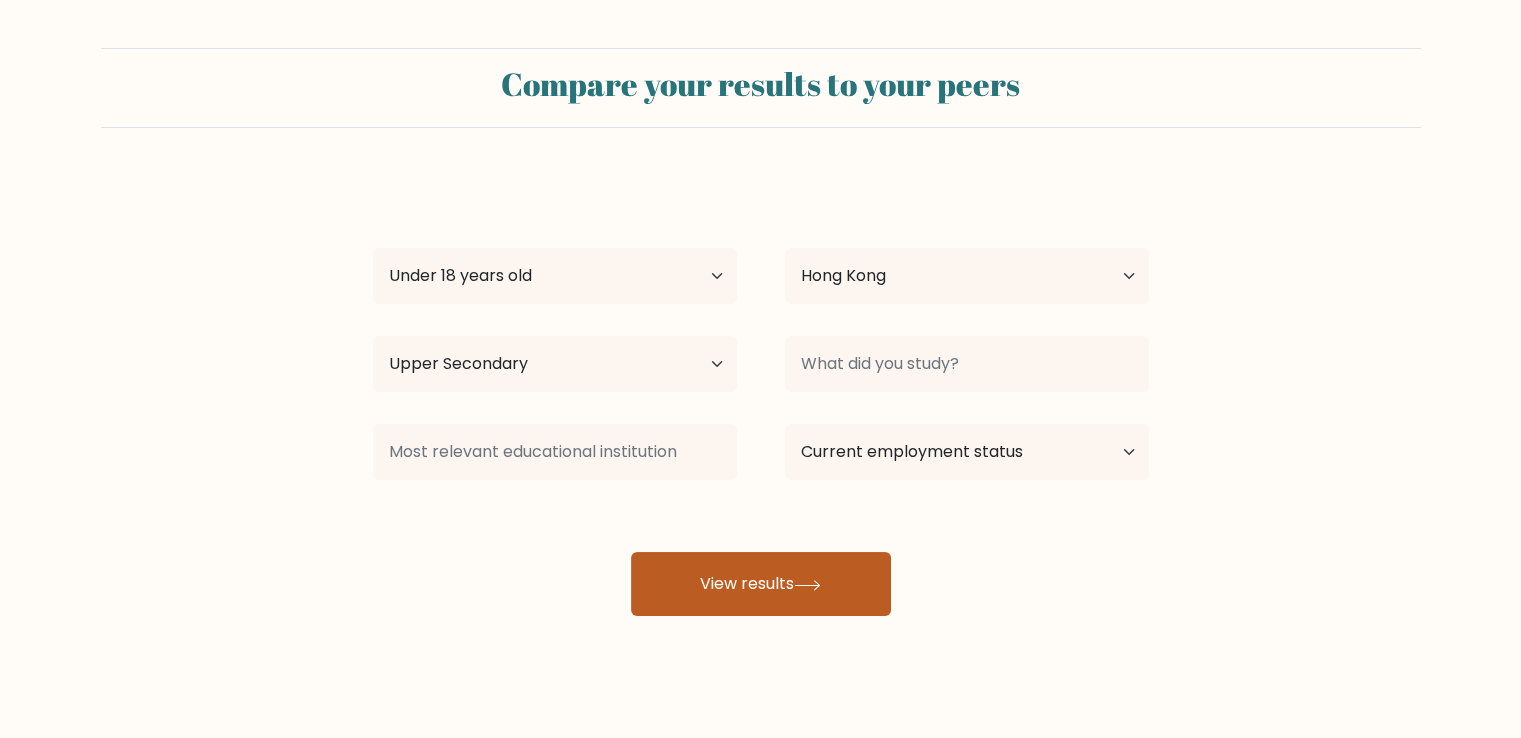 click 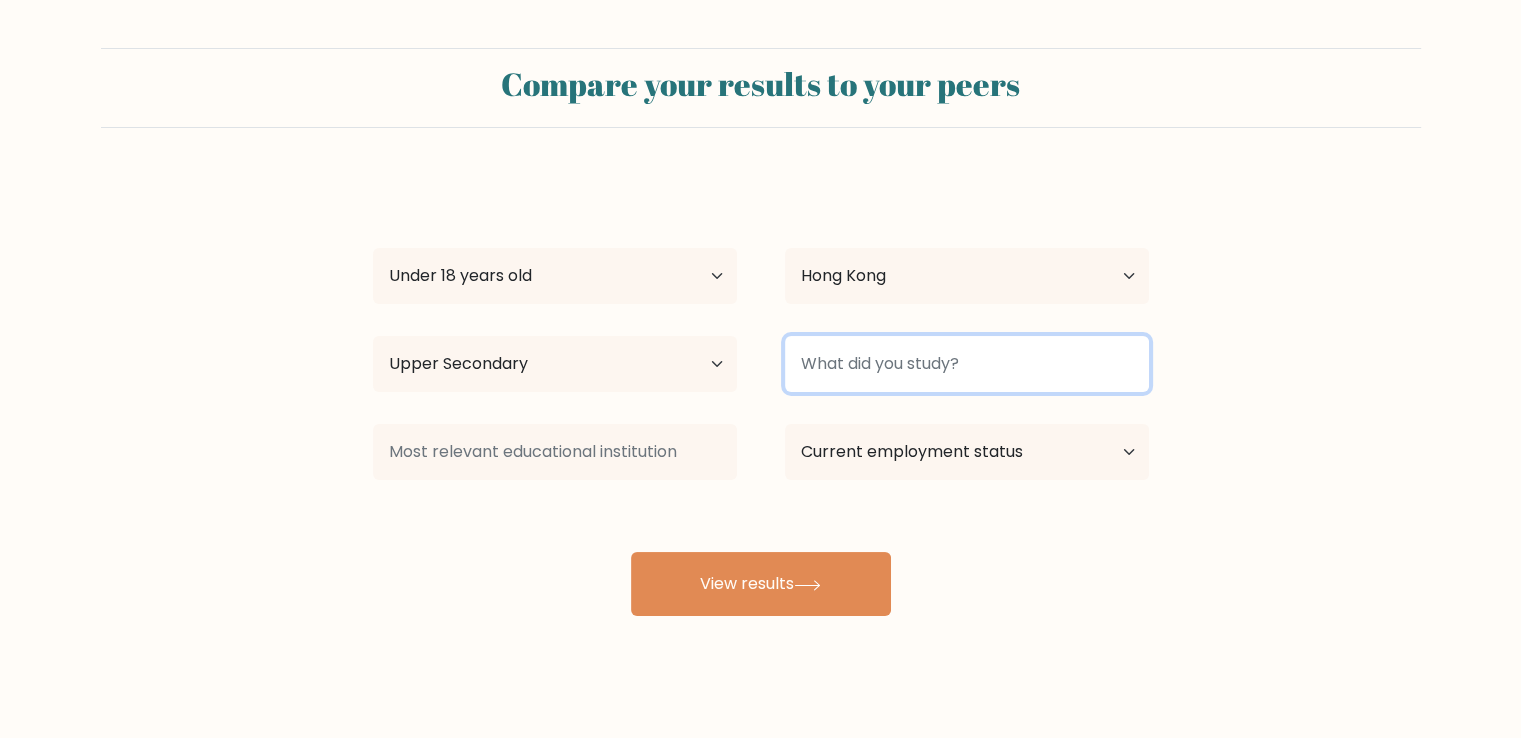 click at bounding box center (967, 364) 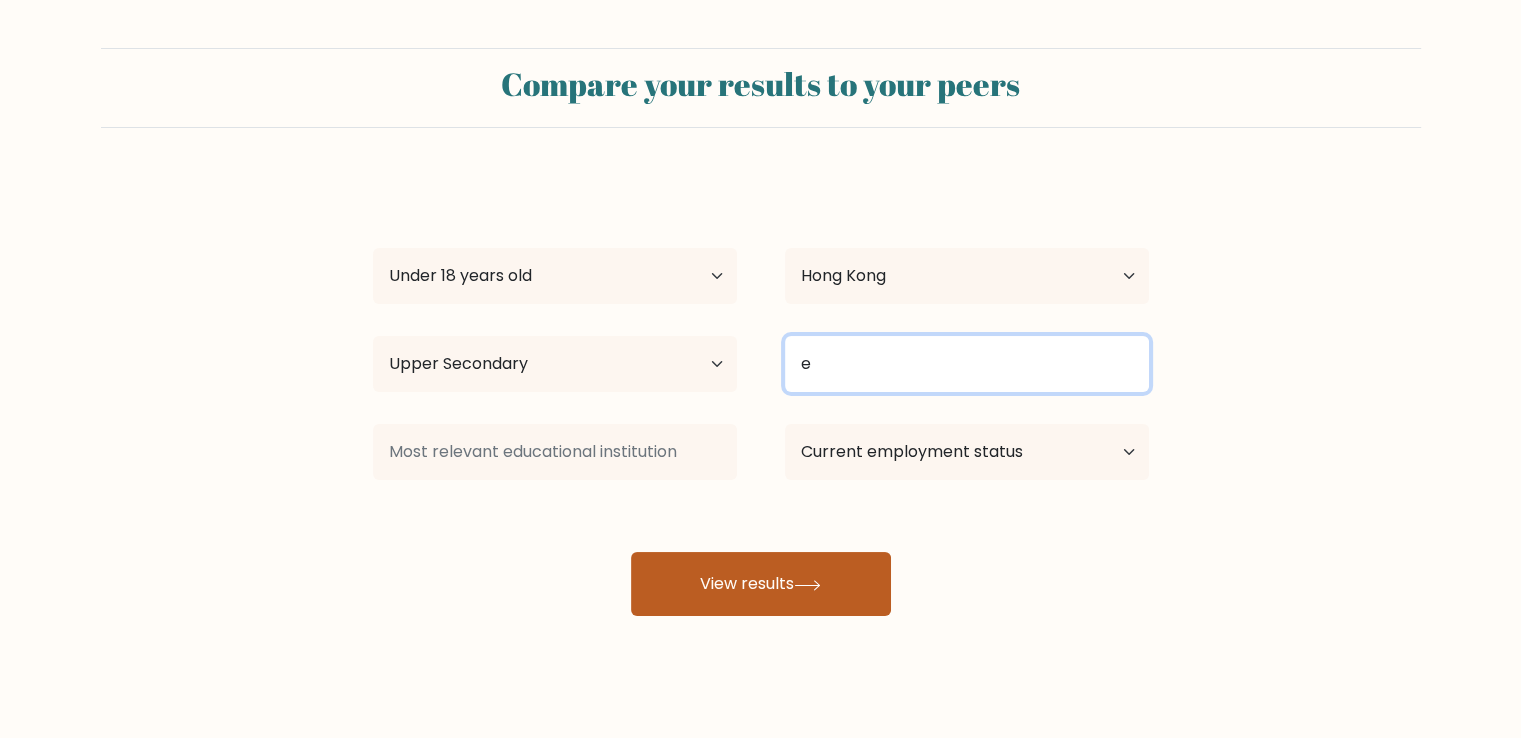 type on "e" 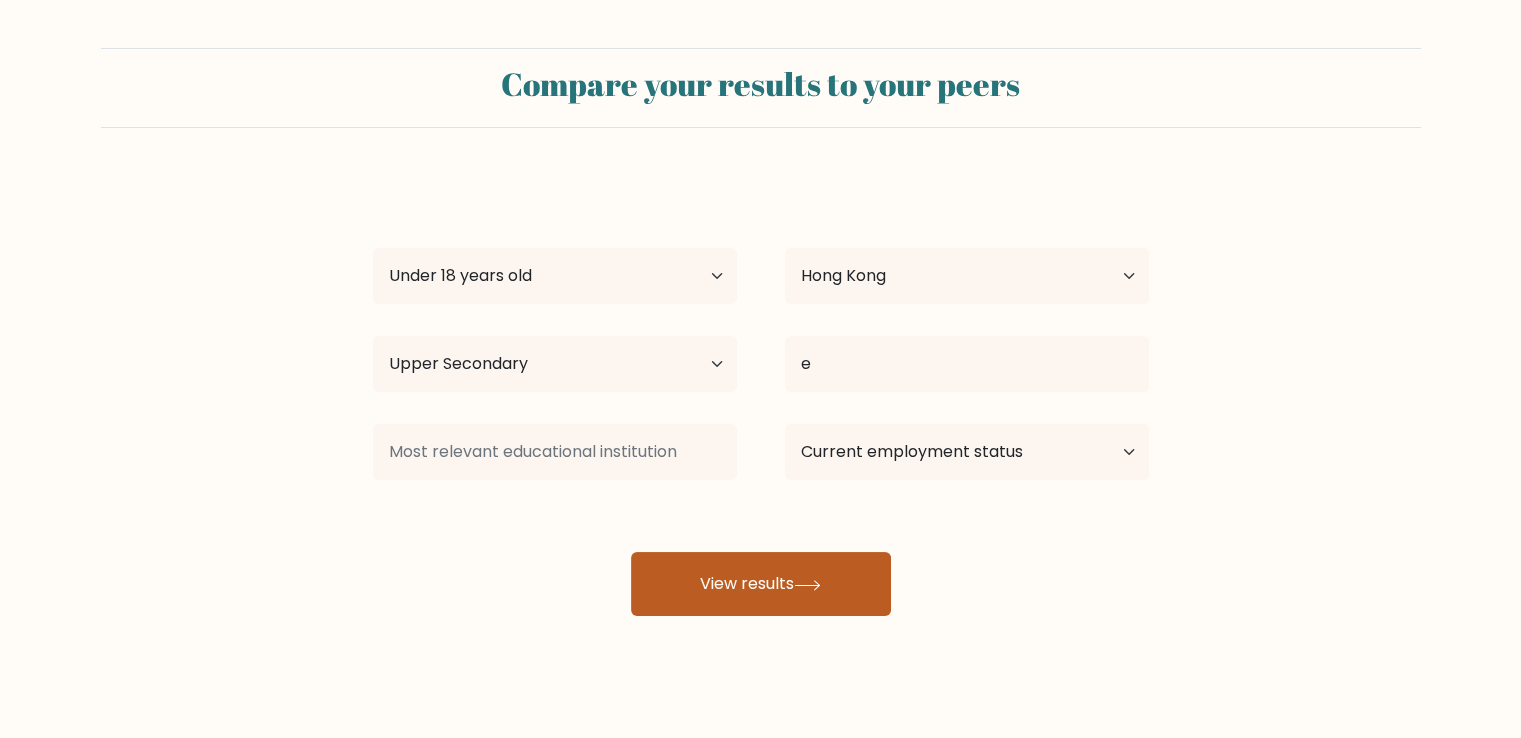 click on "View results" at bounding box center [761, 584] 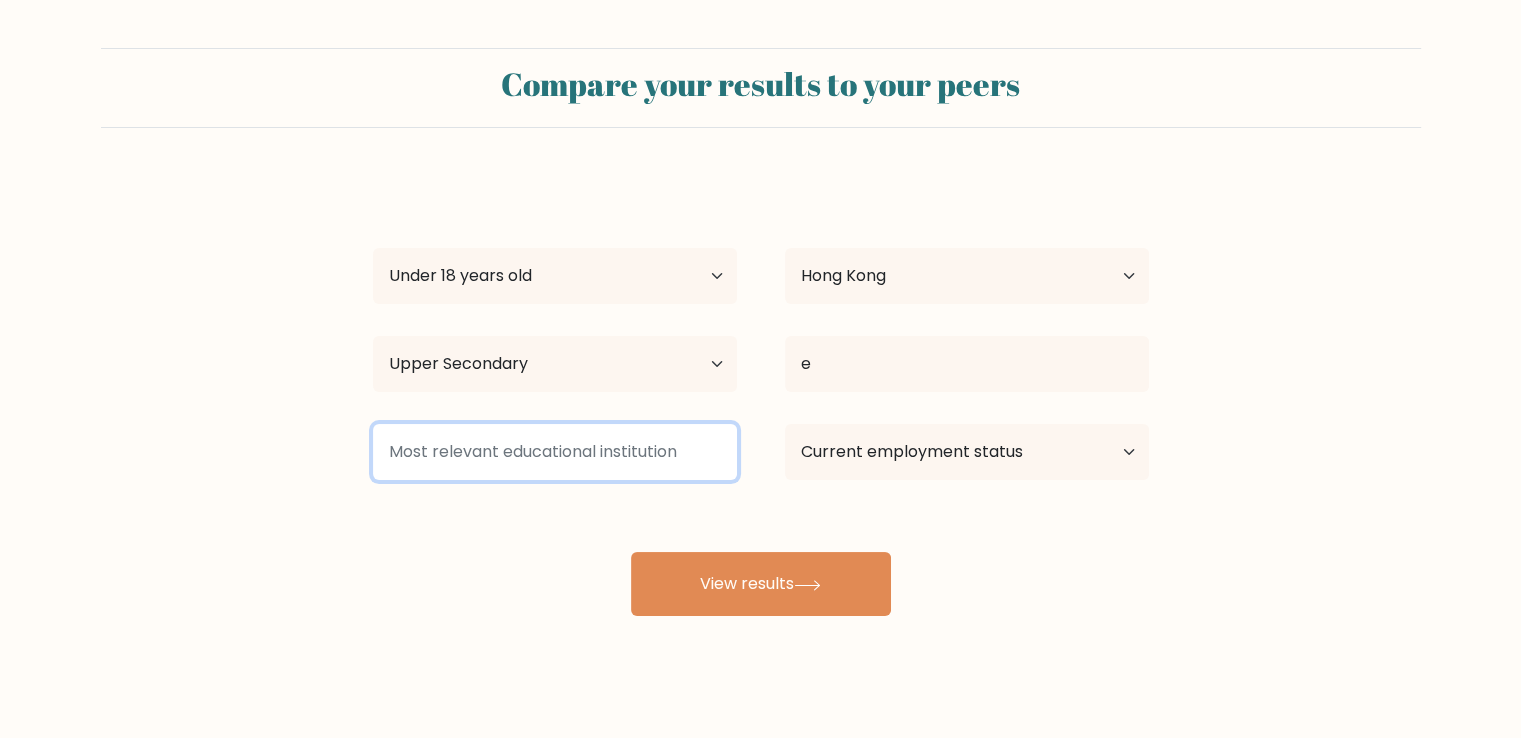 click at bounding box center [555, 452] 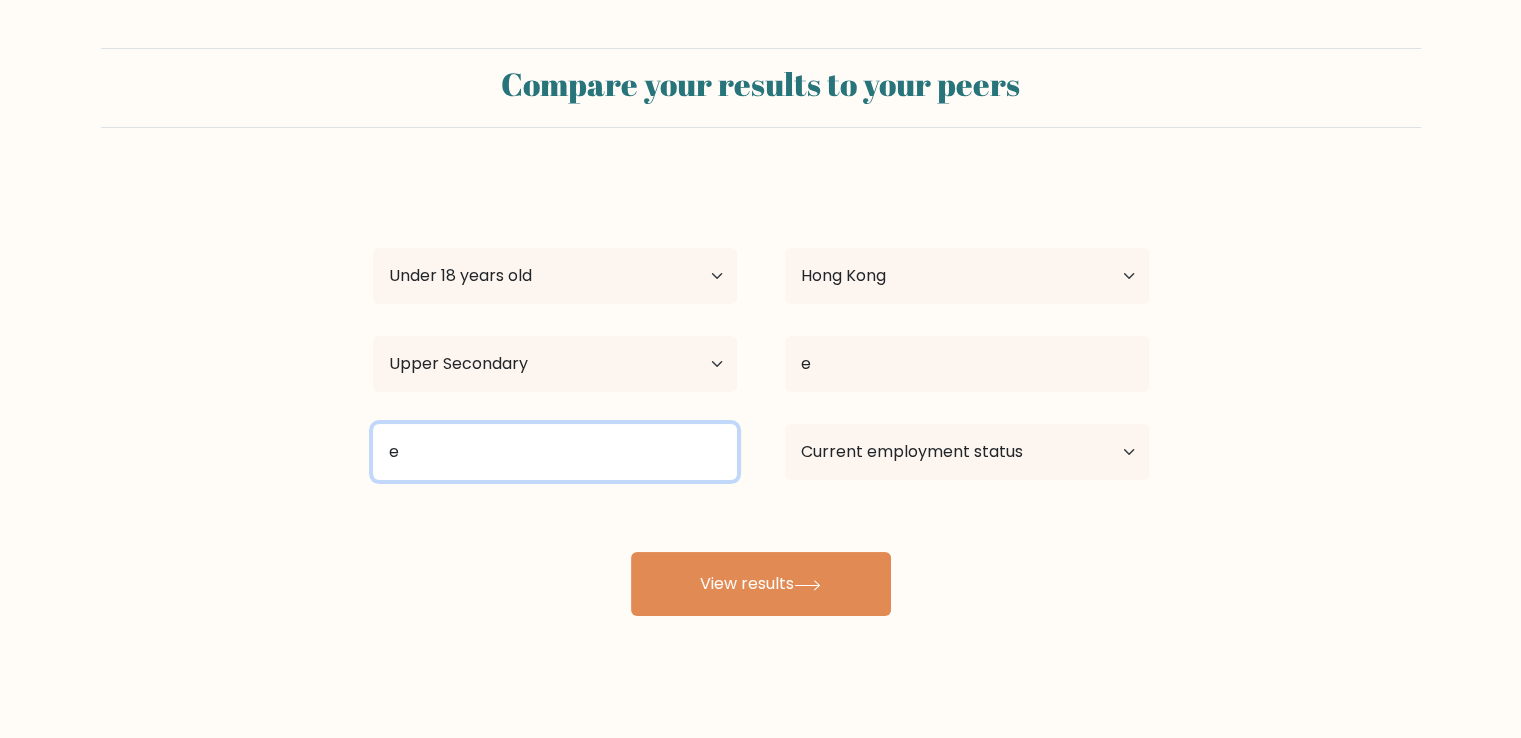 type on "e" 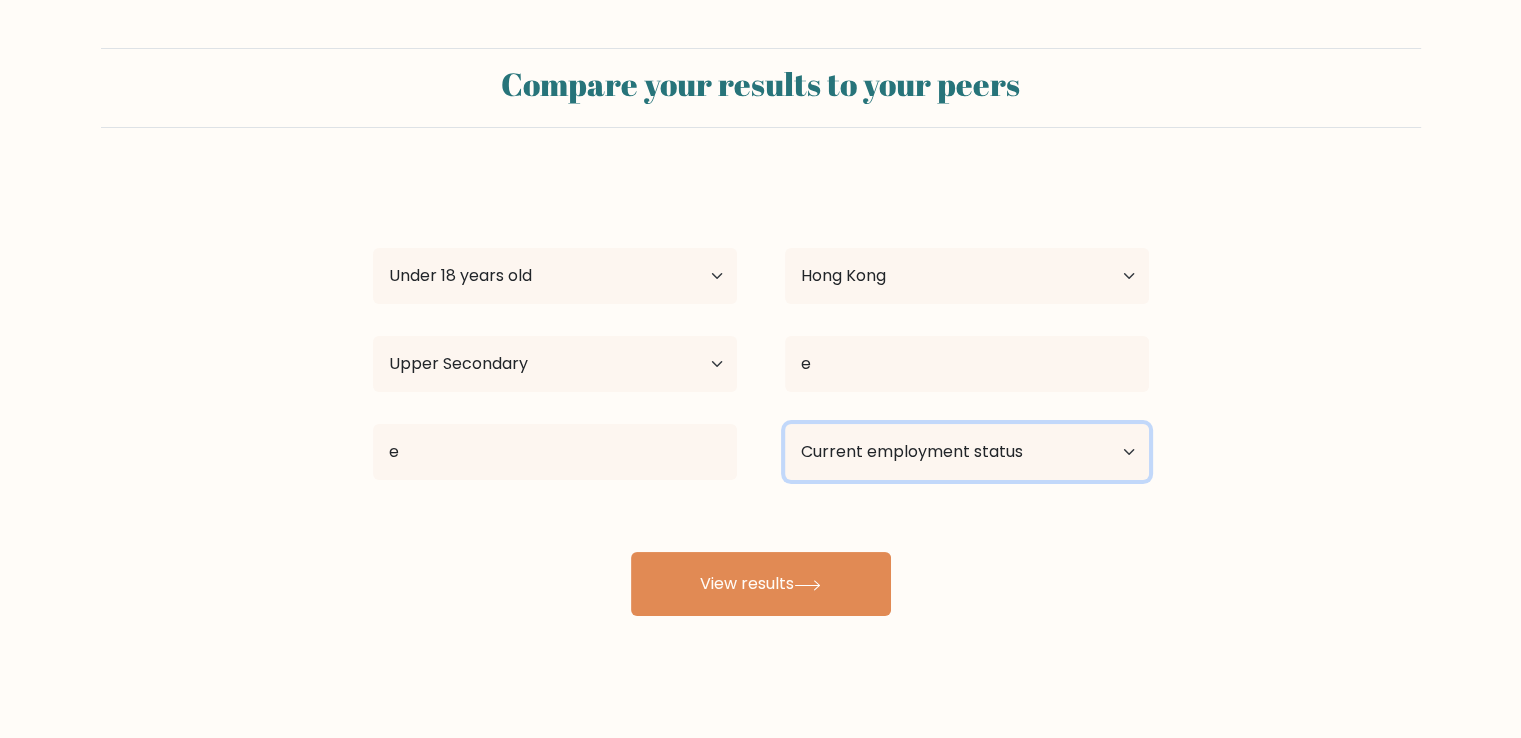 click on "Current employment status
Employed
Student
Retired
Other / prefer not to answer" at bounding box center [967, 452] 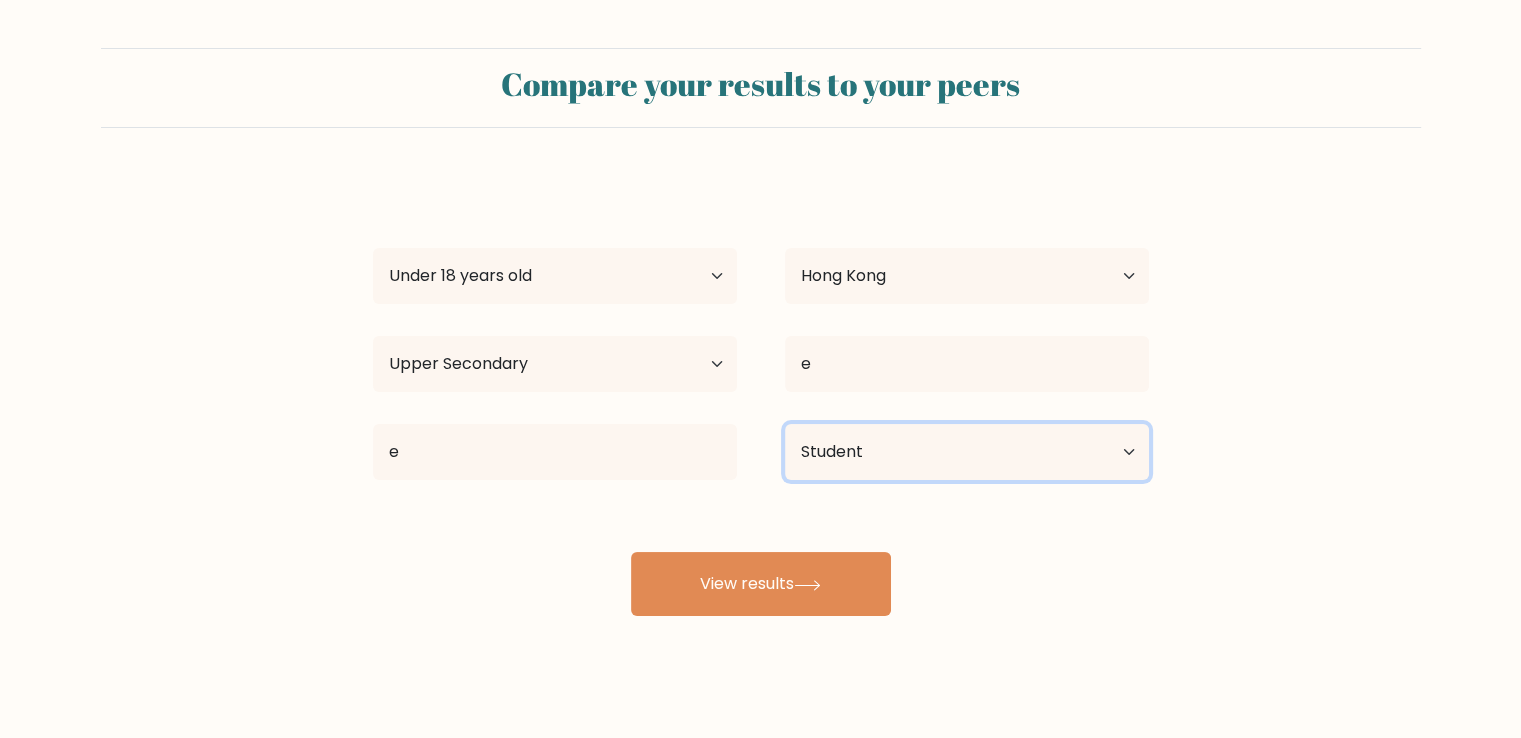 click on "Current employment status
Employed
Student
Retired
Other / prefer not to answer" at bounding box center (967, 452) 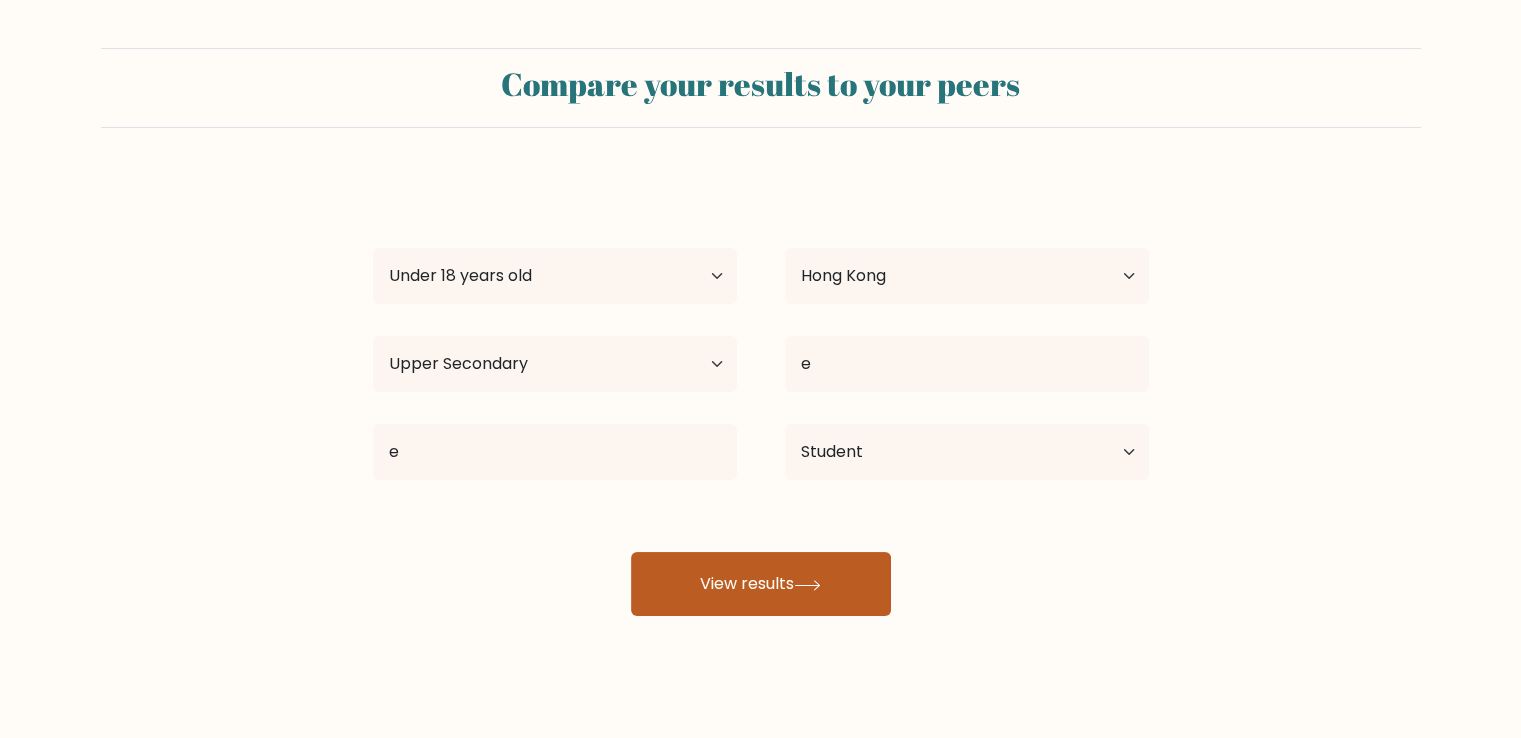 click on "View results" at bounding box center (761, 584) 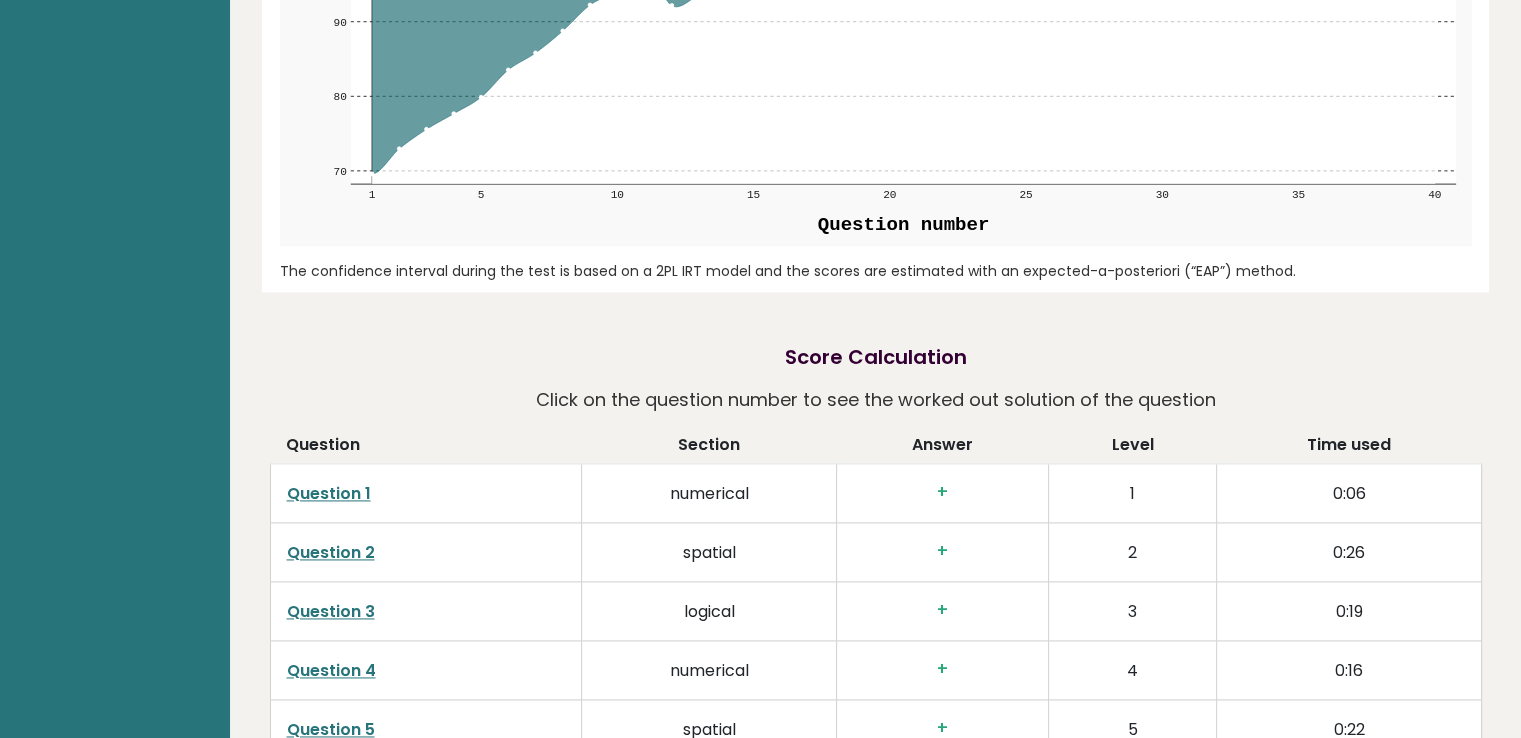 scroll, scrollTop: 2900, scrollLeft: 0, axis: vertical 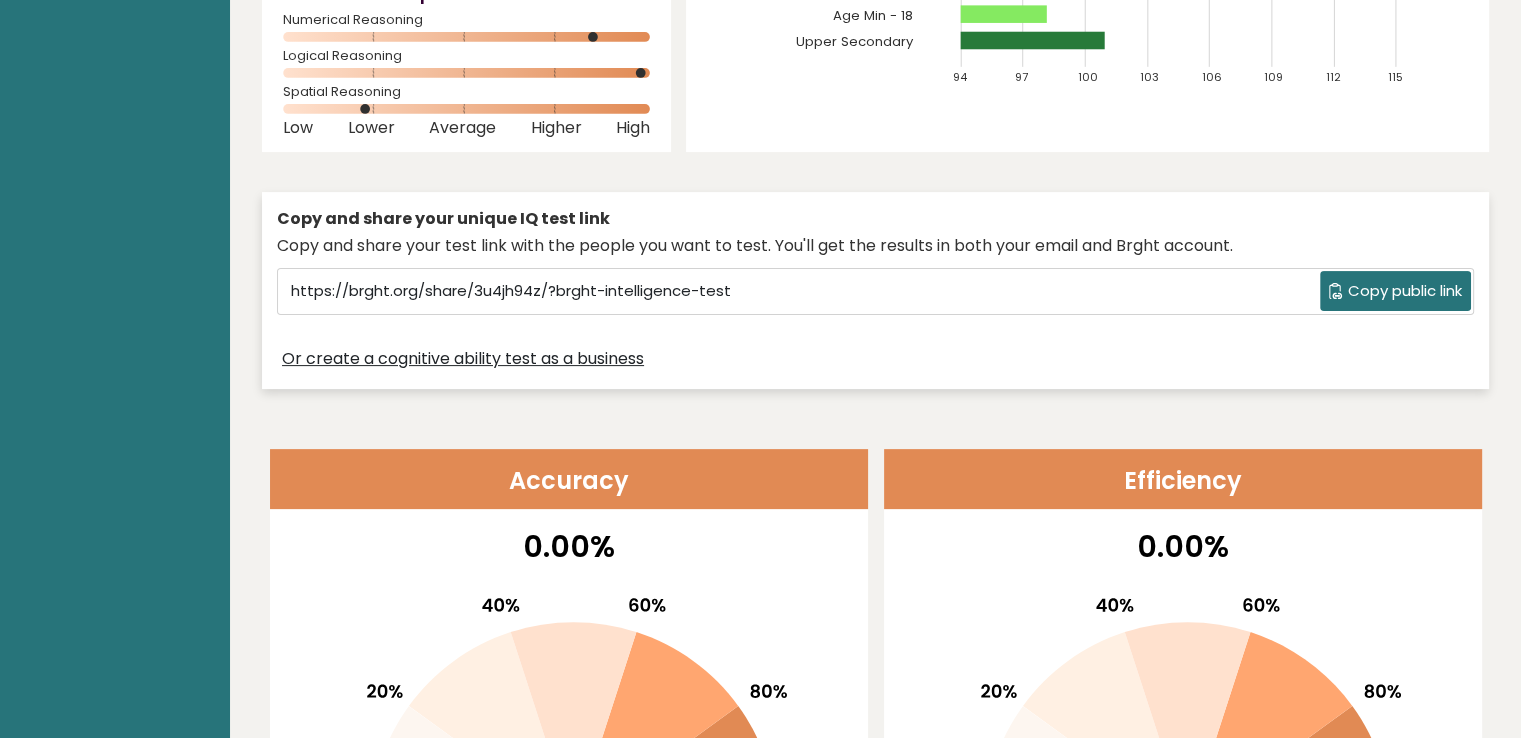 drag, startPoint x: 1535, startPoint y: 226, endPoint x: 1484, endPoint y: 103, distance: 133.15405 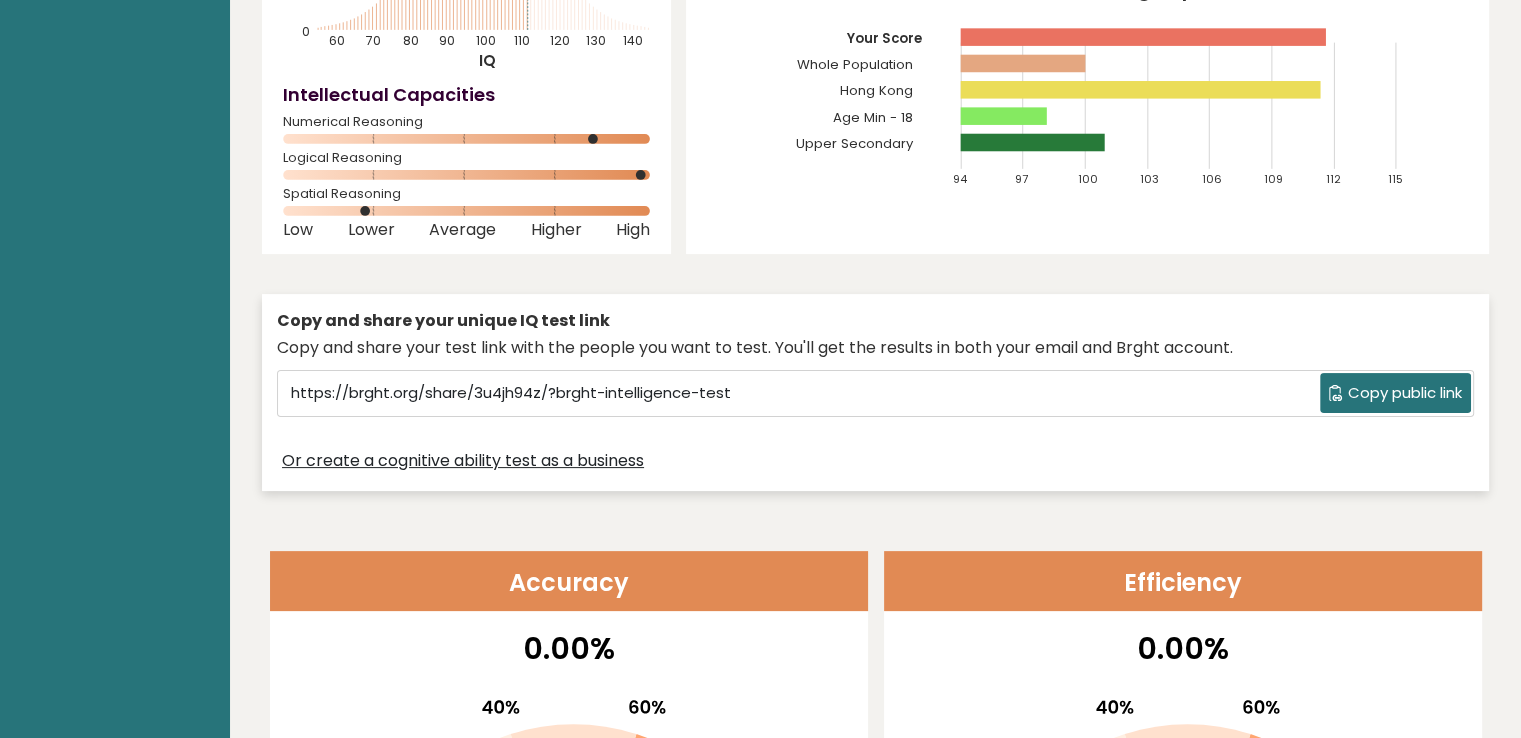 scroll, scrollTop: 0, scrollLeft: 0, axis: both 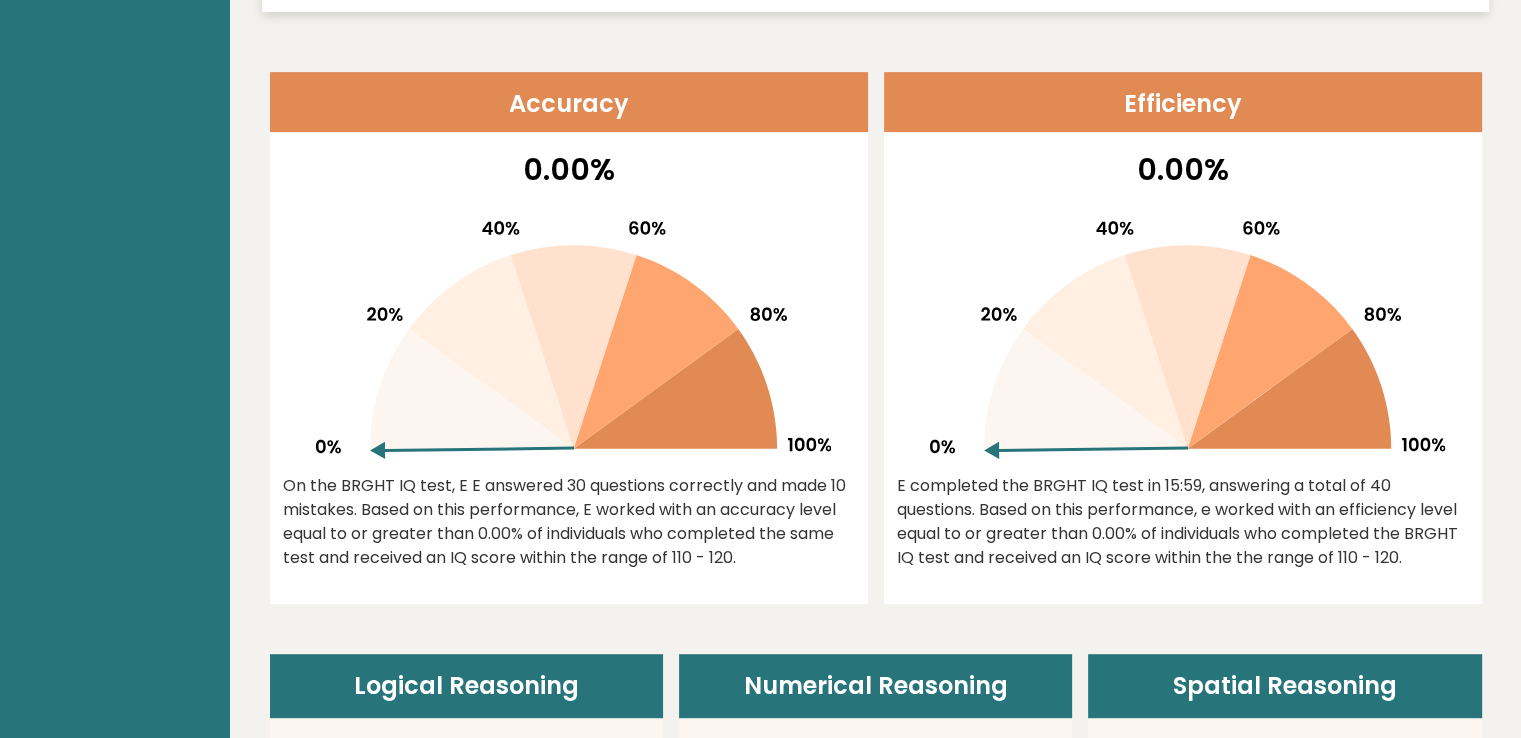 drag, startPoint x: 384, startPoint y: 446, endPoint x: 450, endPoint y: 369, distance: 101.414986 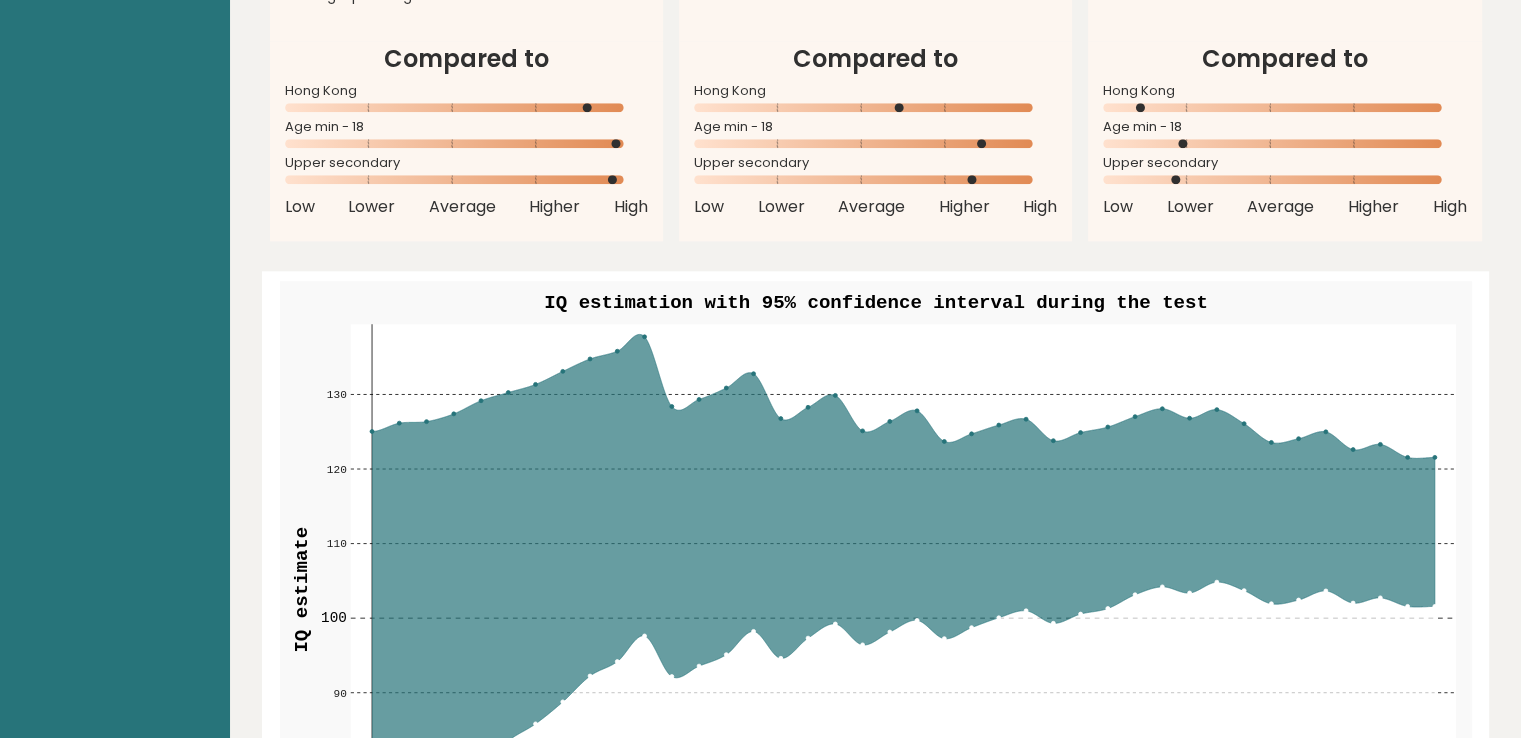 scroll, scrollTop: 2300, scrollLeft: 0, axis: vertical 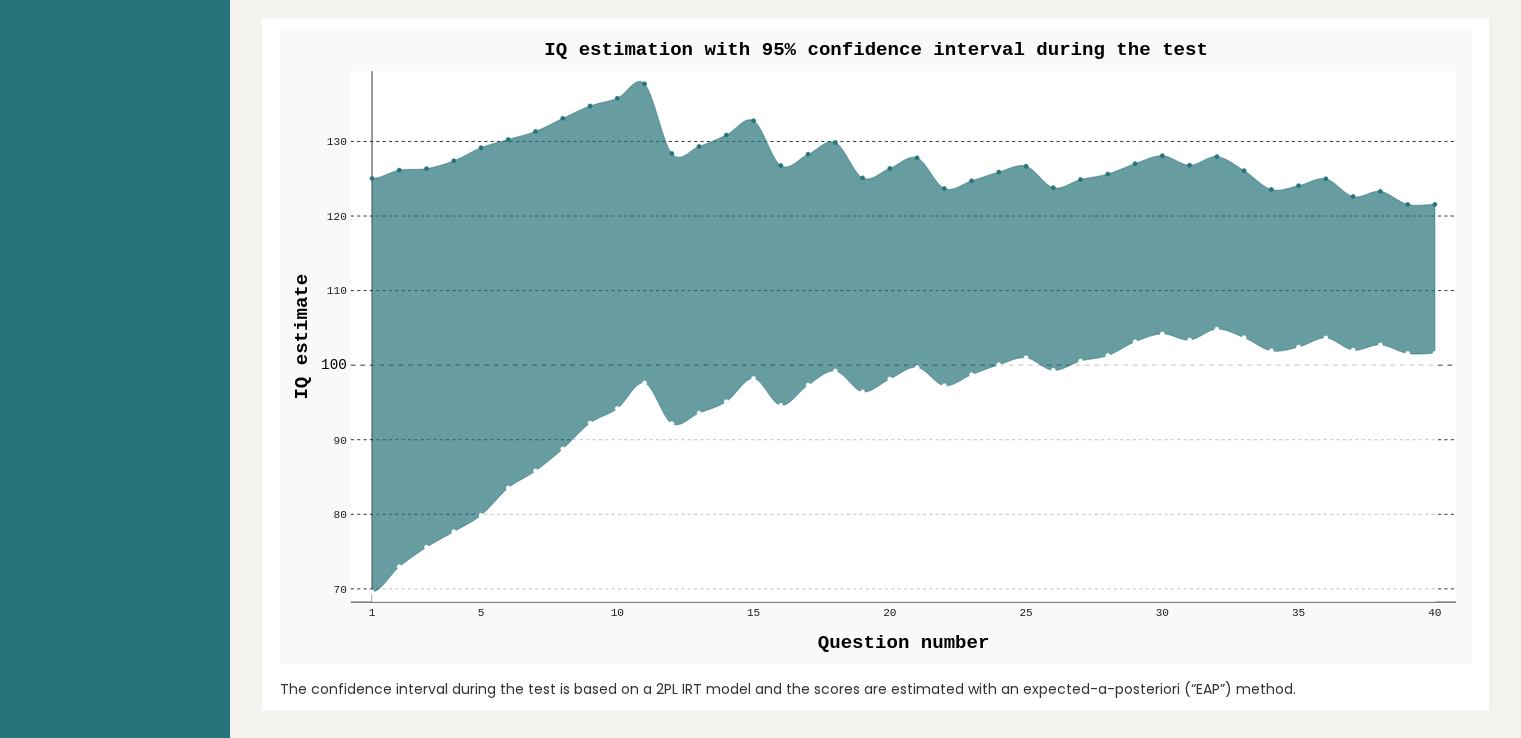 click 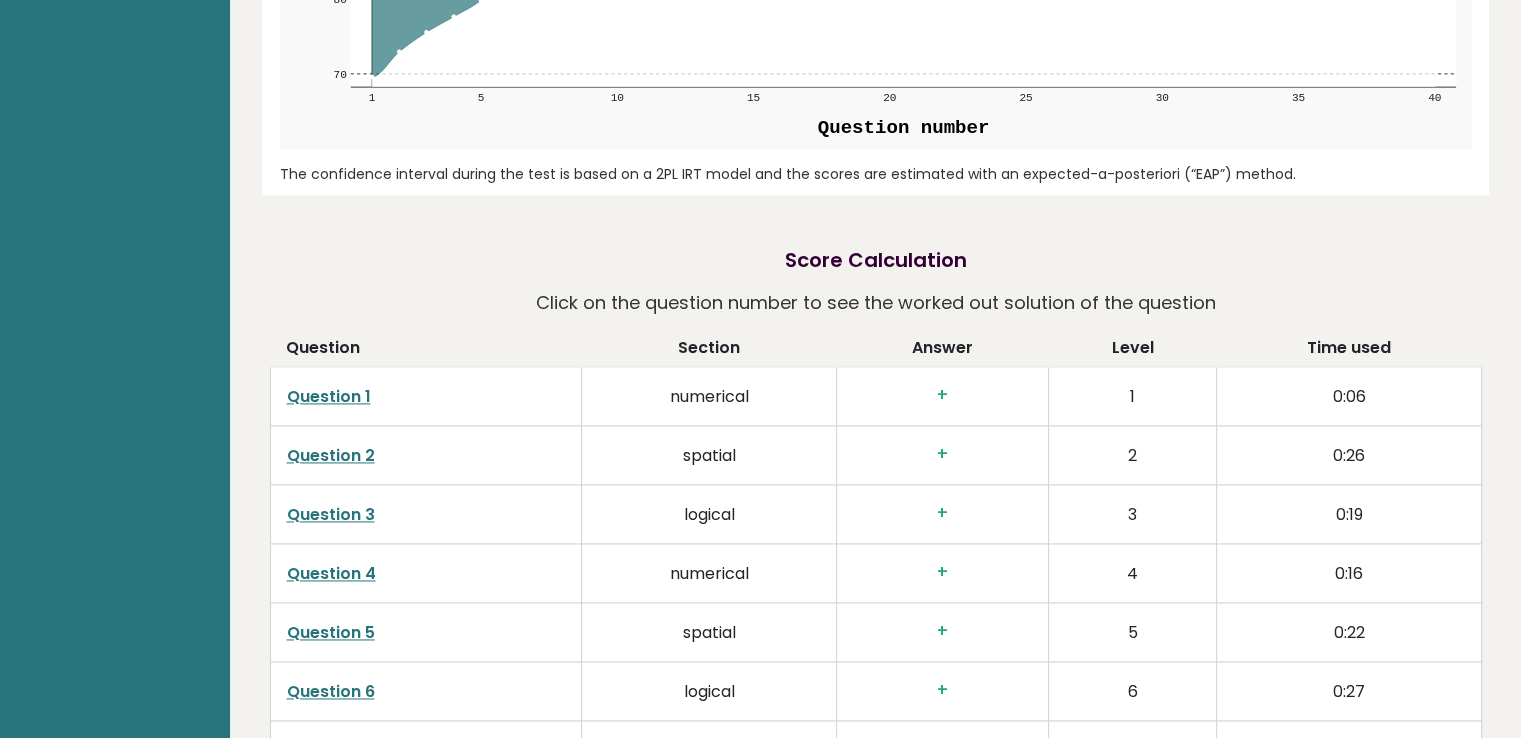 scroll, scrollTop: 2900, scrollLeft: 0, axis: vertical 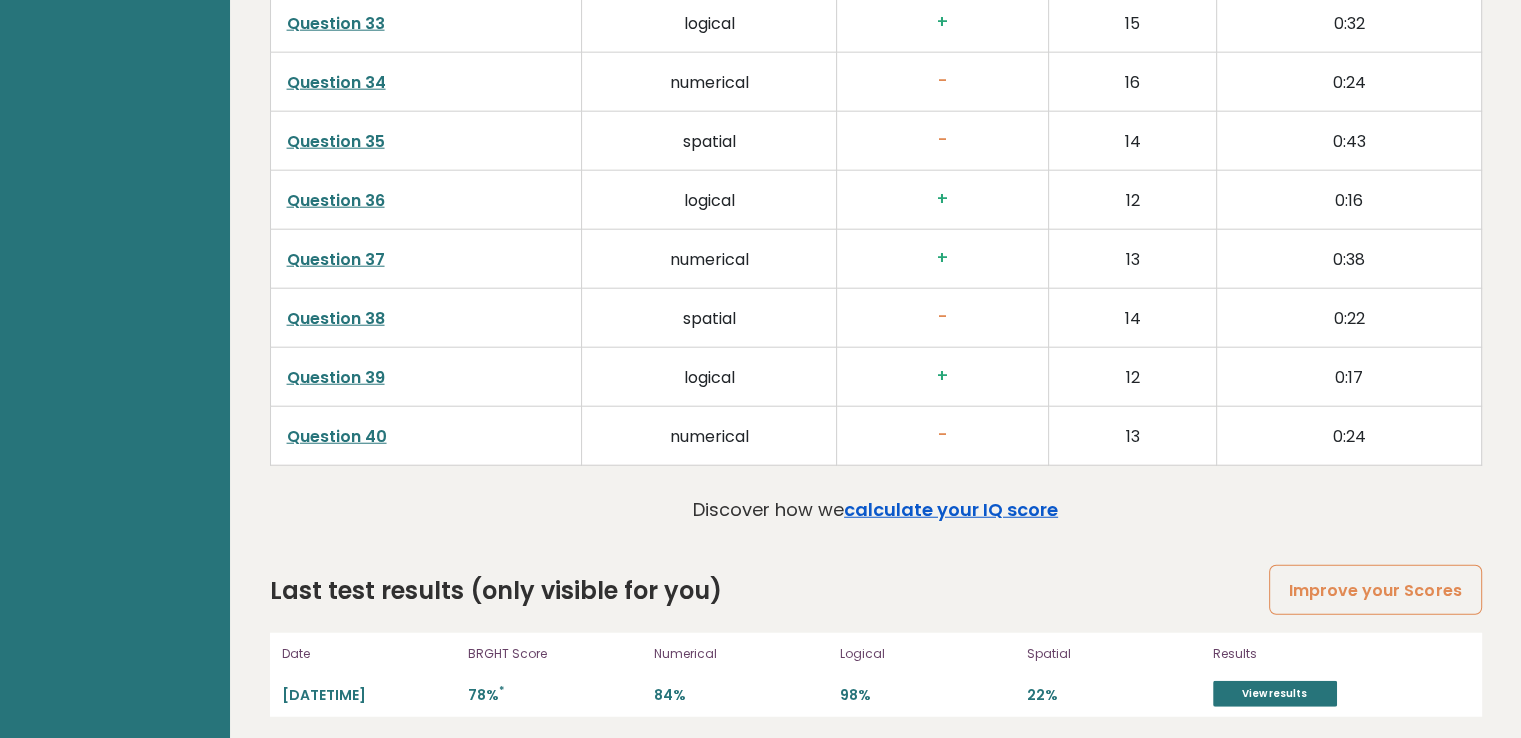 click on "calculate your IQ score" at bounding box center (951, 509) 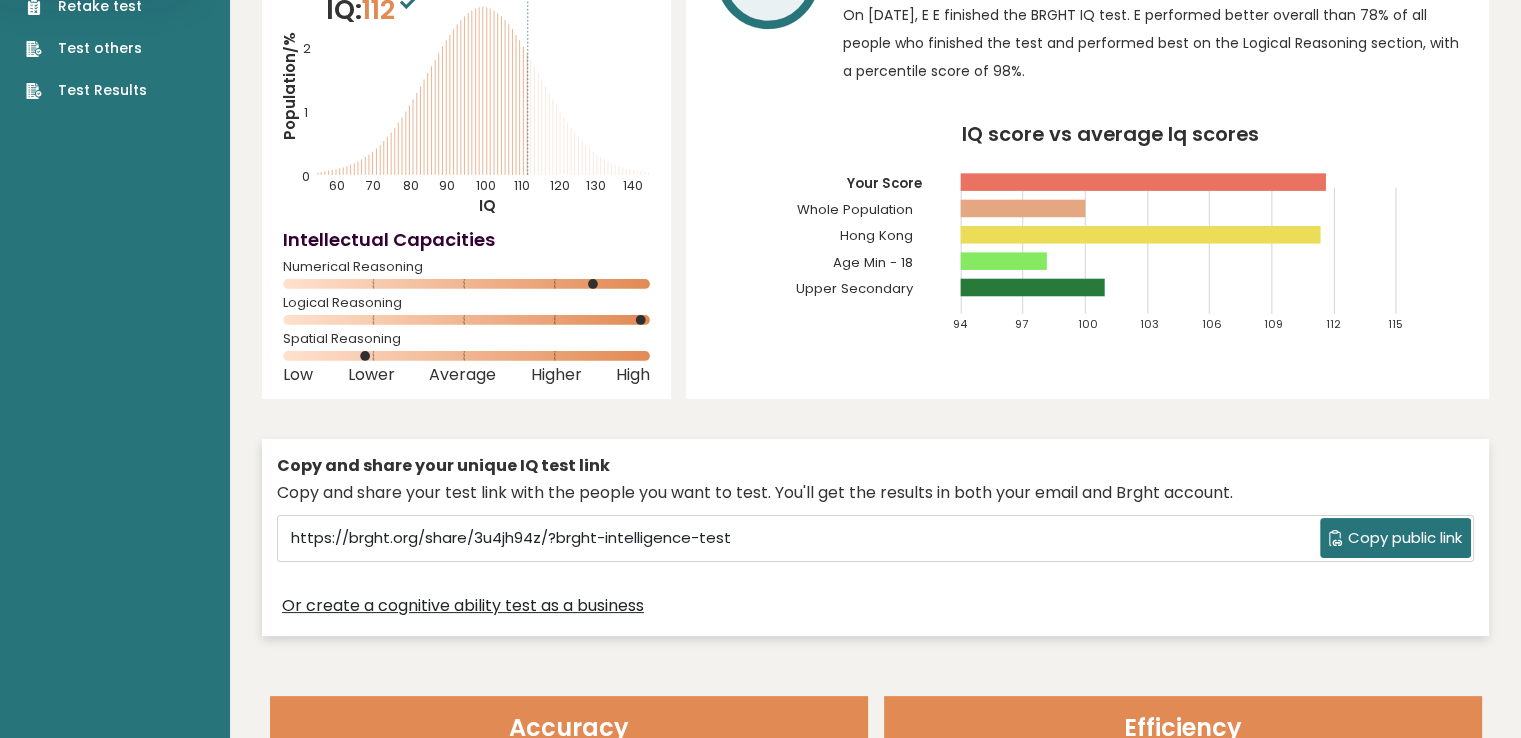 scroll, scrollTop: 0, scrollLeft: 0, axis: both 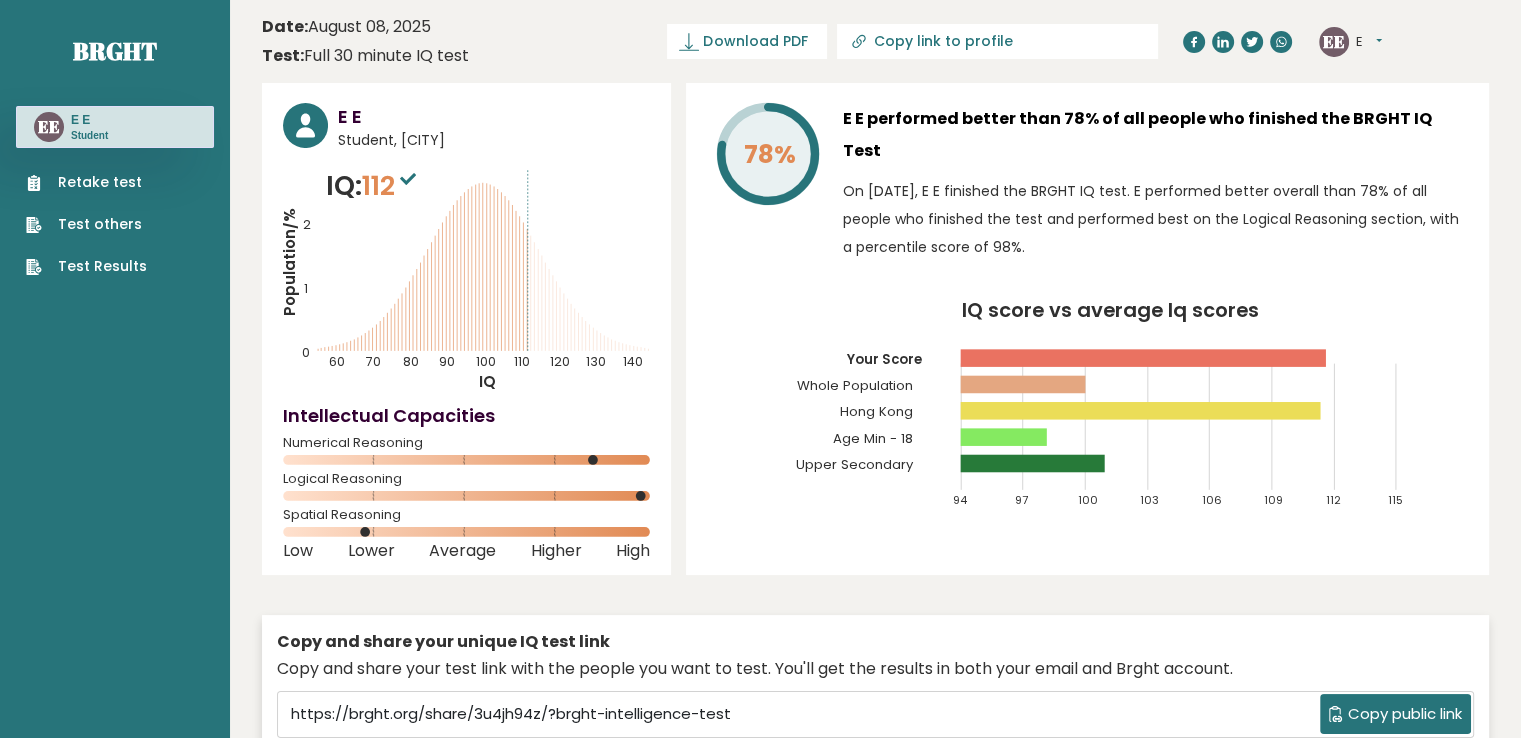 click on "Test Results" at bounding box center (86, 266) 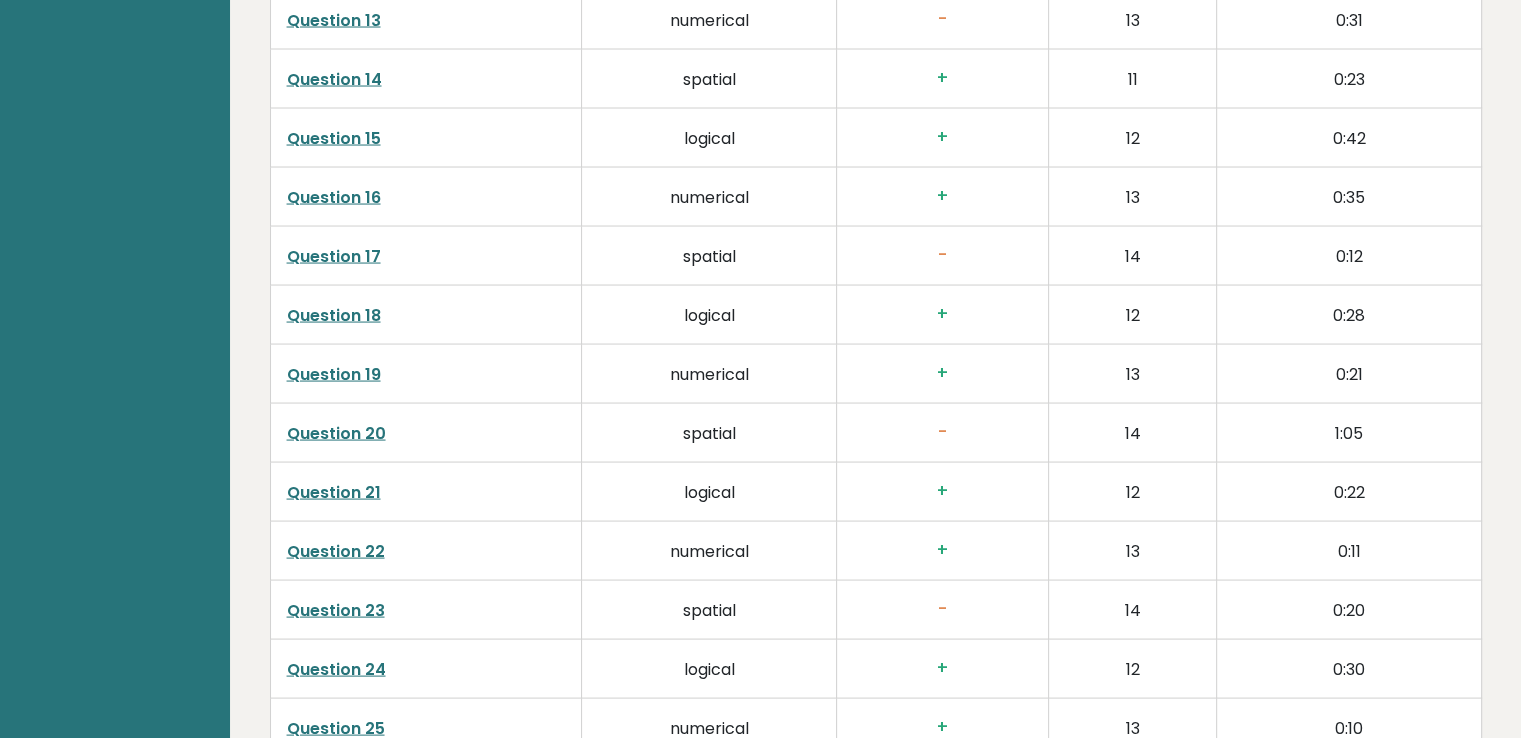 scroll, scrollTop: 5076, scrollLeft: 0, axis: vertical 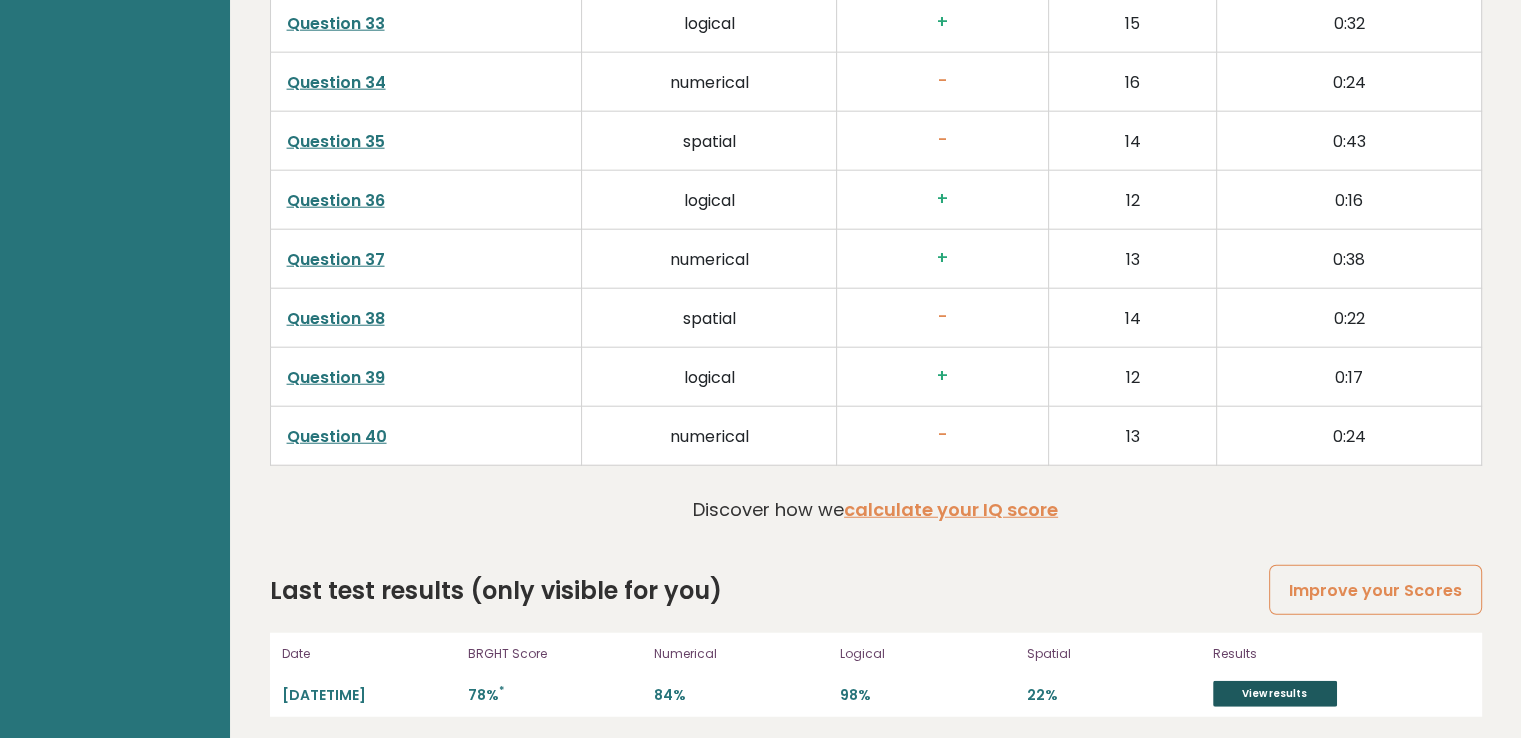click on "View results" at bounding box center (1275, 694) 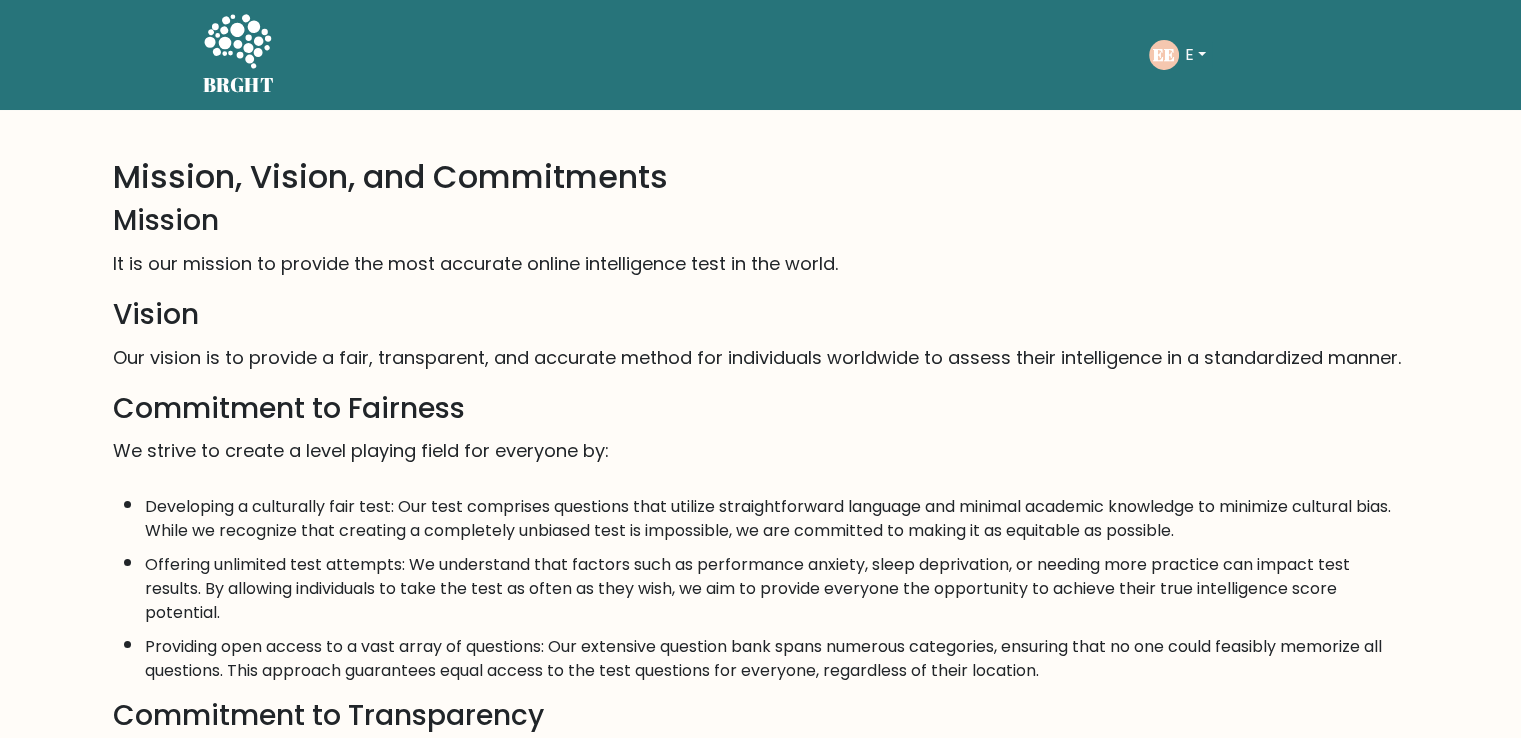 scroll, scrollTop: 500, scrollLeft: 0, axis: vertical 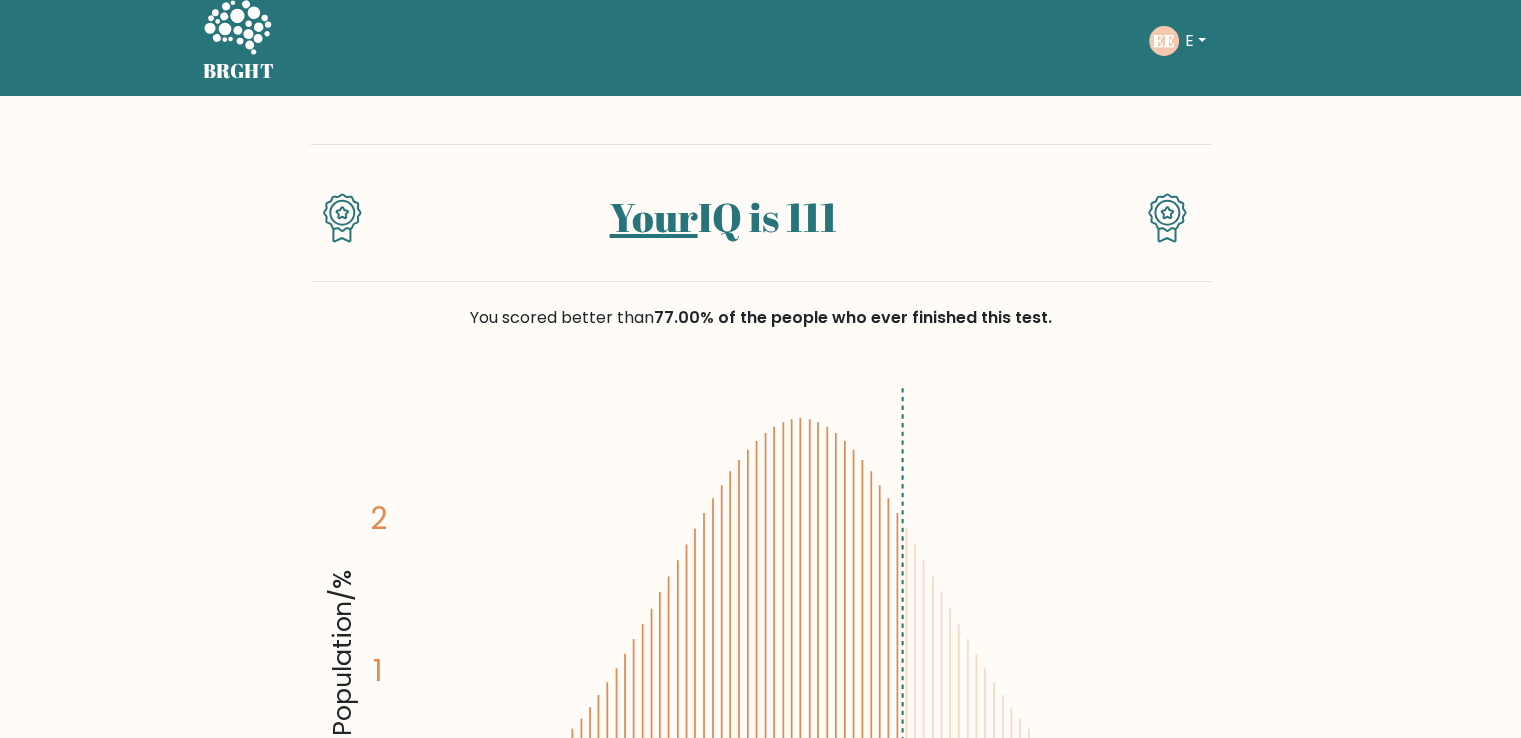 drag, startPoint x: 808, startPoint y: 219, endPoint x: 930, endPoint y: 221, distance: 122.016396 